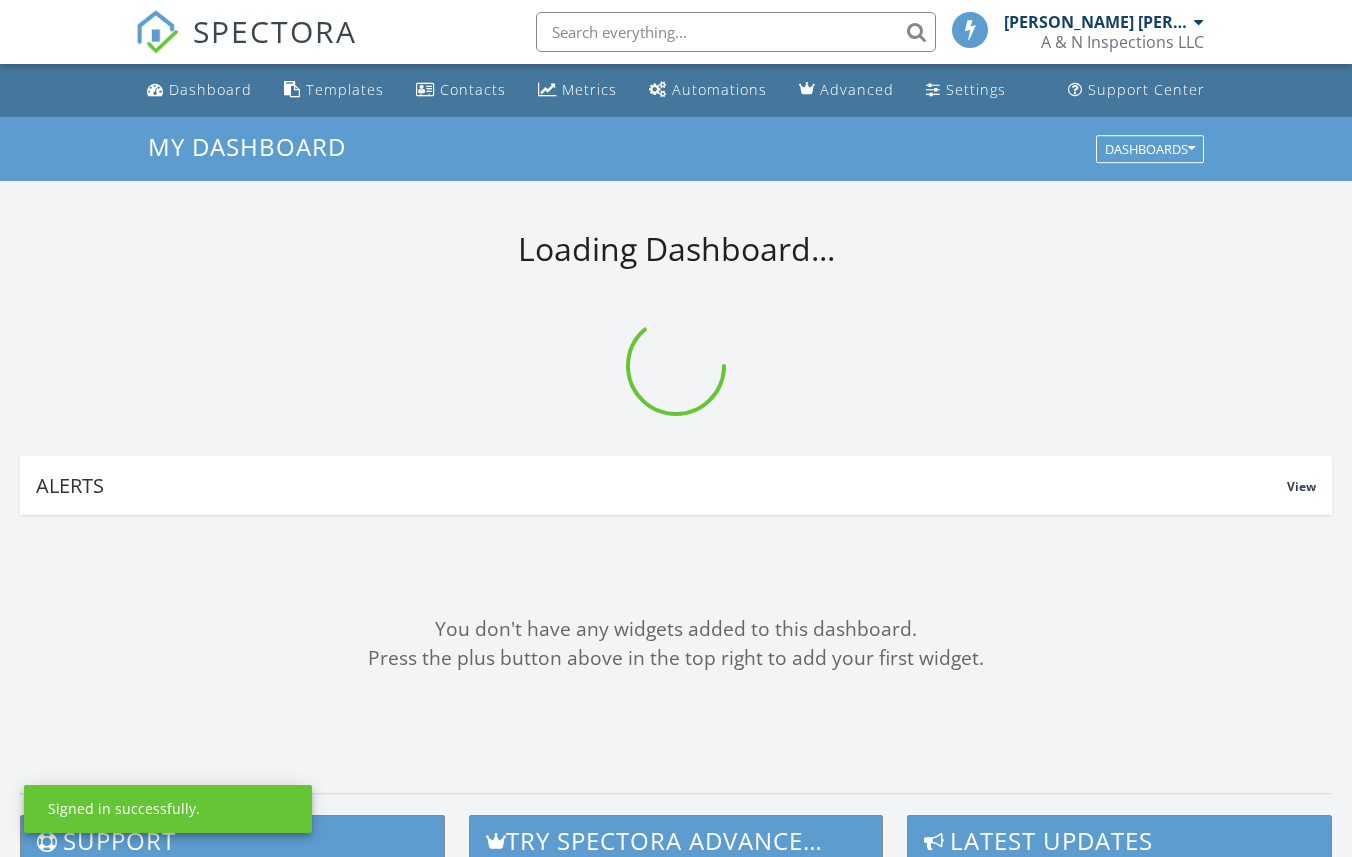 scroll, scrollTop: 0, scrollLeft: 0, axis: both 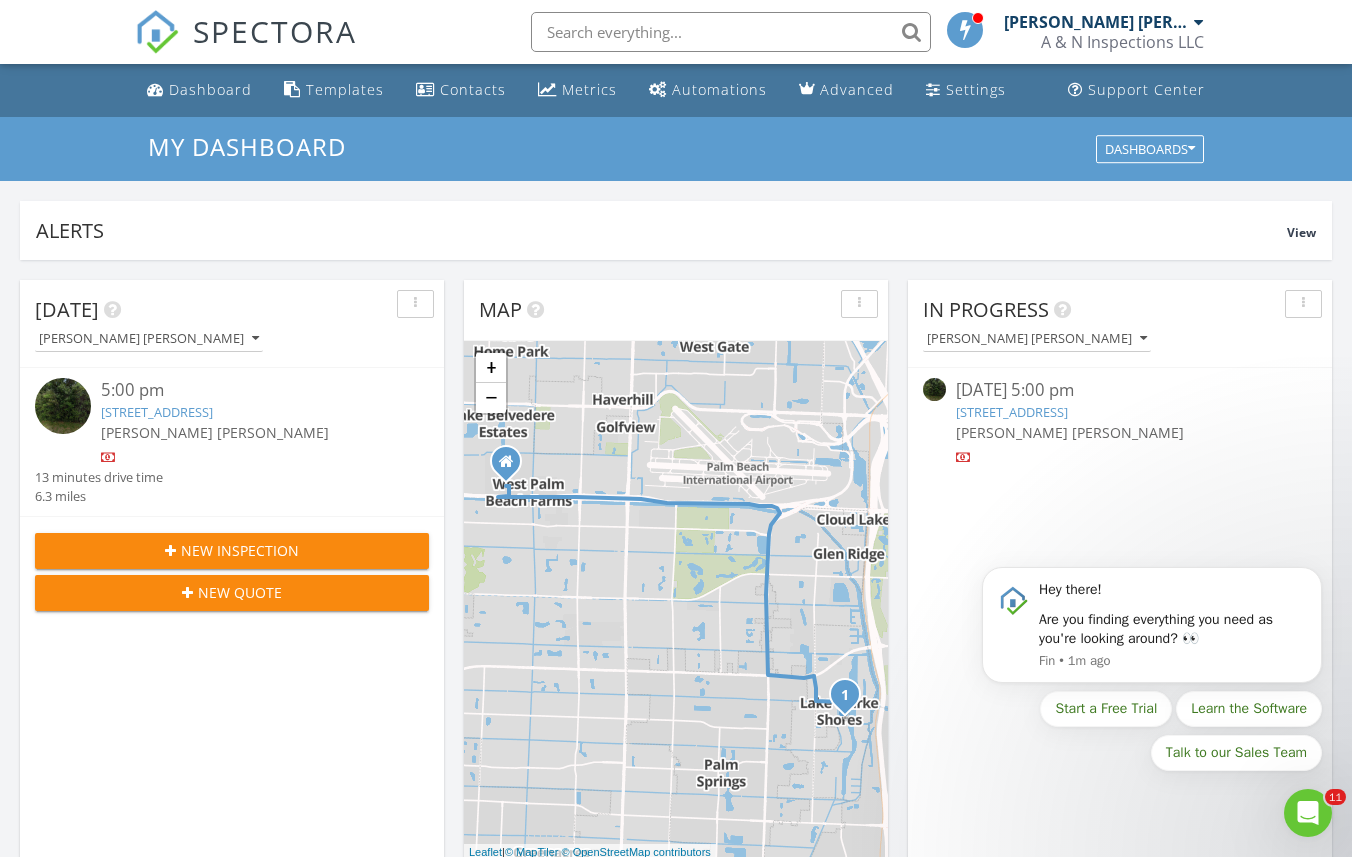 click on "[STREET_ADDRESS]" at bounding box center [157, 412] 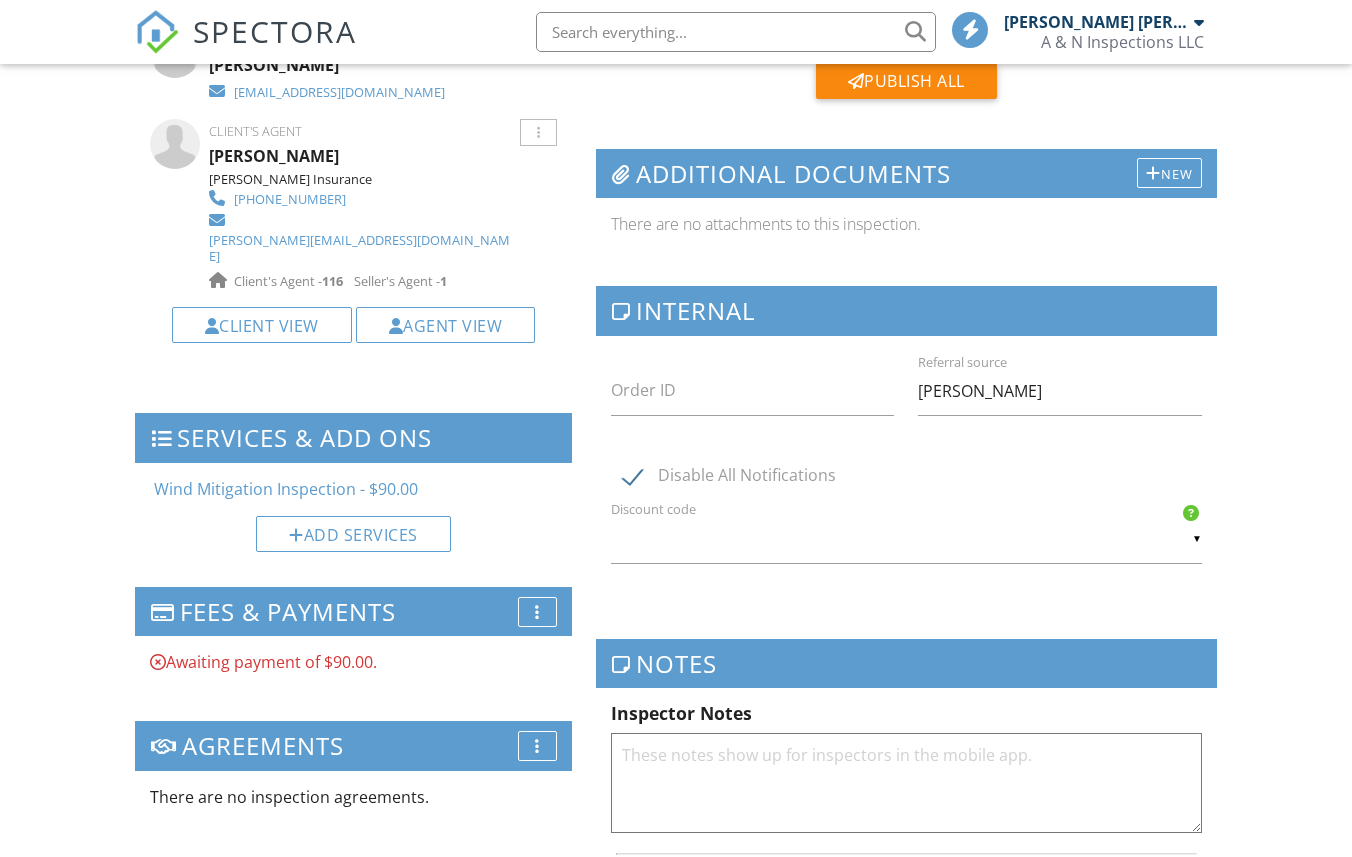 scroll, scrollTop: 1284, scrollLeft: 0, axis: vertical 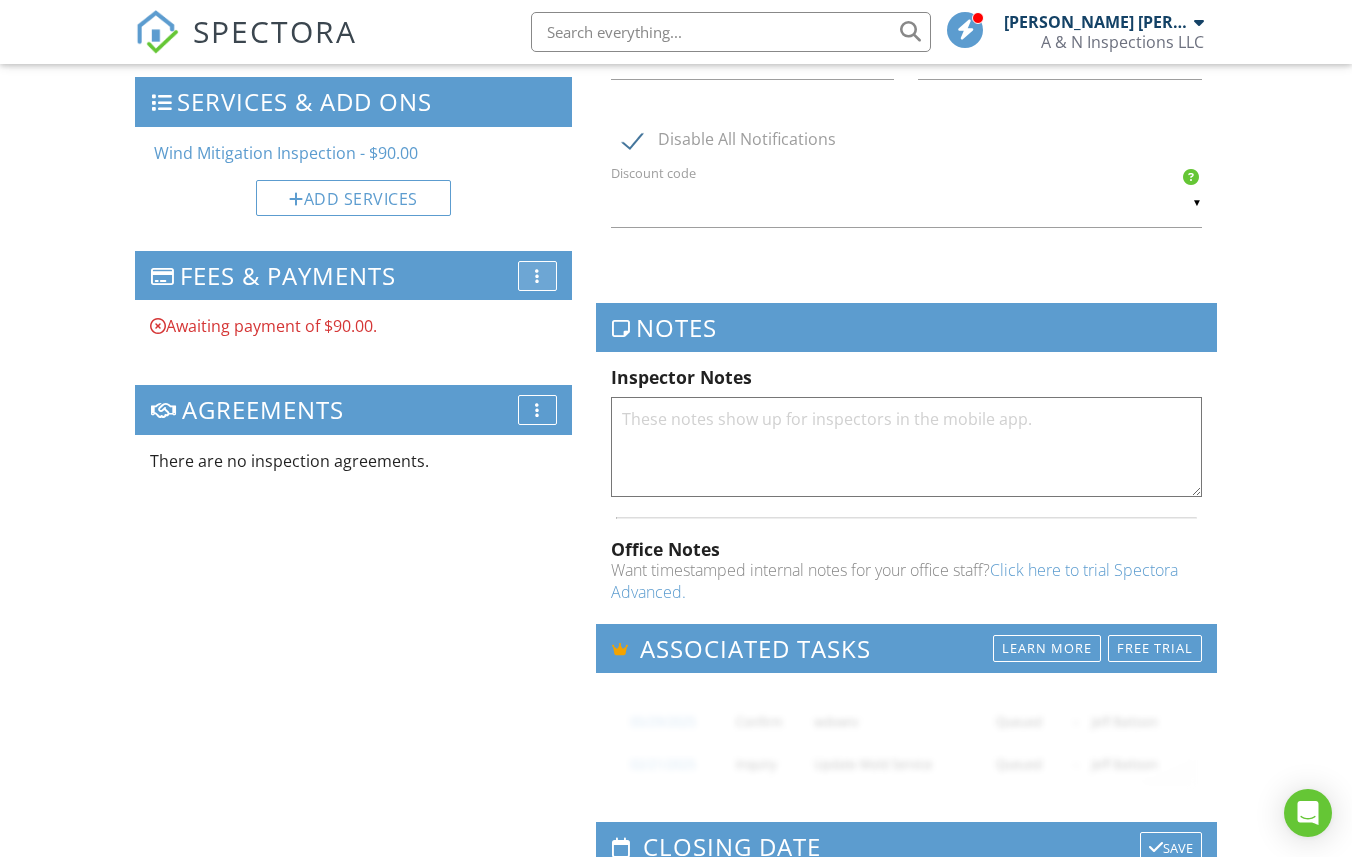 click on "More" at bounding box center [537, 276] 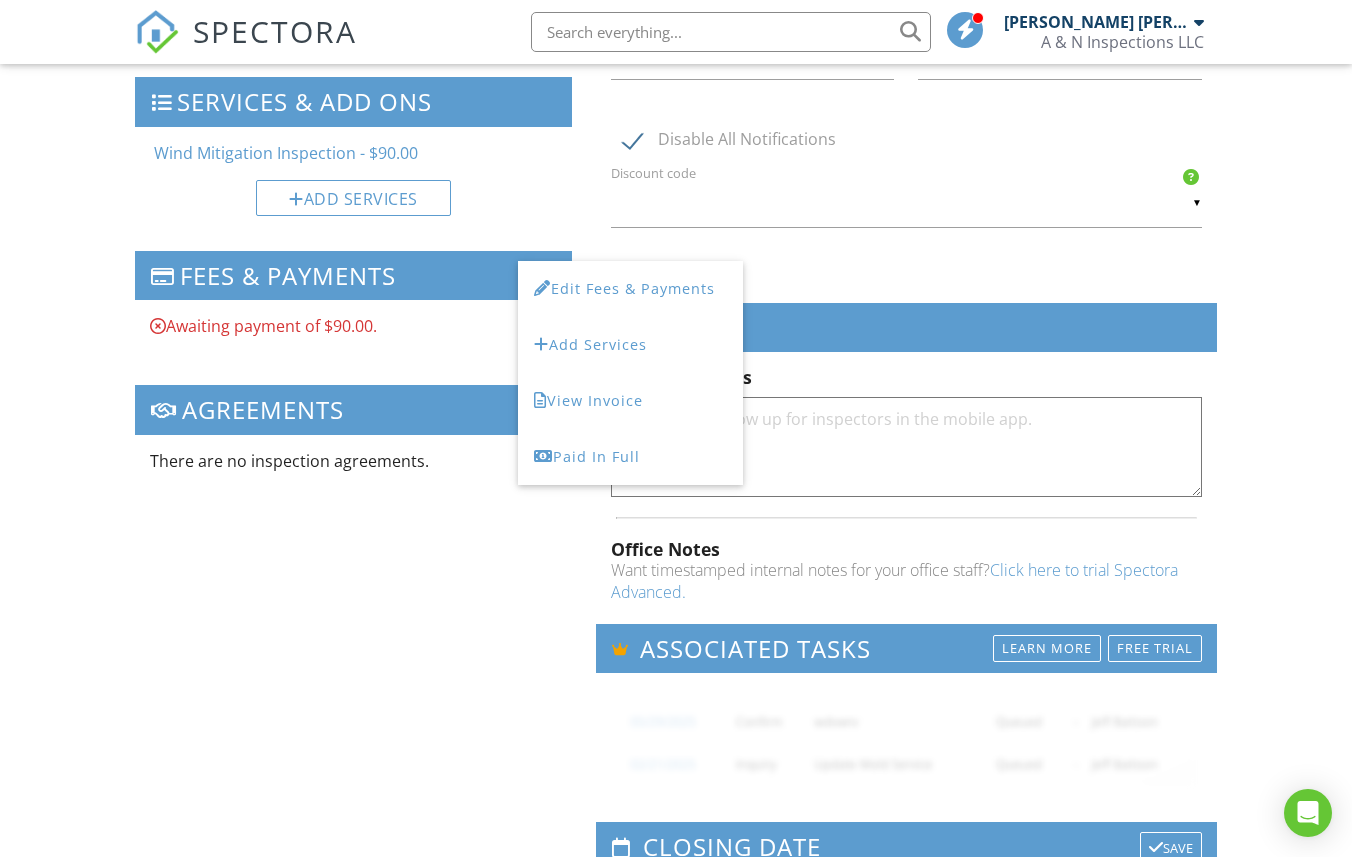 scroll, scrollTop: 0, scrollLeft: 0, axis: both 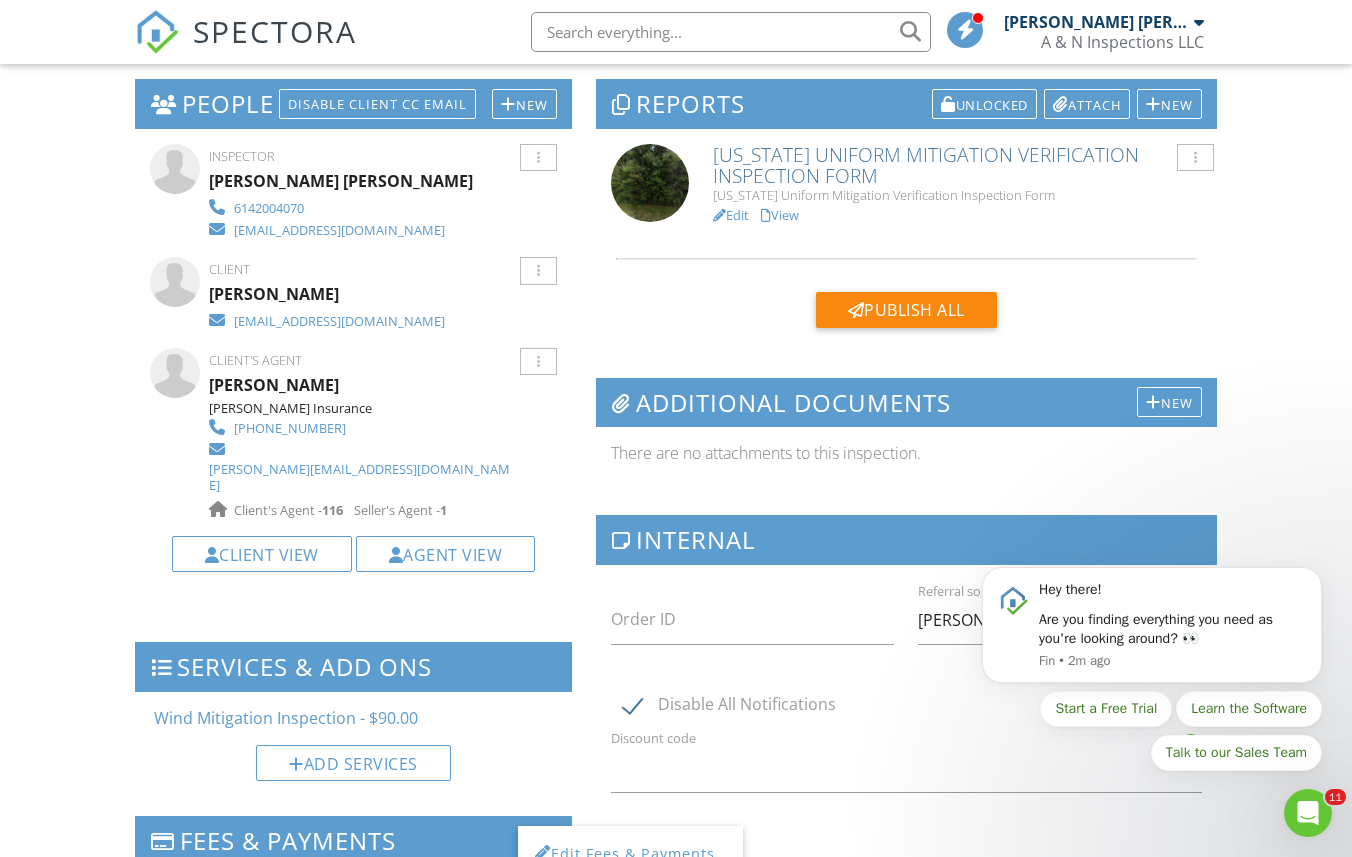 click on "Edit" at bounding box center [731, 215] 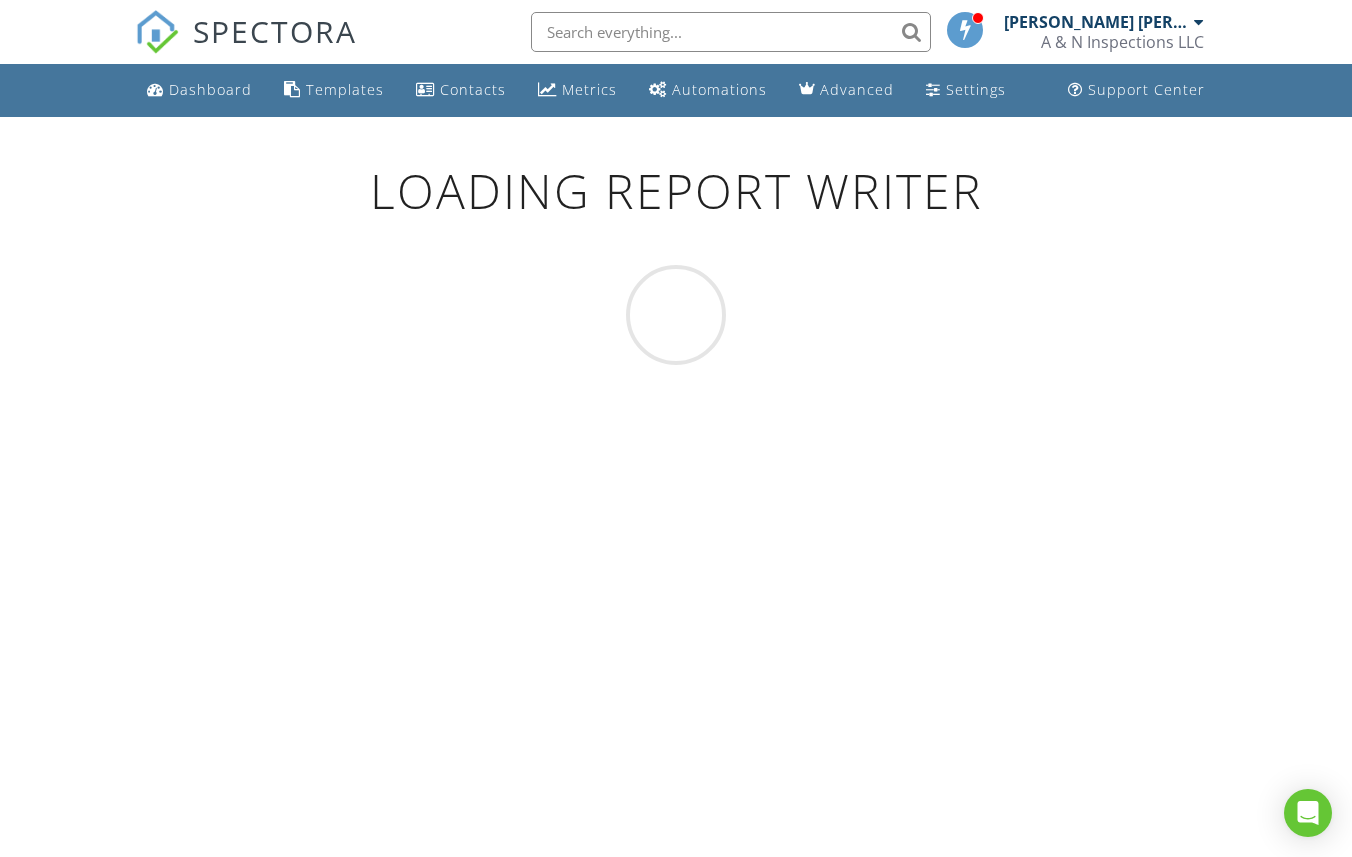 scroll, scrollTop: 0, scrollLeft: 0, axis: both 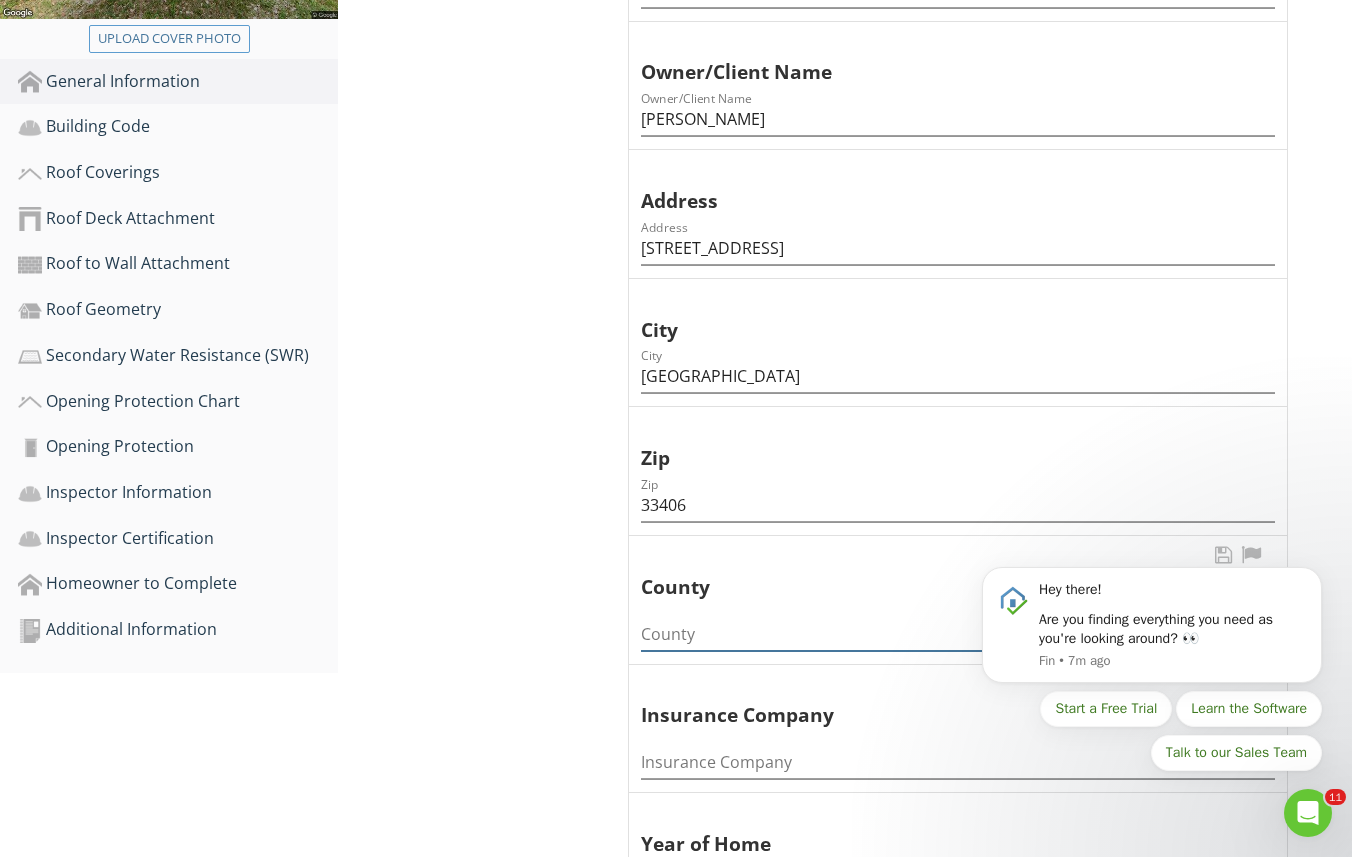 click at bounding box center [958, 634] 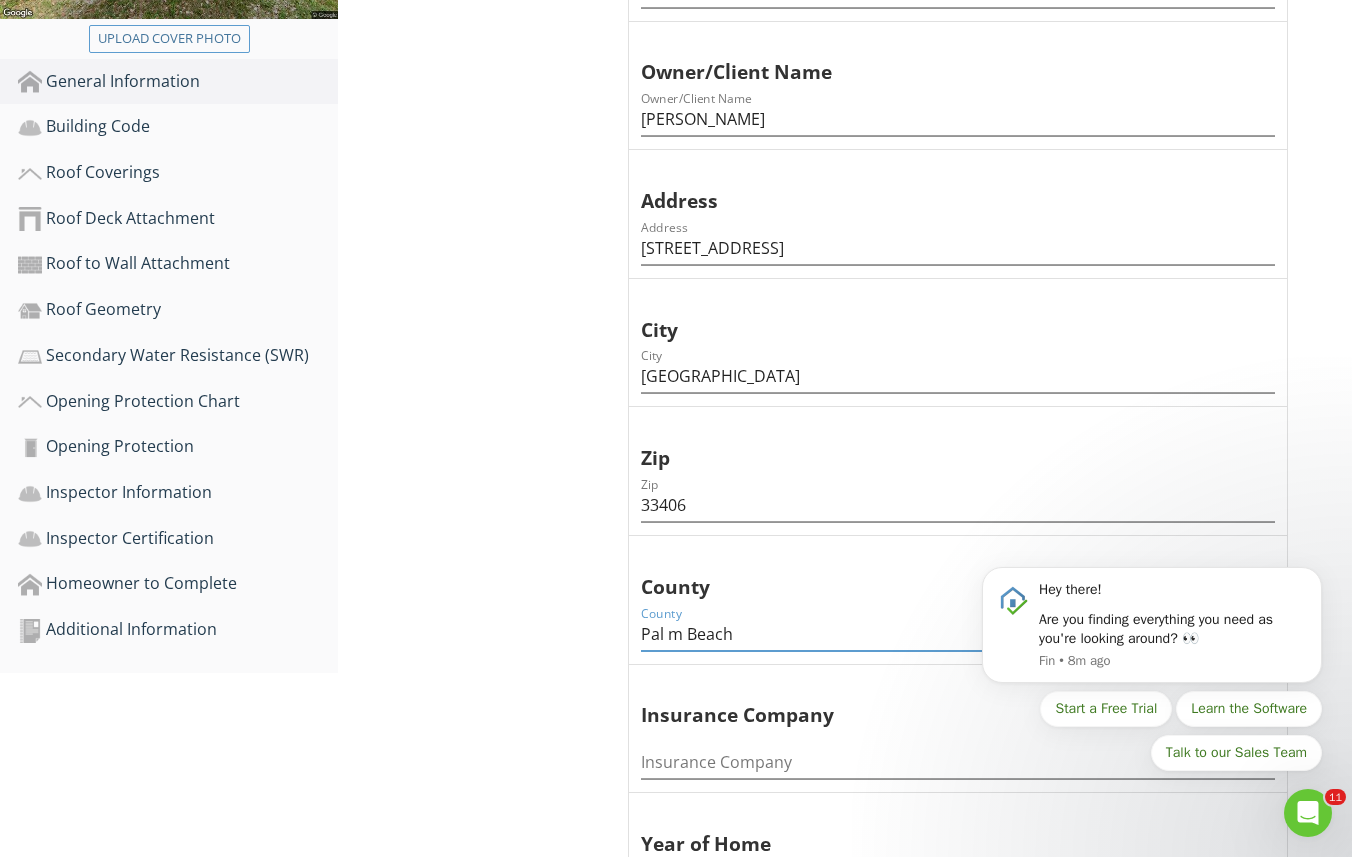 click on "General Information
Information
Information
Information
Inspection Date
Inspection Date 07/10/2025
Owner/Client Name
Owner/Client Name Patrick Langford
Address
Address 7610 W Lake Drive
City
City West Palm Beach
Zip
Zip 33406
County
County Pal m Beach
Insurance Company
Insurance Company
Year of Home
Year of Home 1953
# of Stories
OTHER" at bounding box center [845, 881] 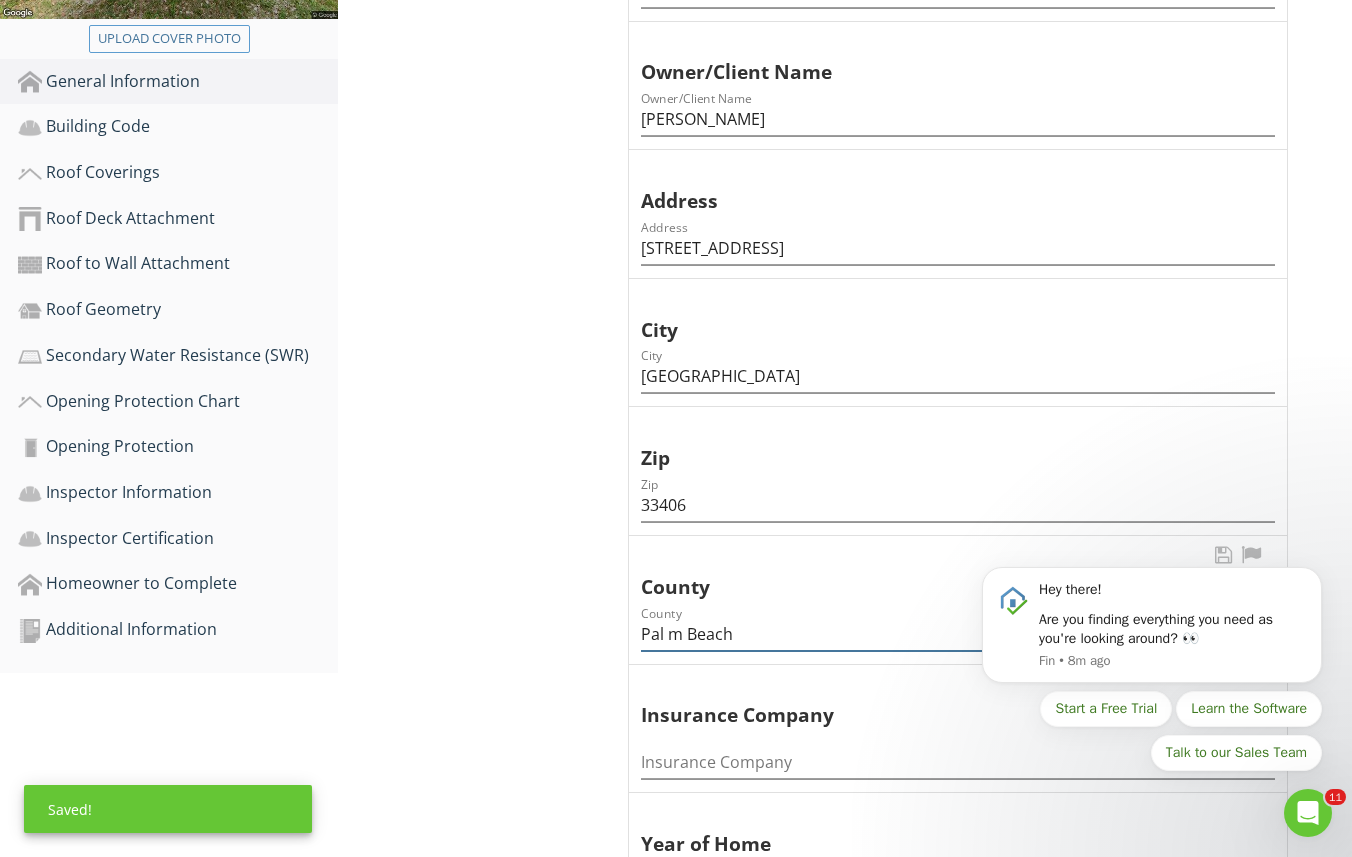 click on "Pal m Beach" at bounding box center (958, 634) 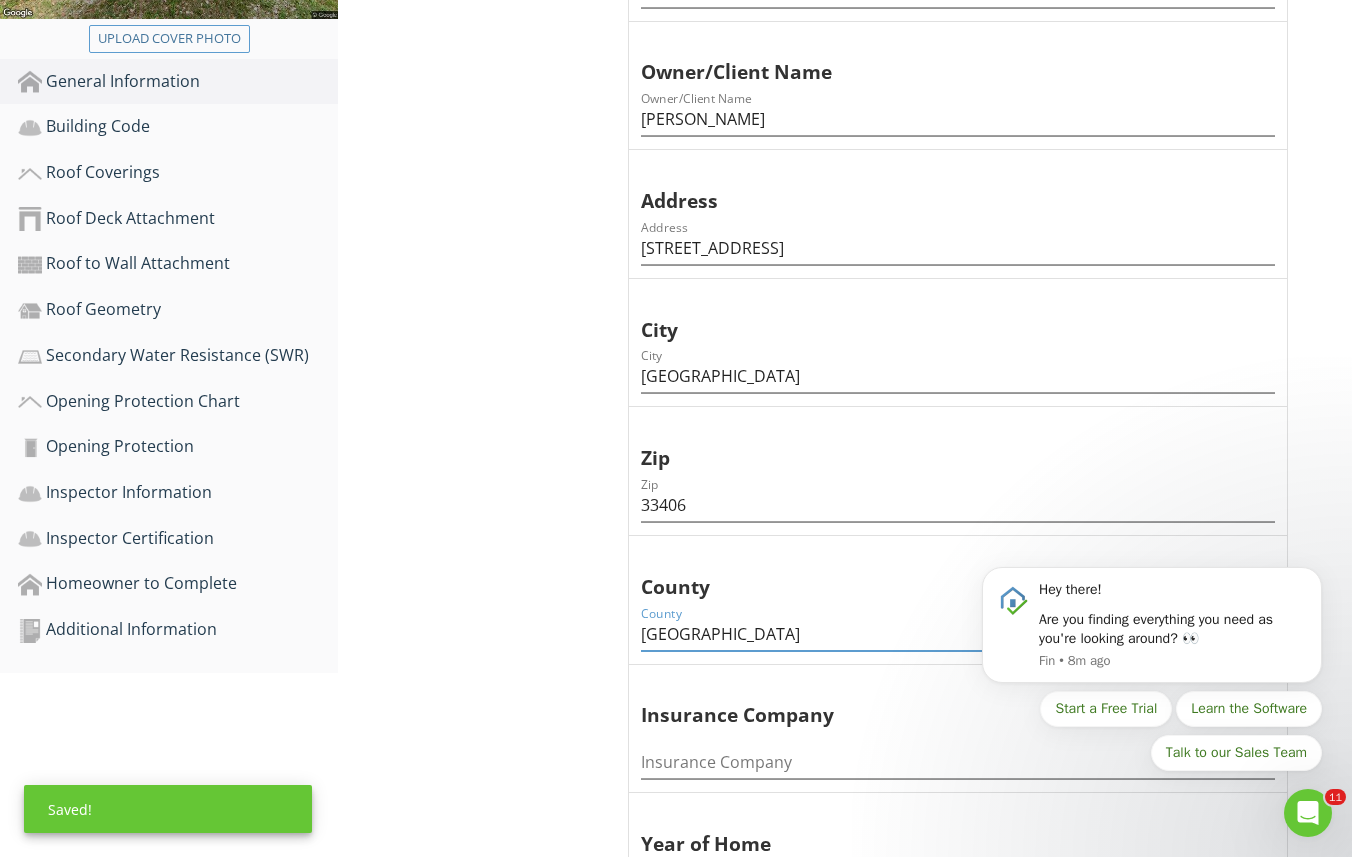 type on "Palm Beach" 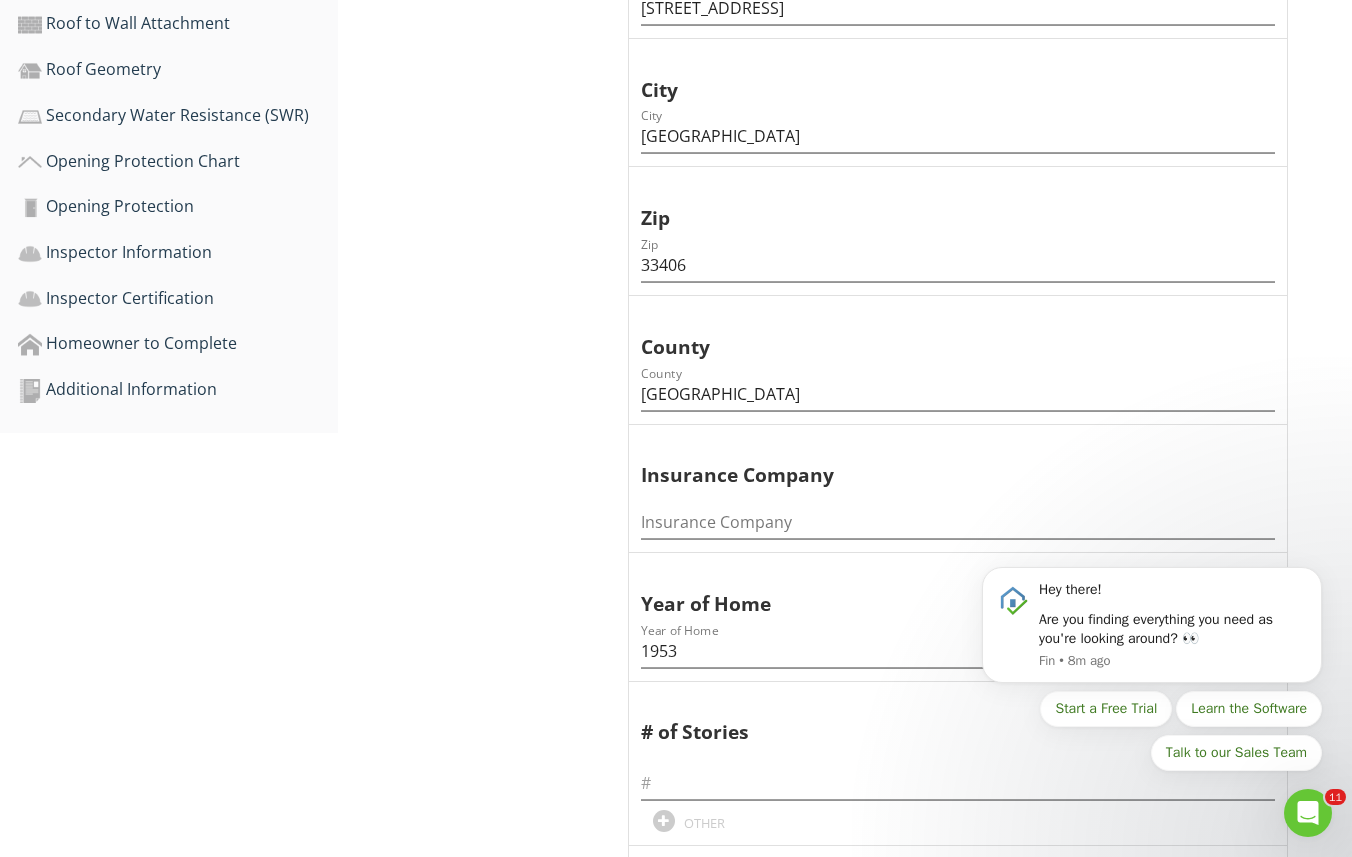 scroll, scrollTop: 808, scrollLeft: 0, axis: vertical 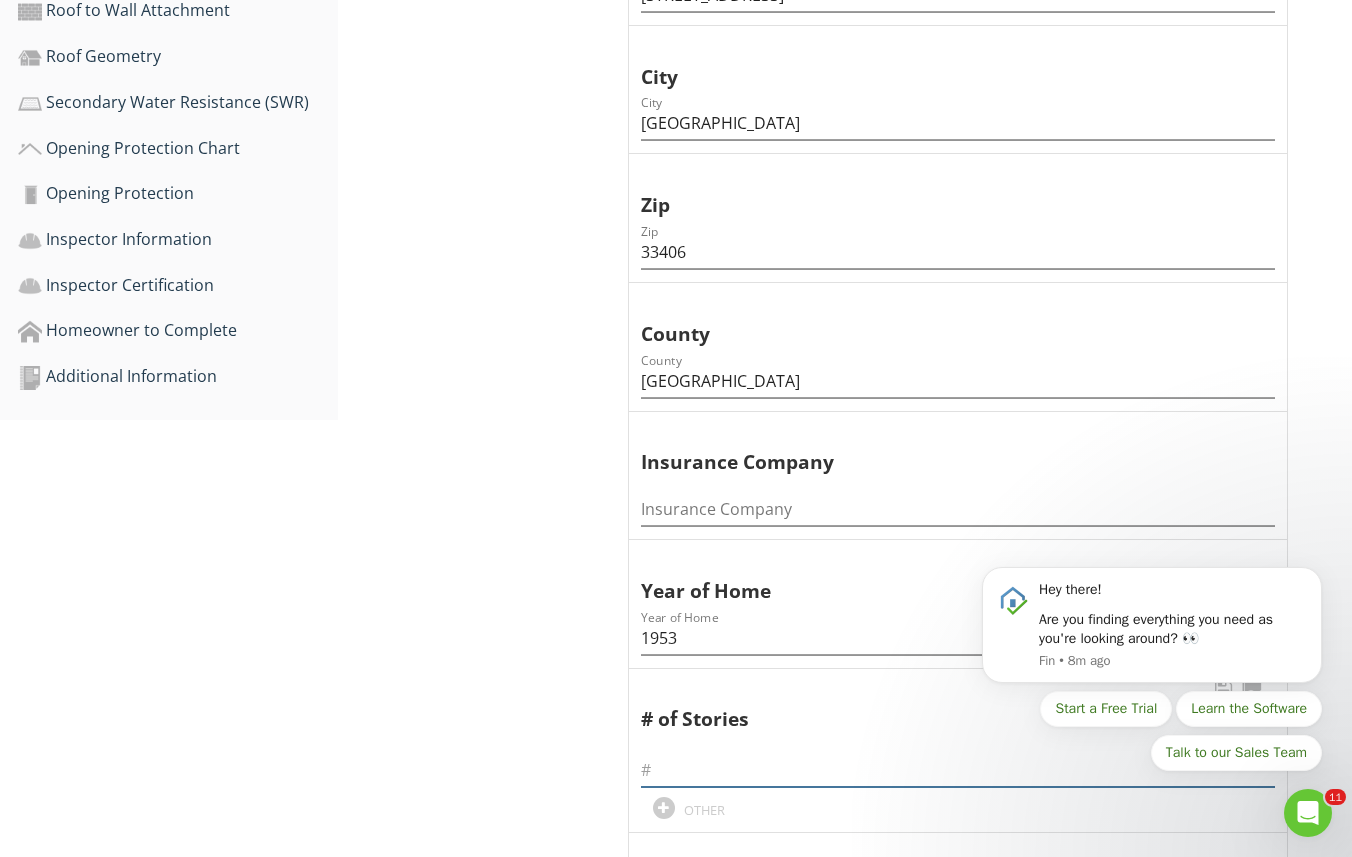 click at bounding box center (958, 770) 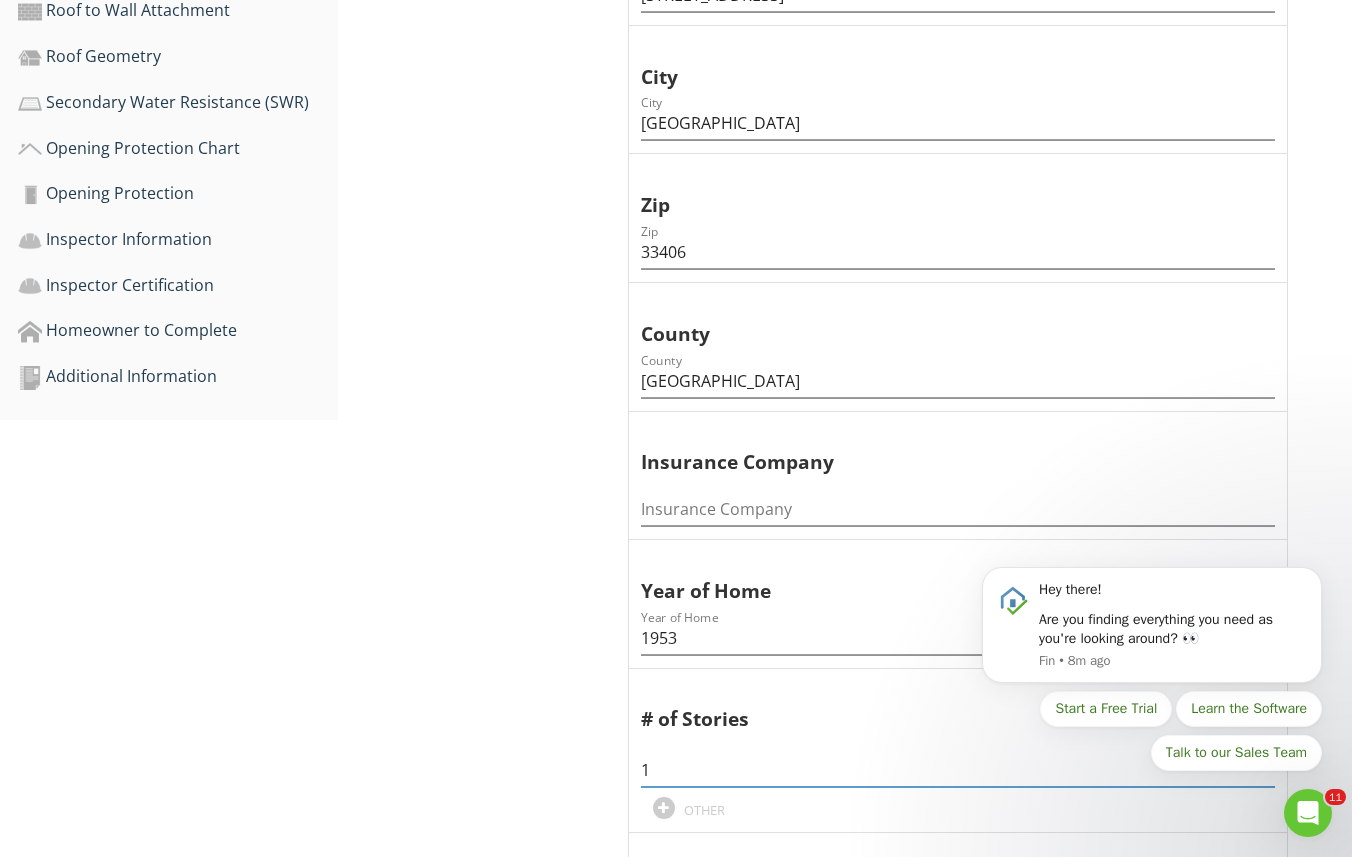 type on "1" 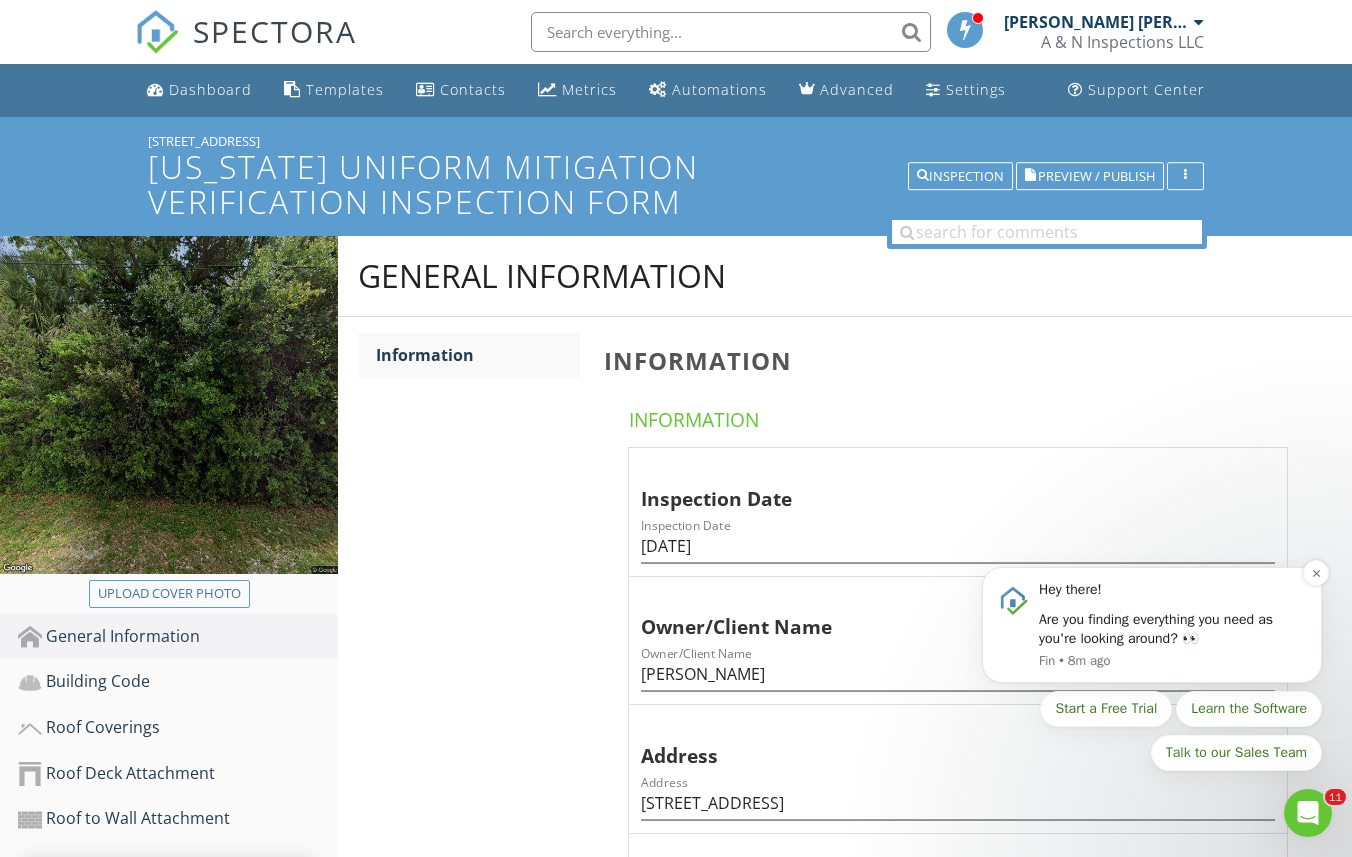 scroll, scrollTop: 0, scrollLeft: 0, axis: both 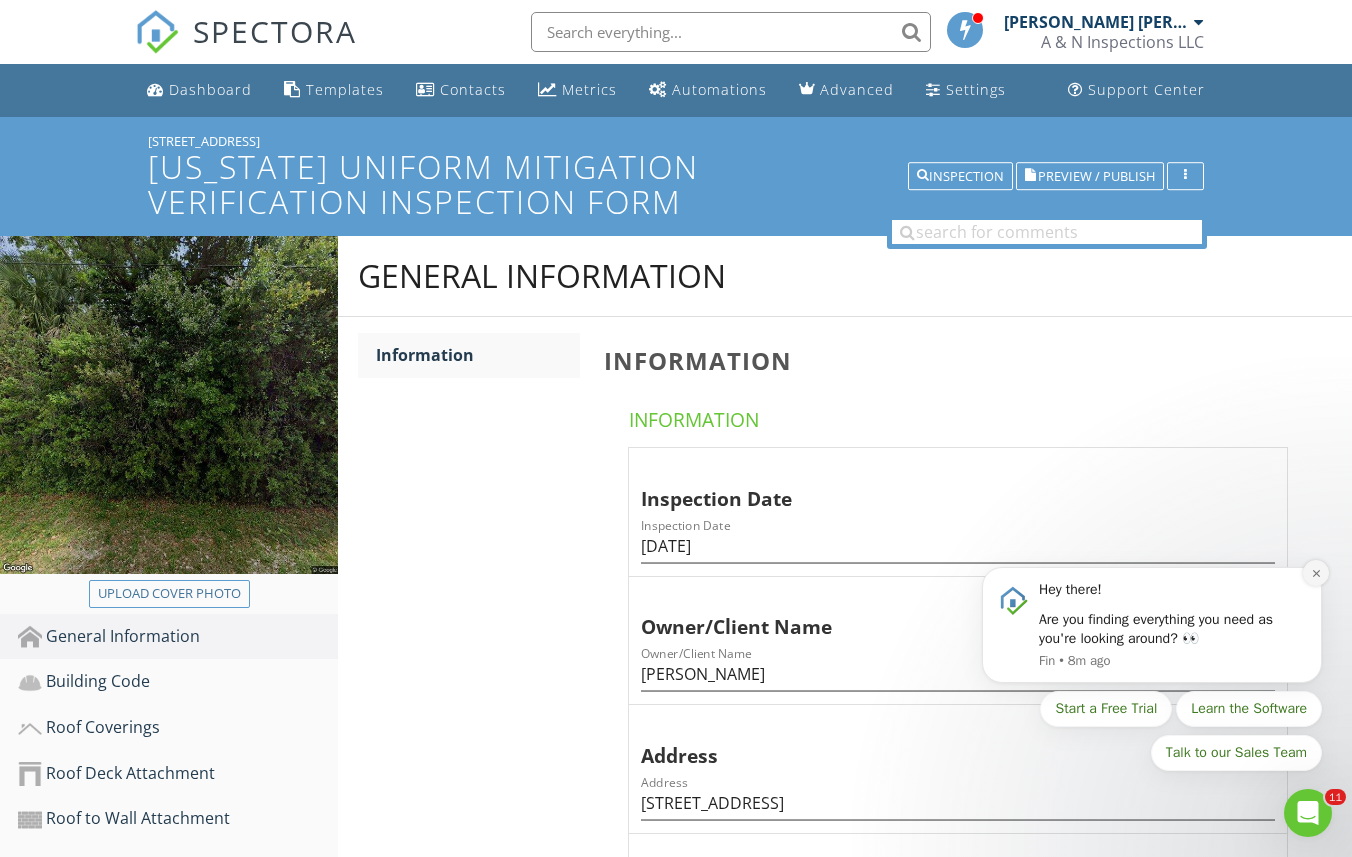 click 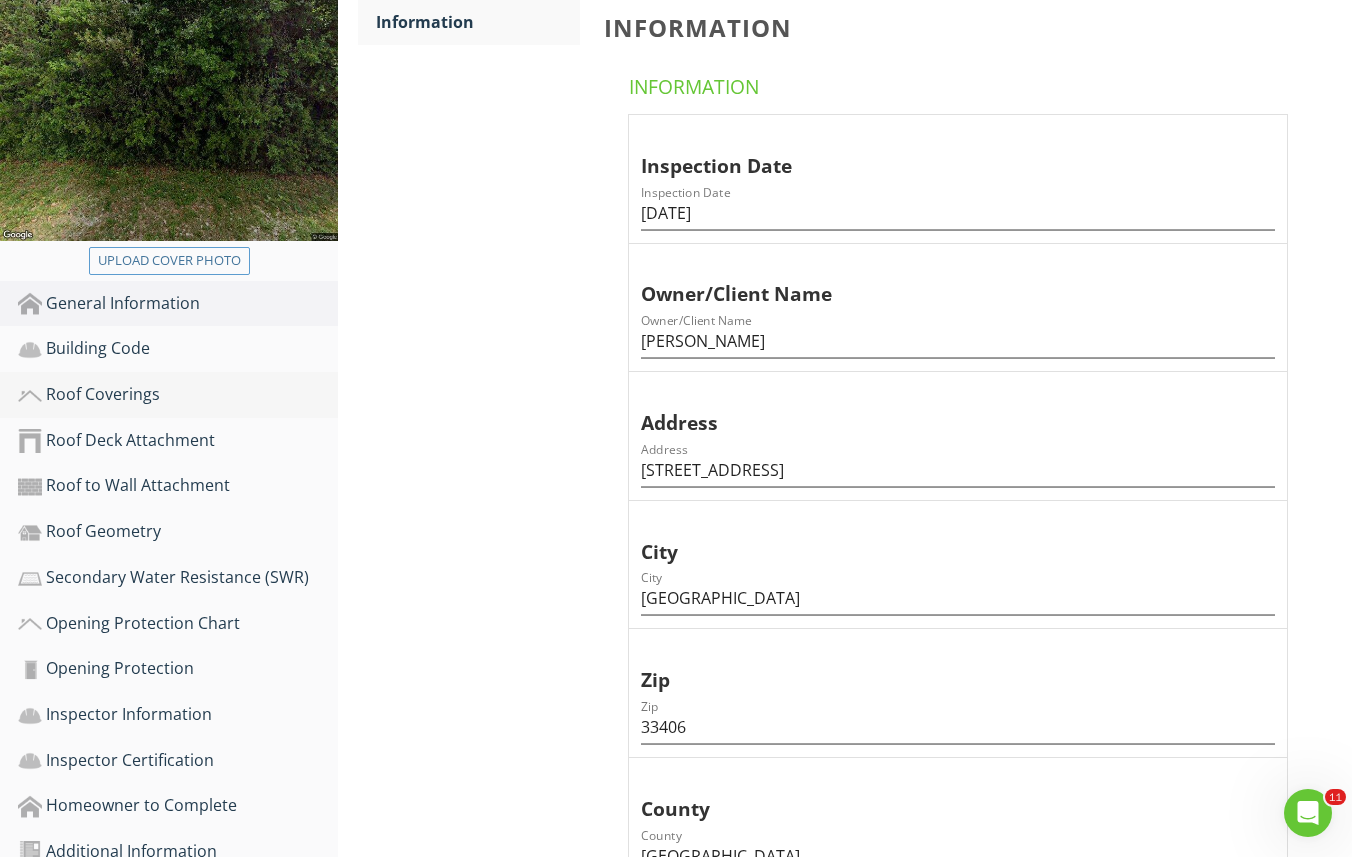 scroll, scrollTop: 348, scrollLeft: 0, axis: vertical 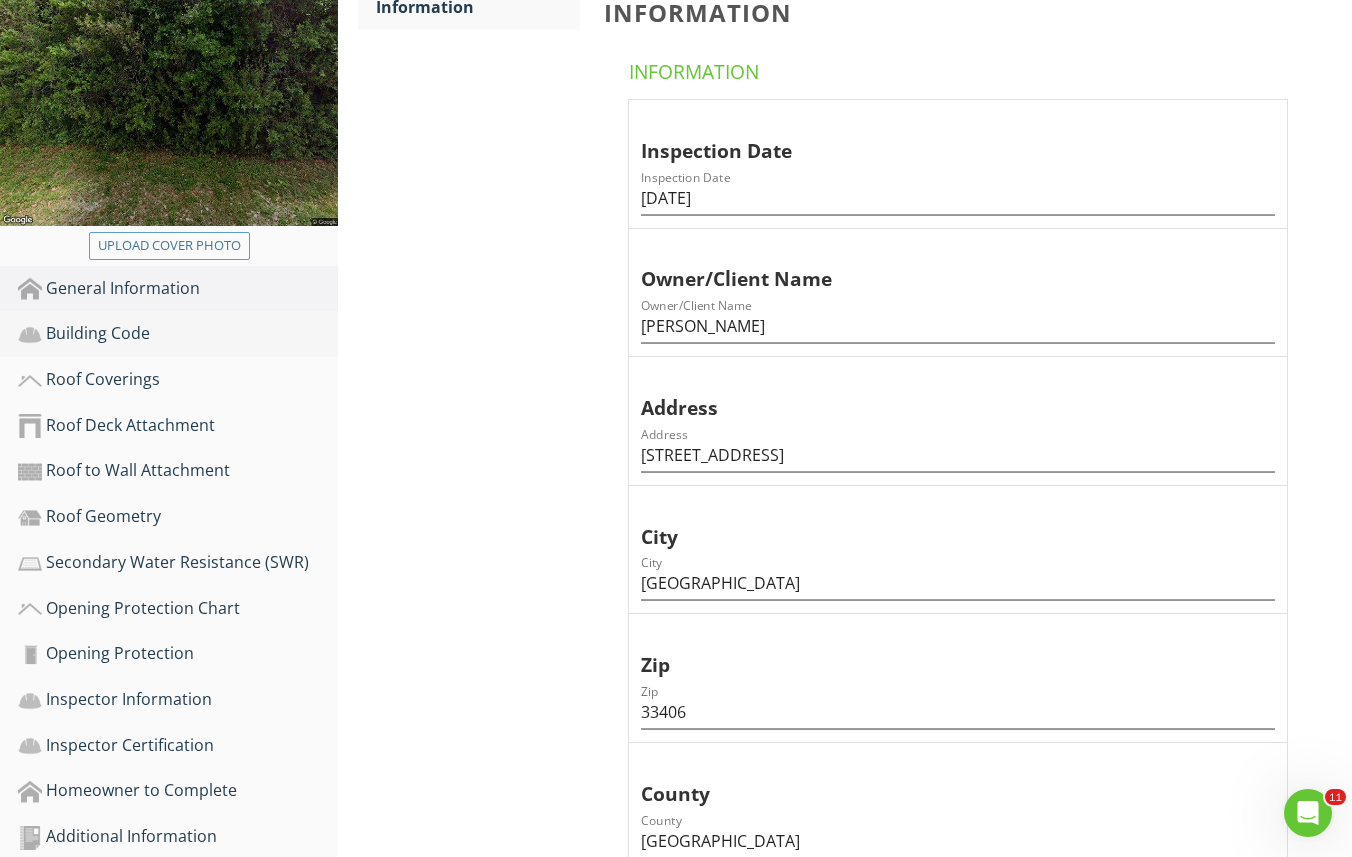 click on "Building Code" at bounding box center [178, 334] 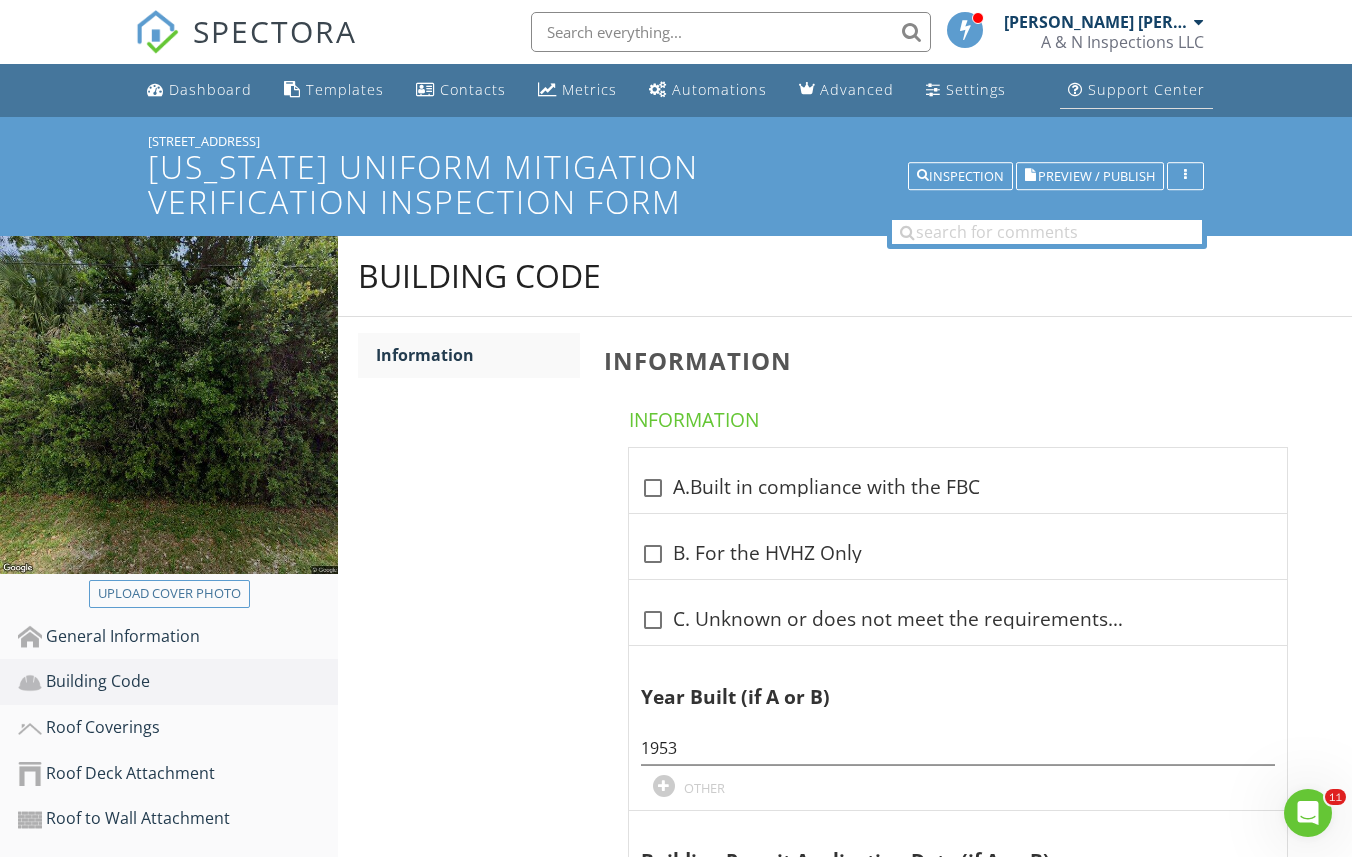 scroll, scrollTop: 0, scrollLeft: 0, axis: both 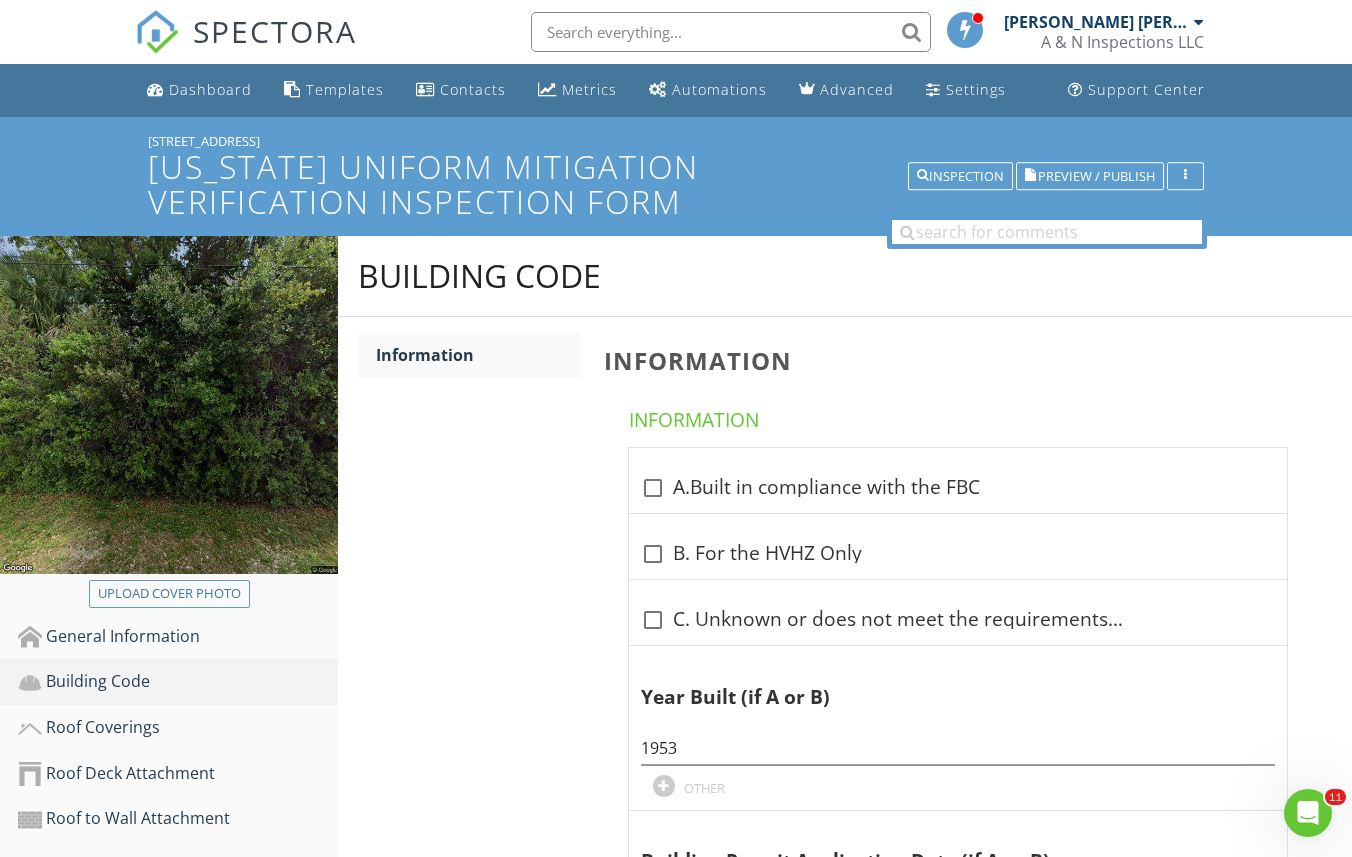 click at bounding box center (978, 18) 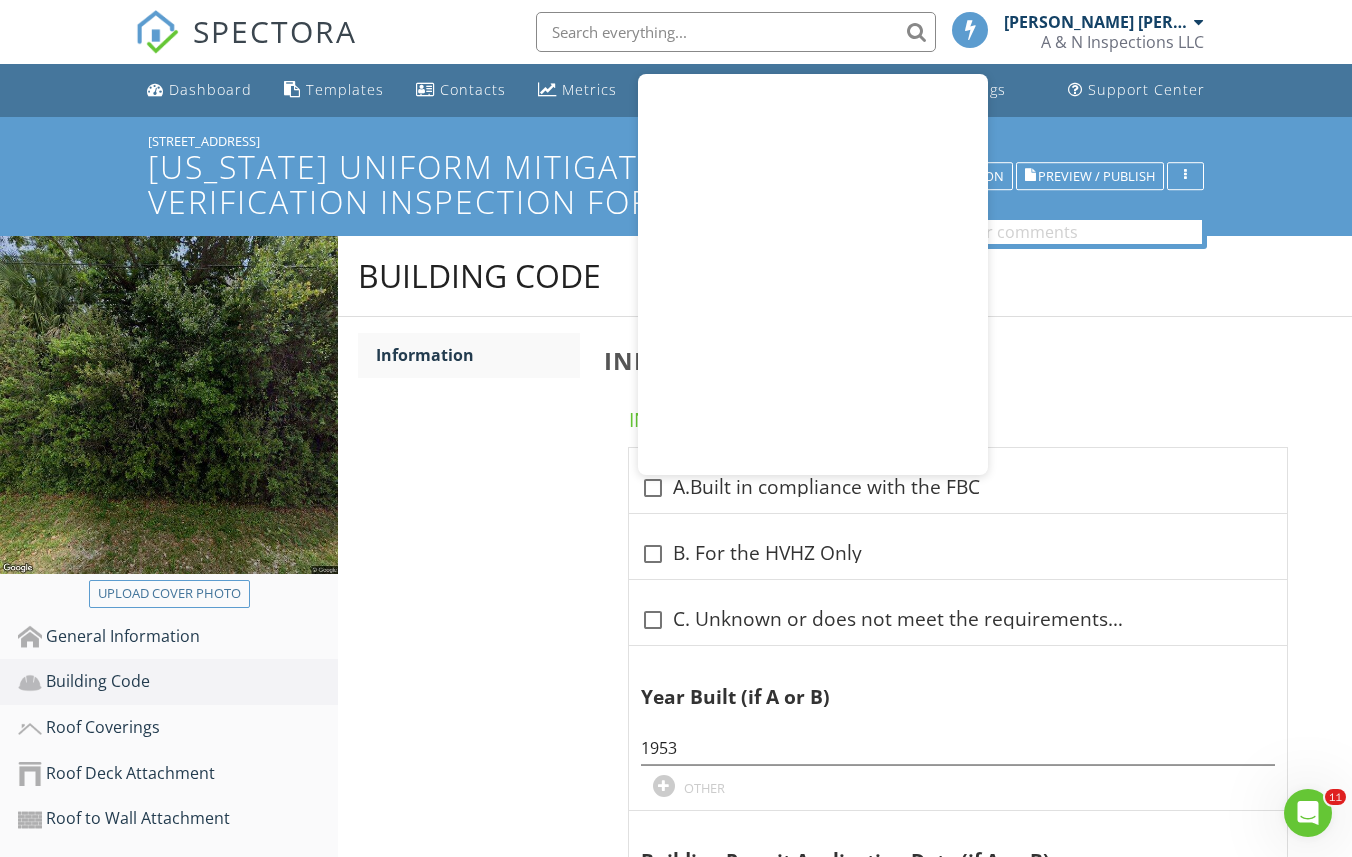click at bounding box center (971, 29) 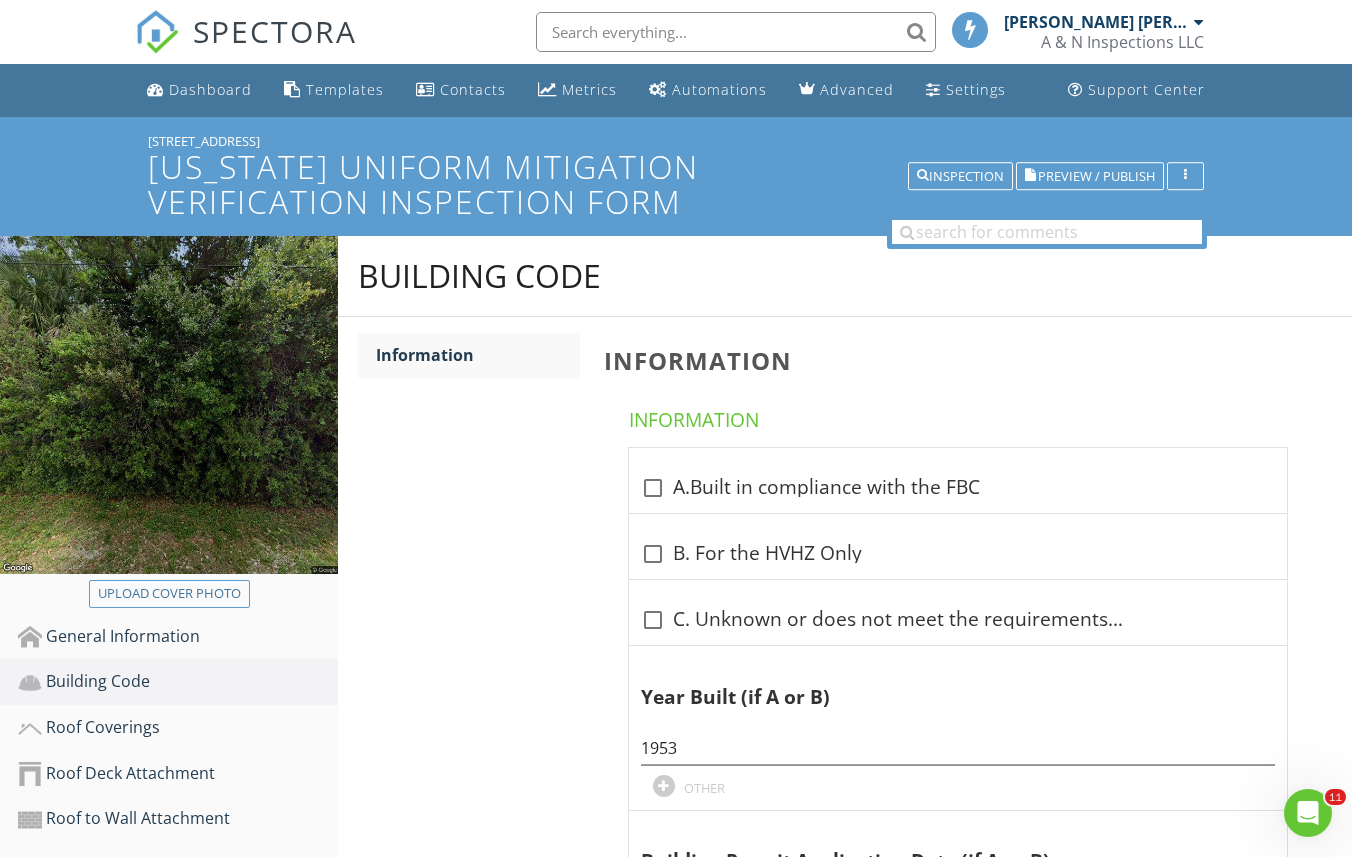 click at bounding box center [1199, 22] 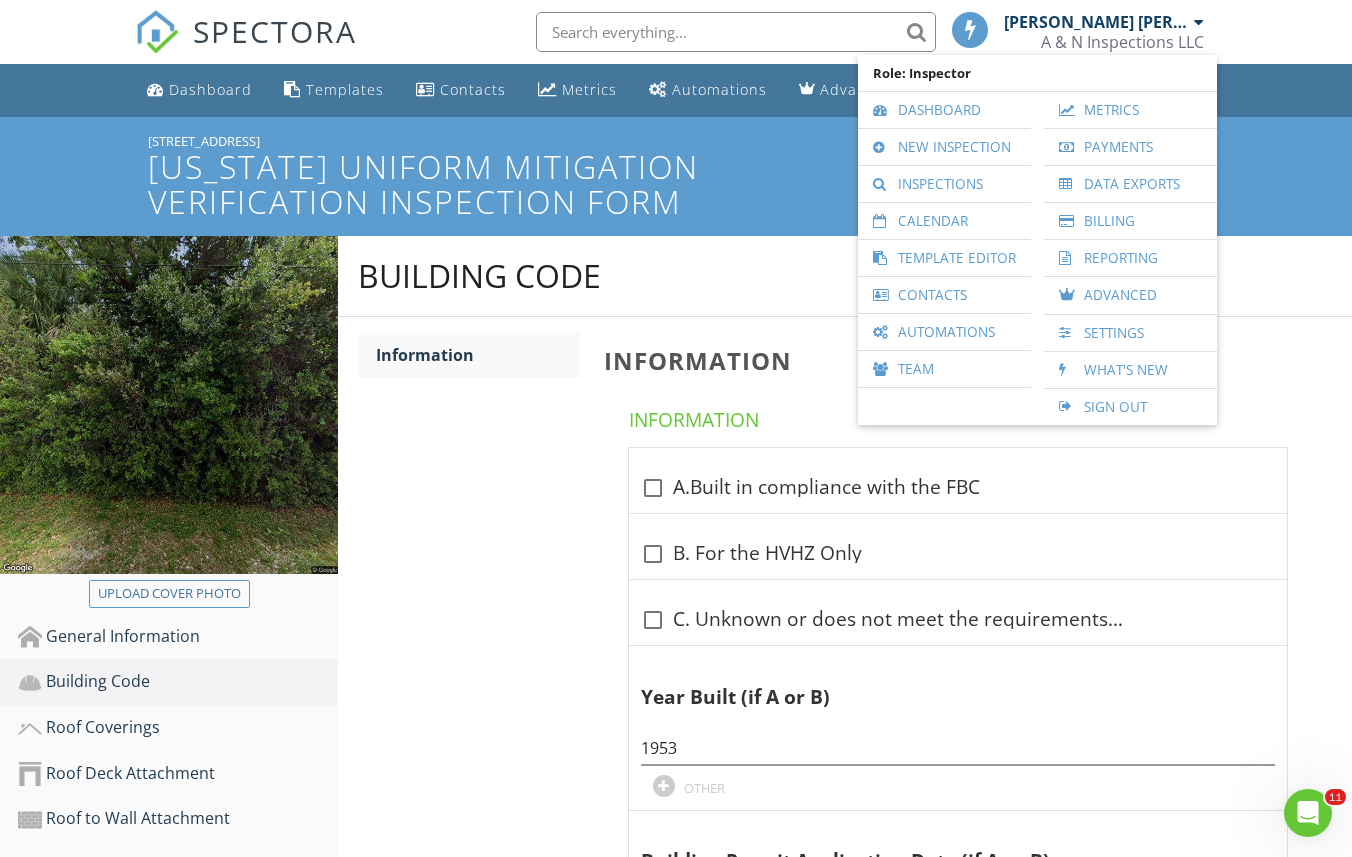 click on "Information
Information                       check_box_outline_blank
A.Built in compliance with the FBC
check_box_outline_blank
B. For the HVHZ Only
check_box_outline_blank
C. Unknown or does not meet the requirements of A and B
Year Built (if A or B)
1953         OTHER
Building Permit Application Date (if A or B)
Building Permit Application Date (if A or B)               Limitations" at bounding box center [972, 715] 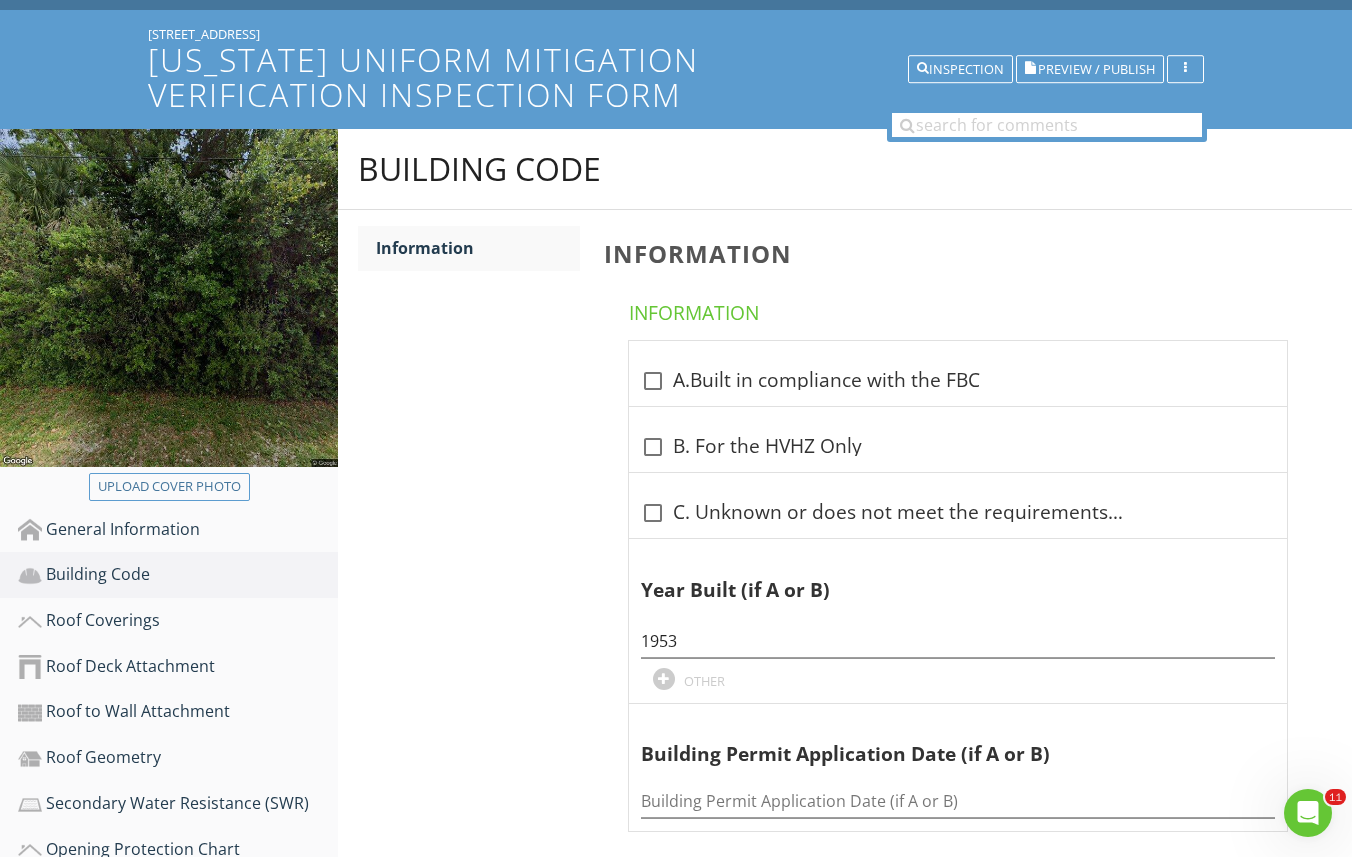 scroll, scrollTop: 111, scrollLeft: 0, axis: vertical 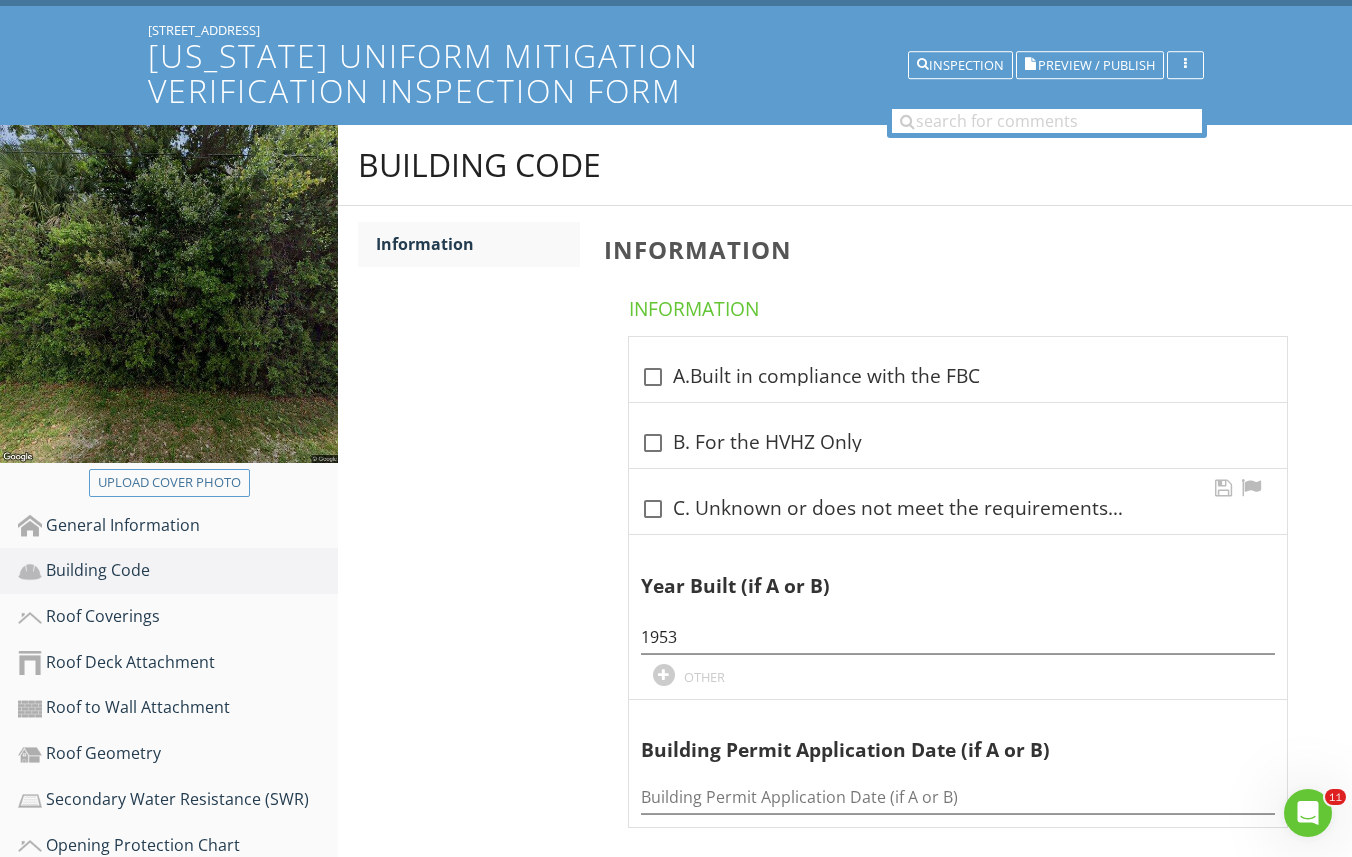 click at bounding box center [653, 509] 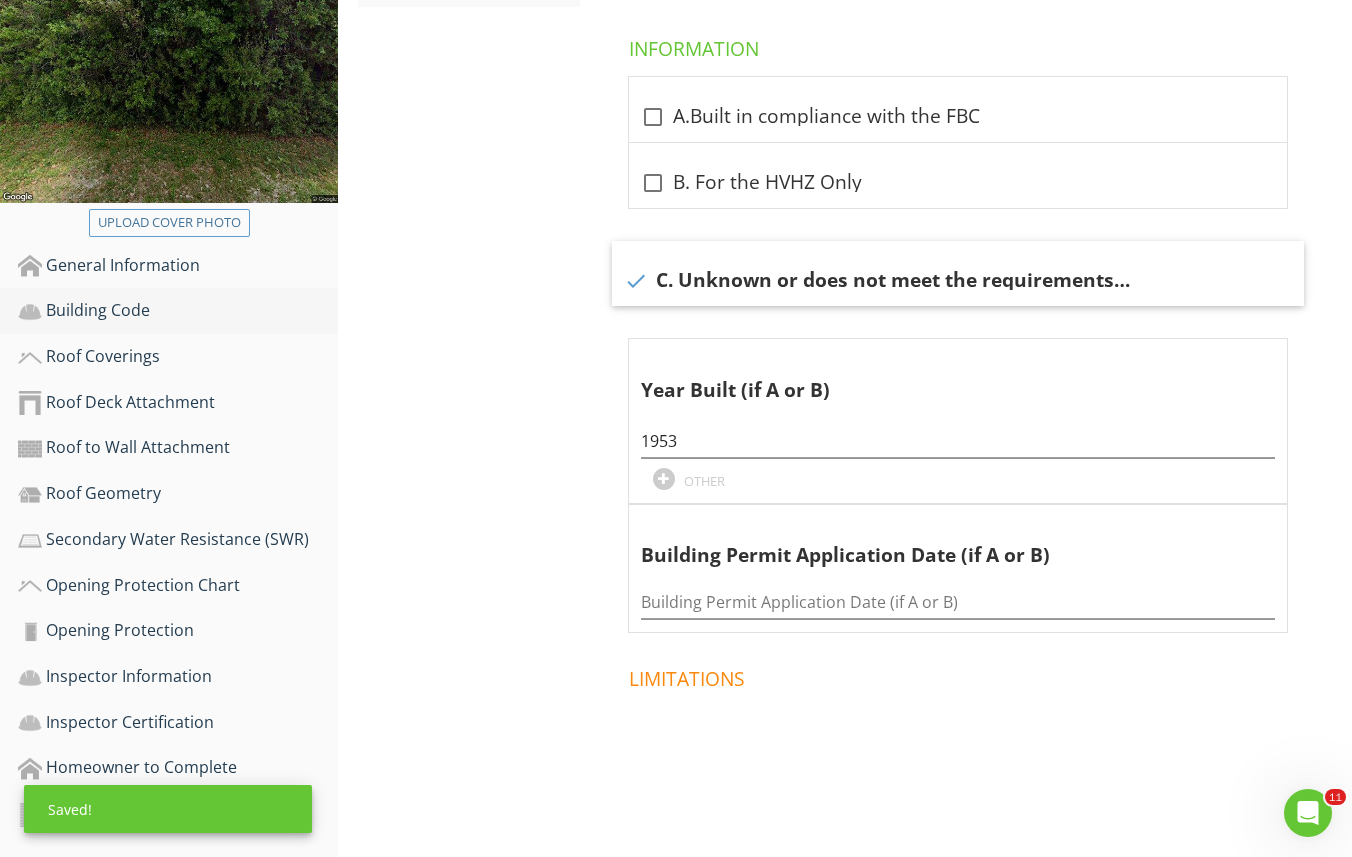 scroll, scrollTop: 370, scrollLeft: 0, axis: vertical 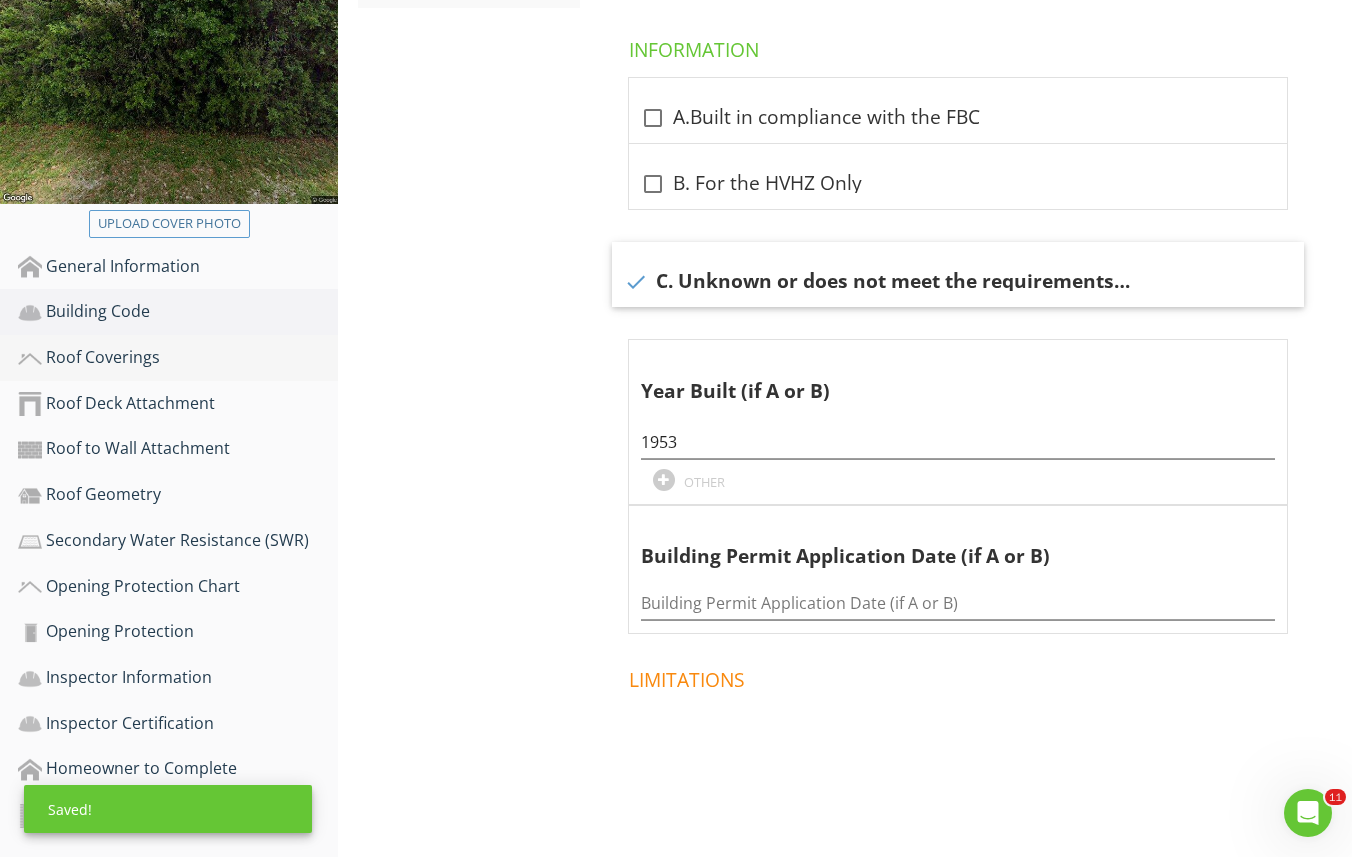click on "Roof Coverings" at bounding box center [178, 358] 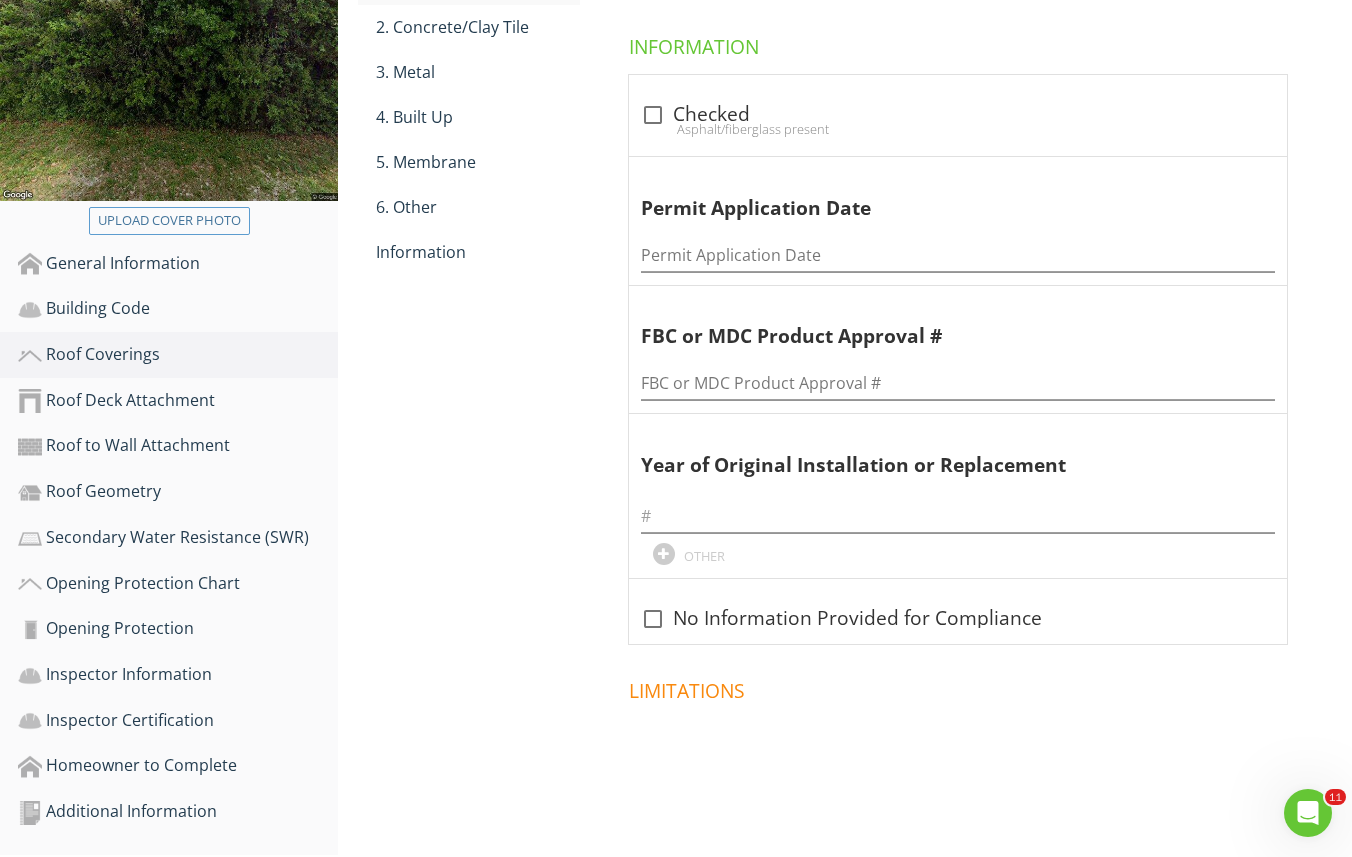scroll, scrollTop: 372, scrollLeft: 0, axis: vertical 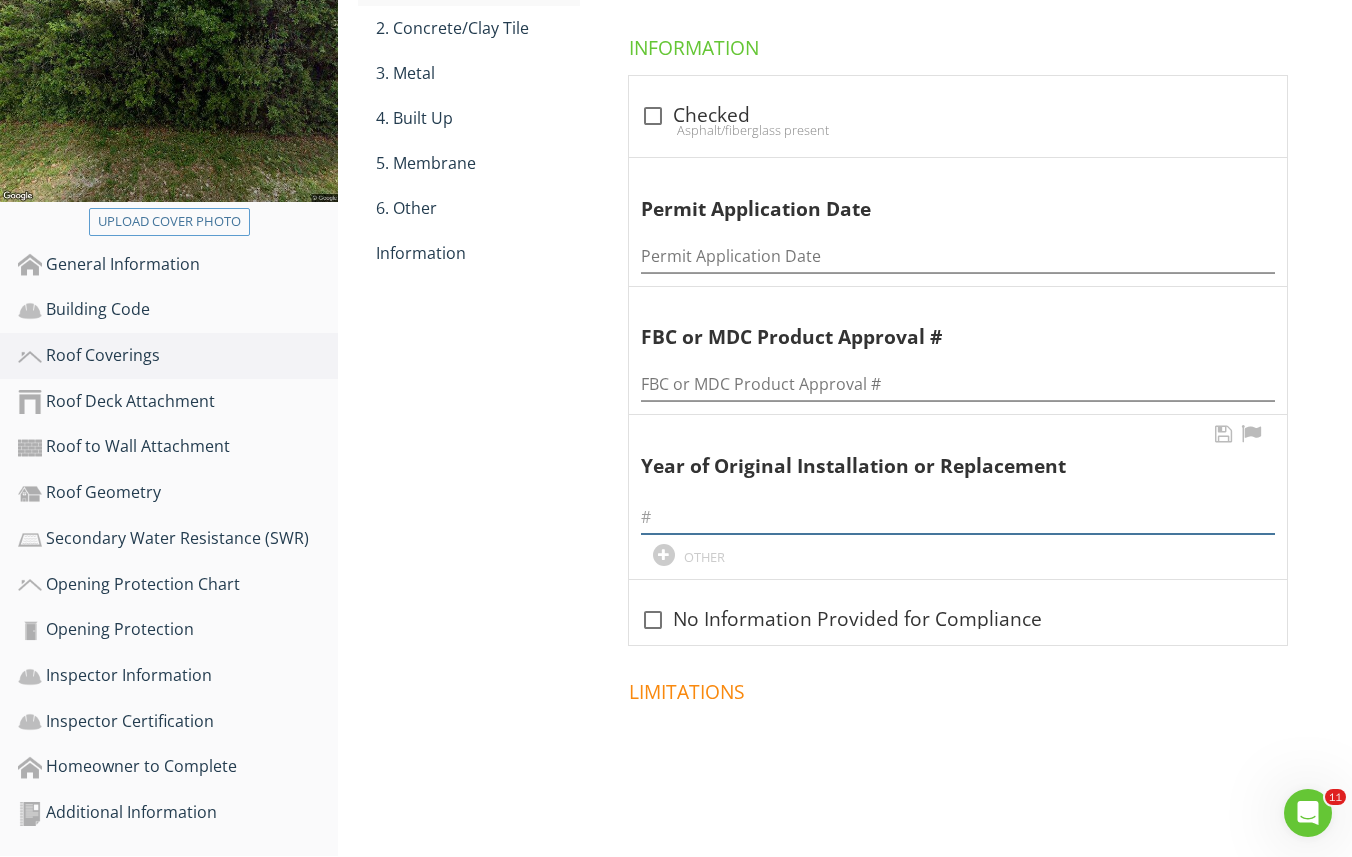 click at bounding box center [958, 517] 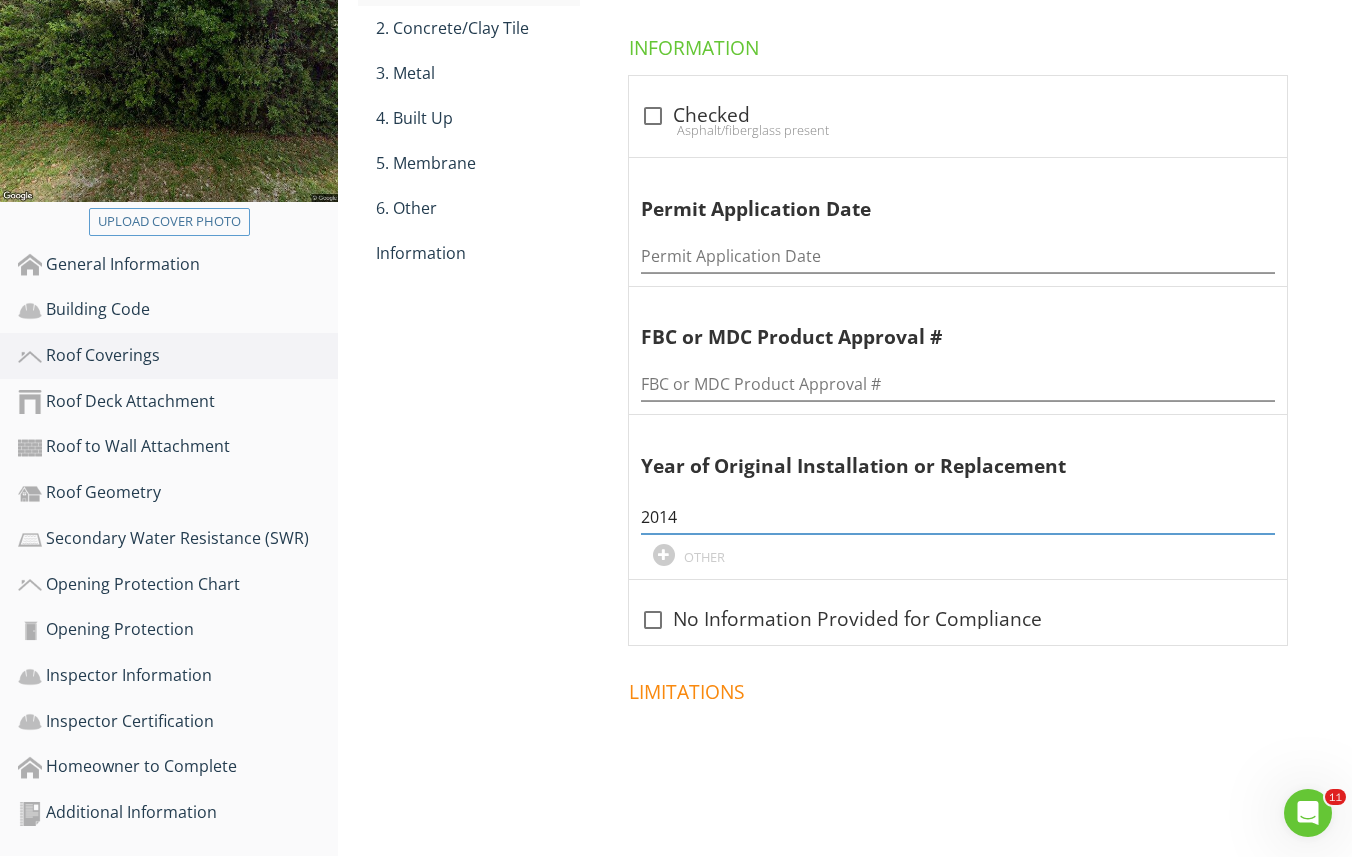 type on "2014" 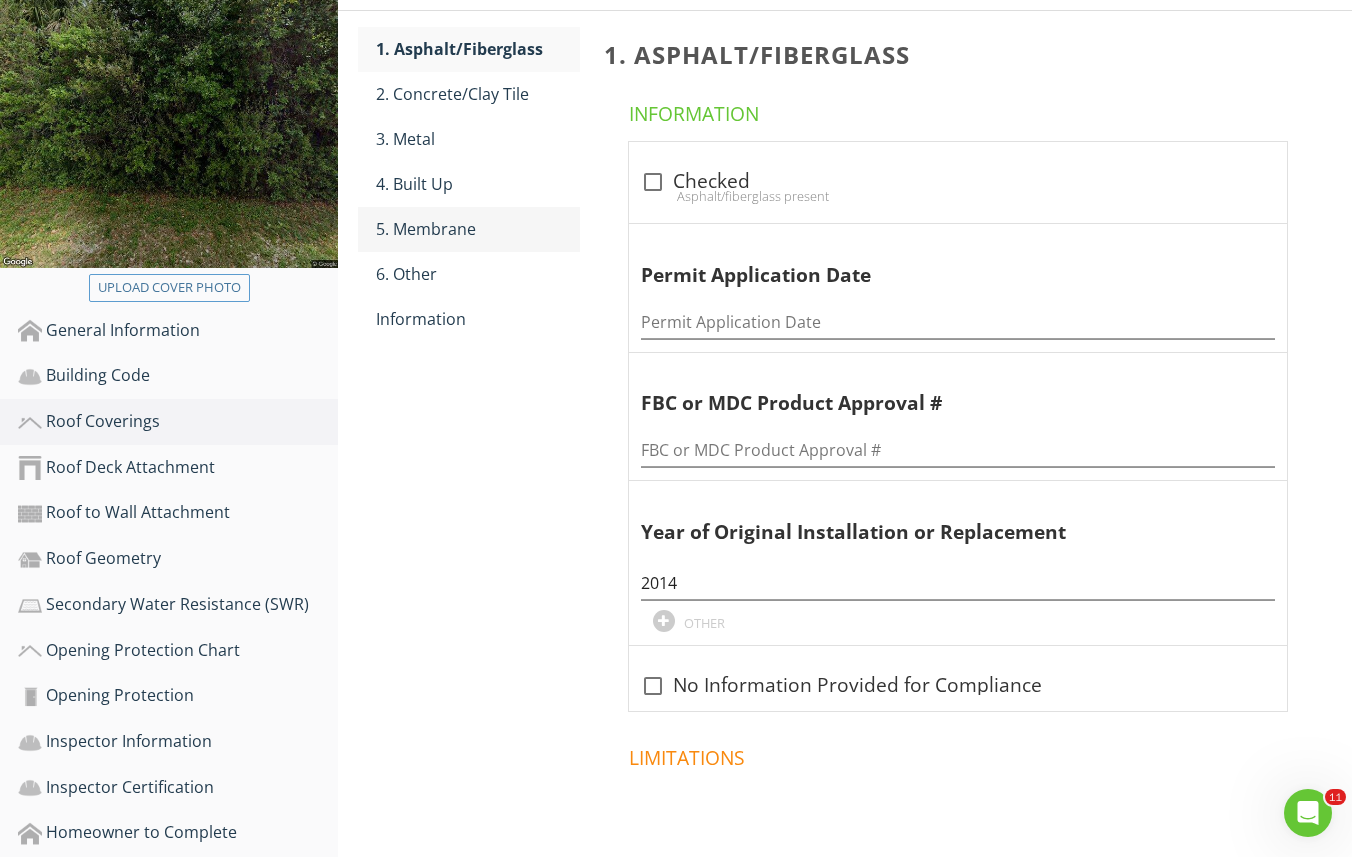 scroll, scrollTop: 285, scrollLeft: 0, axis: vertical 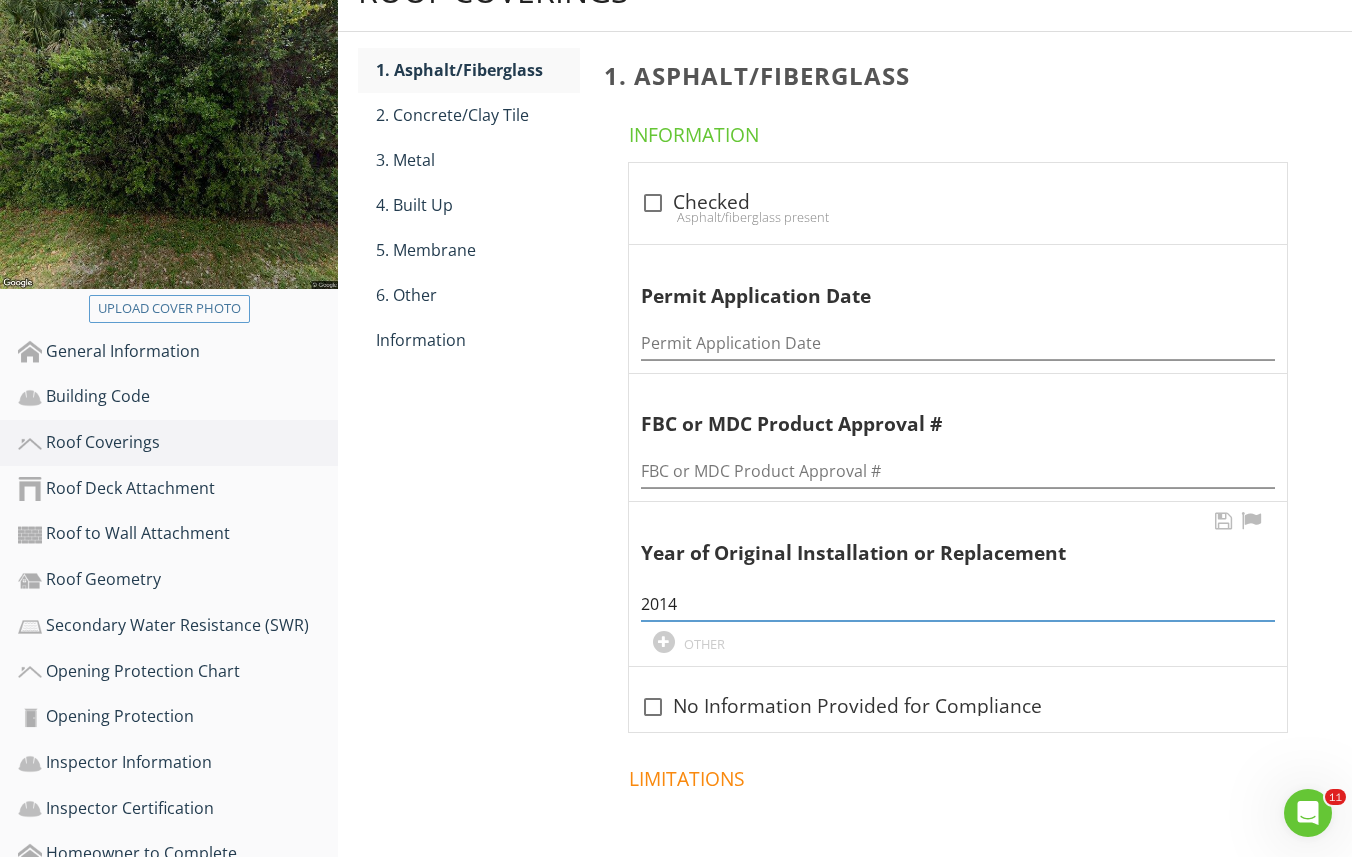 click on "2014" at bounding box center (958, 604) 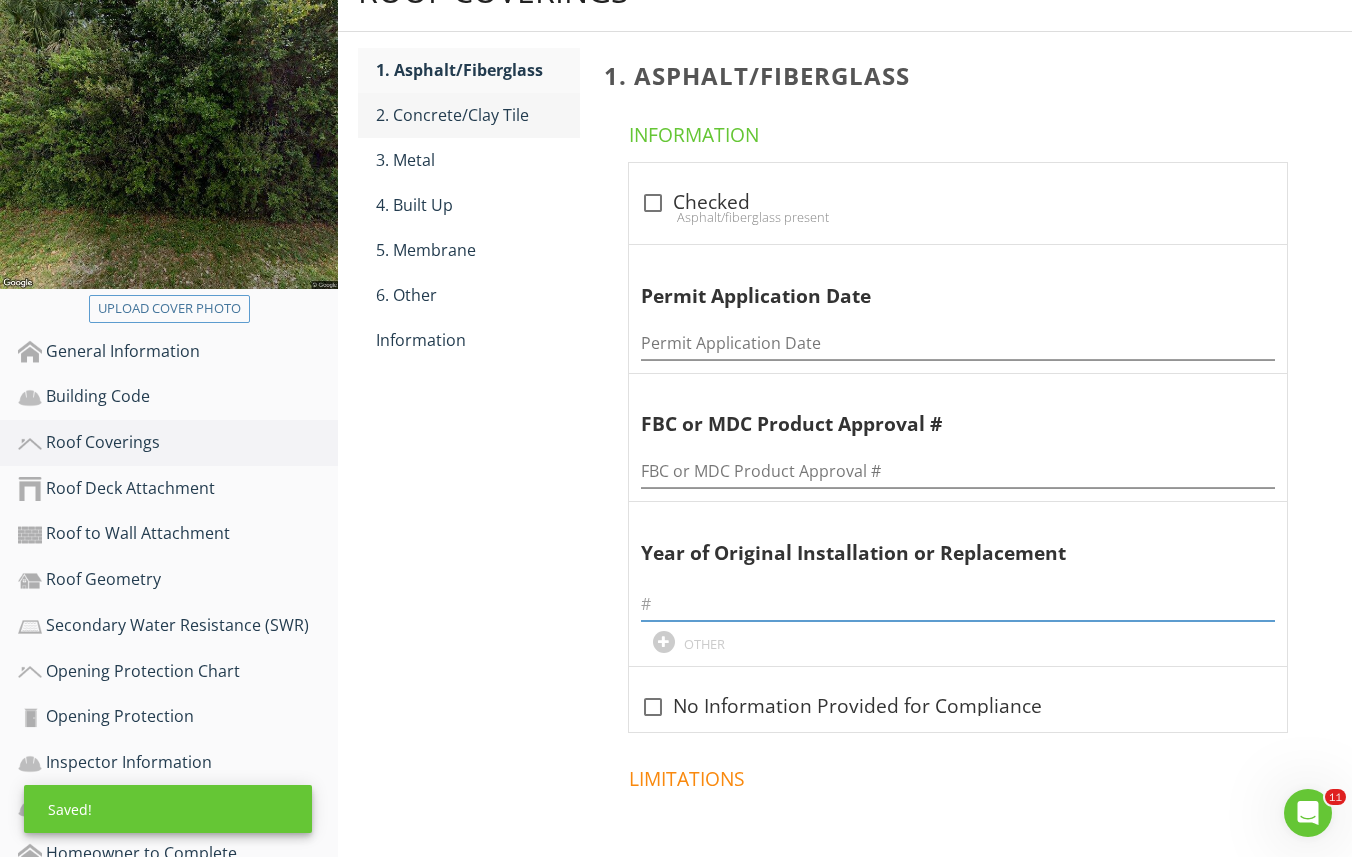 type 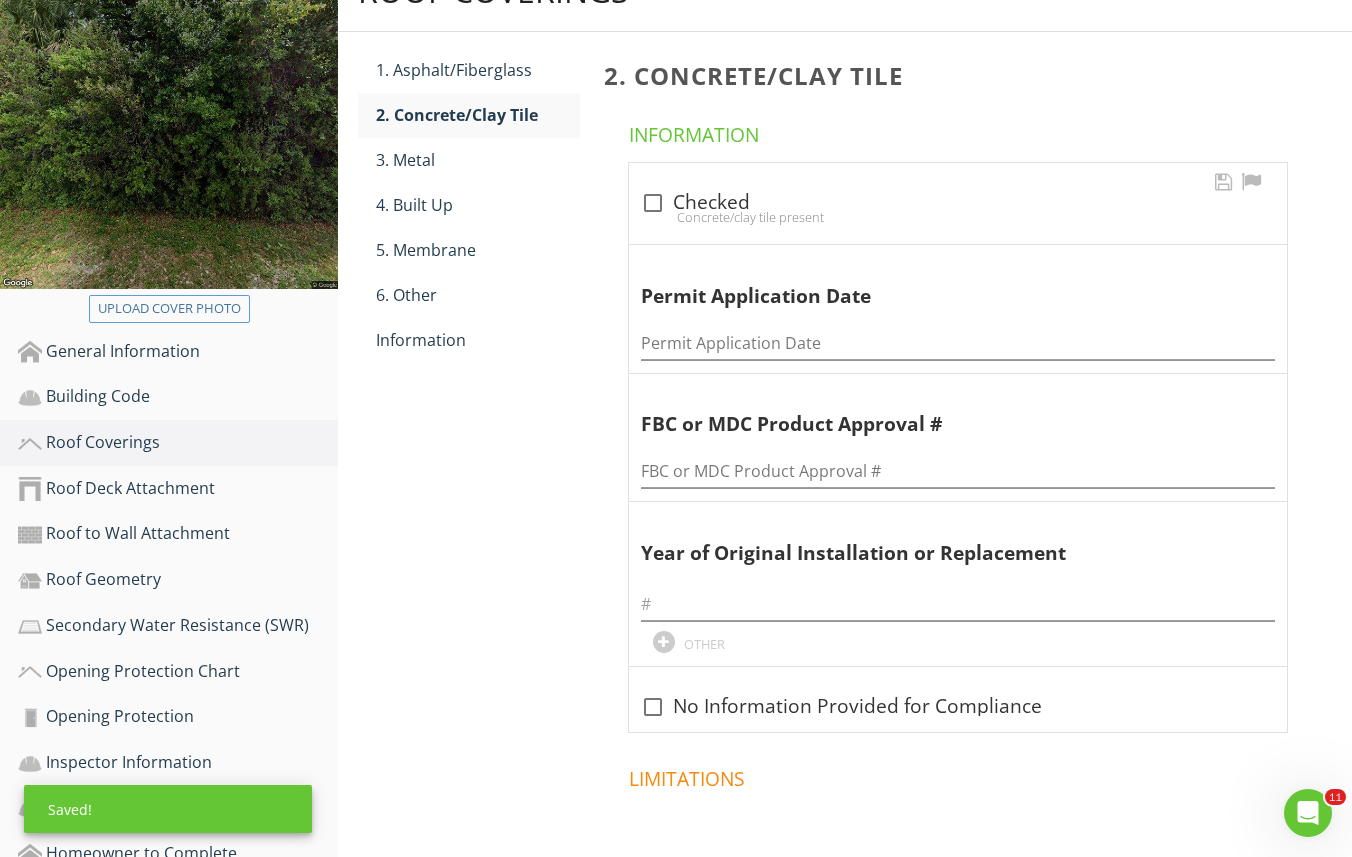 click at bounding box center (653, 203) 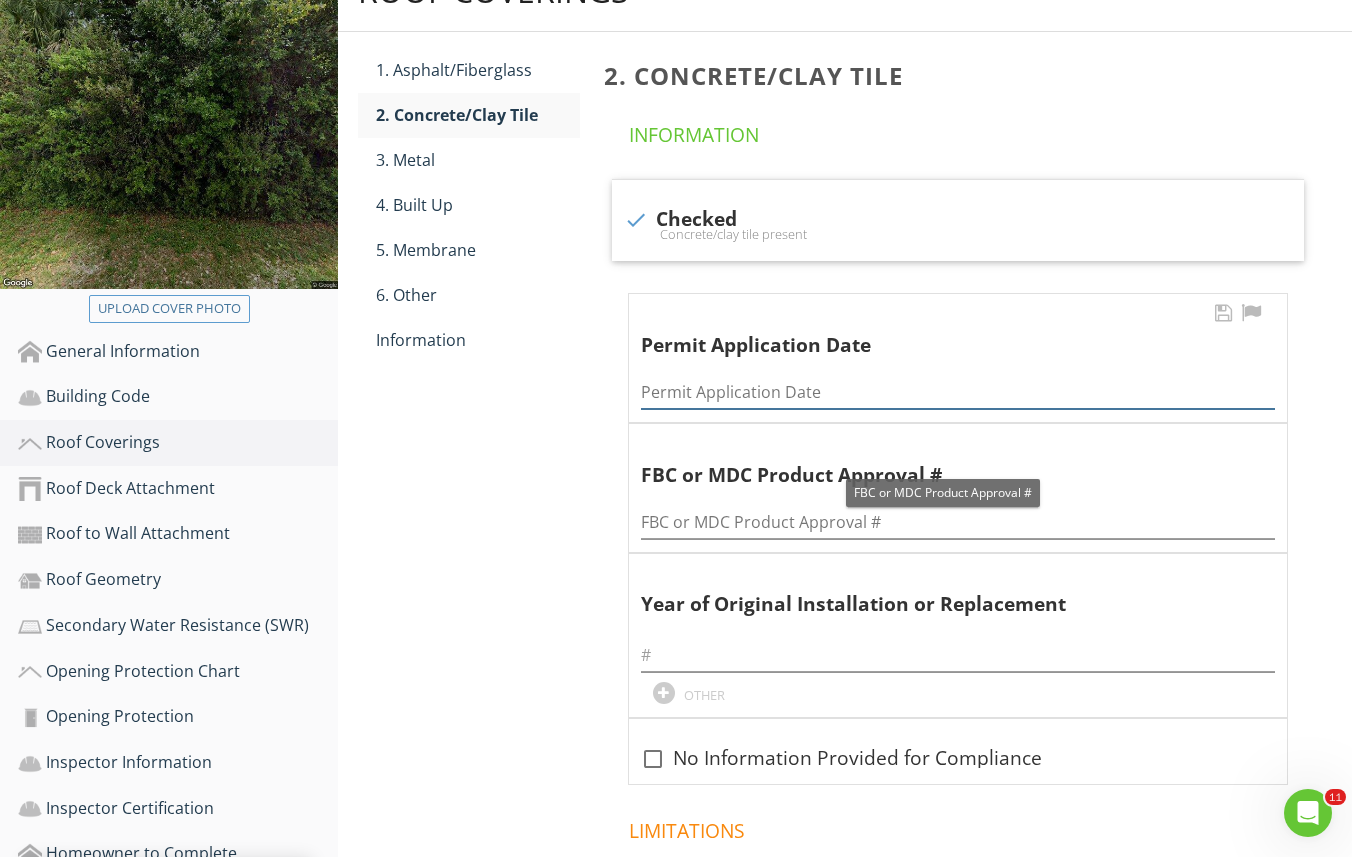 click at bounding box center [958, 392] 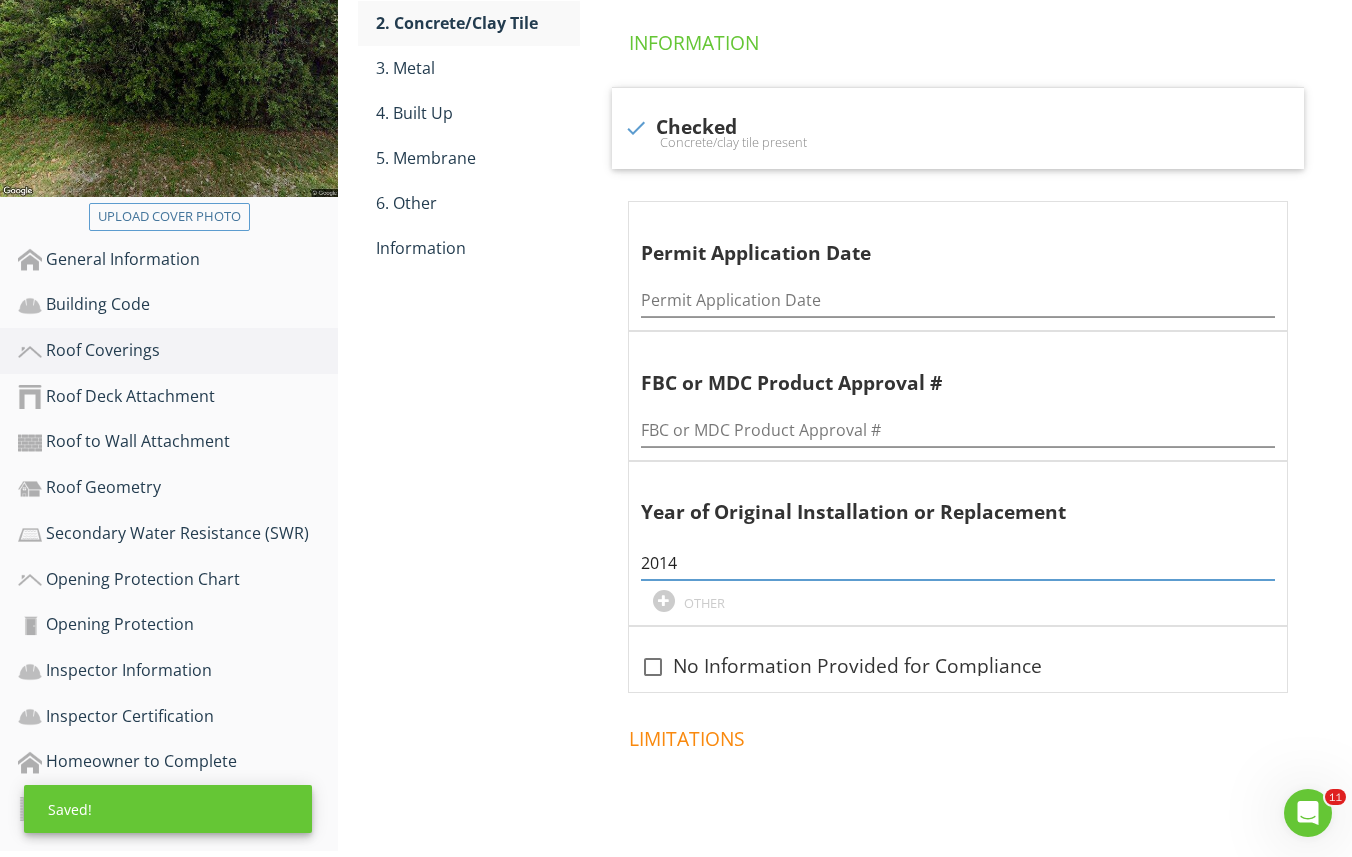 scroll, scrollTop: 389, scrollLeft: 0, axis: vertical 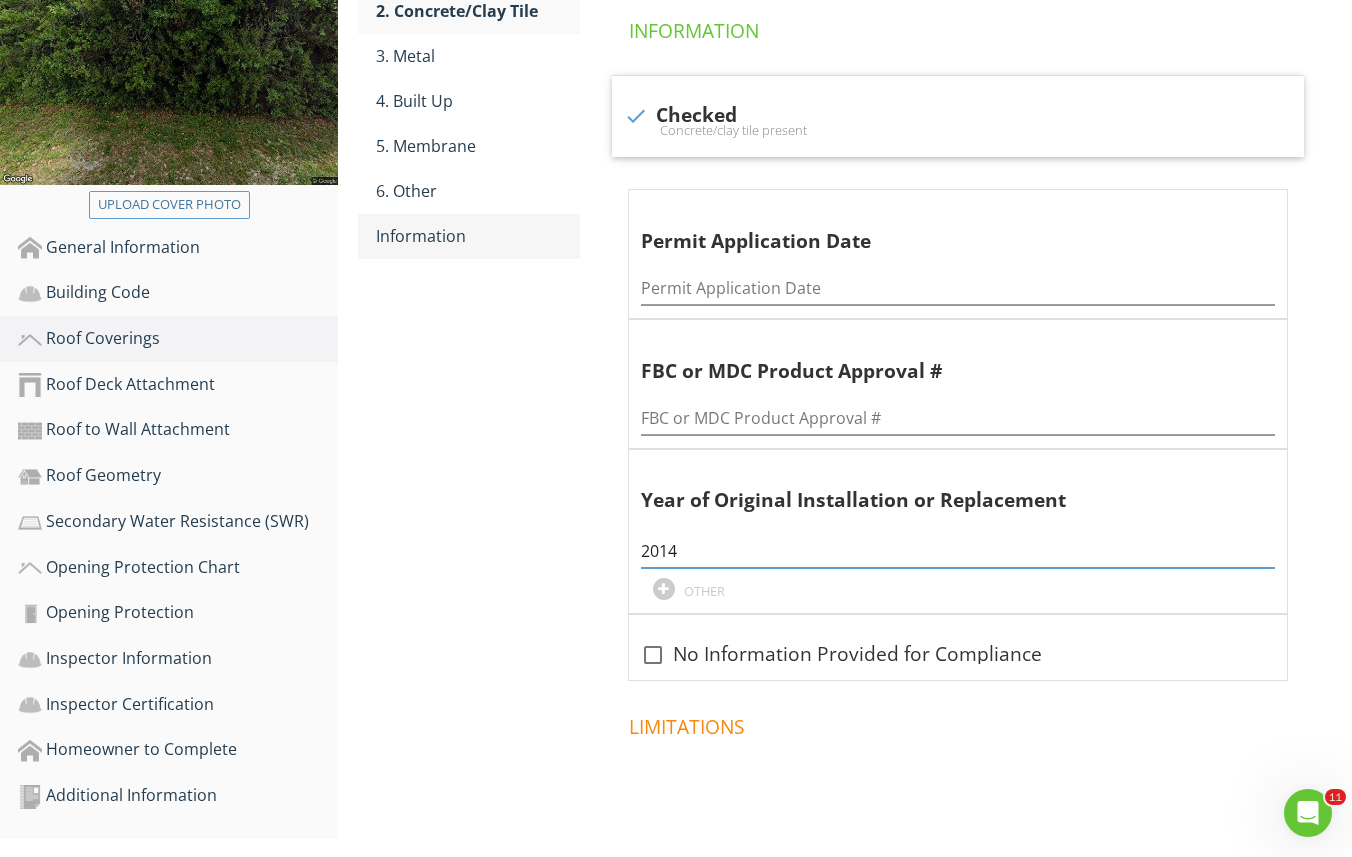 type on "2014" 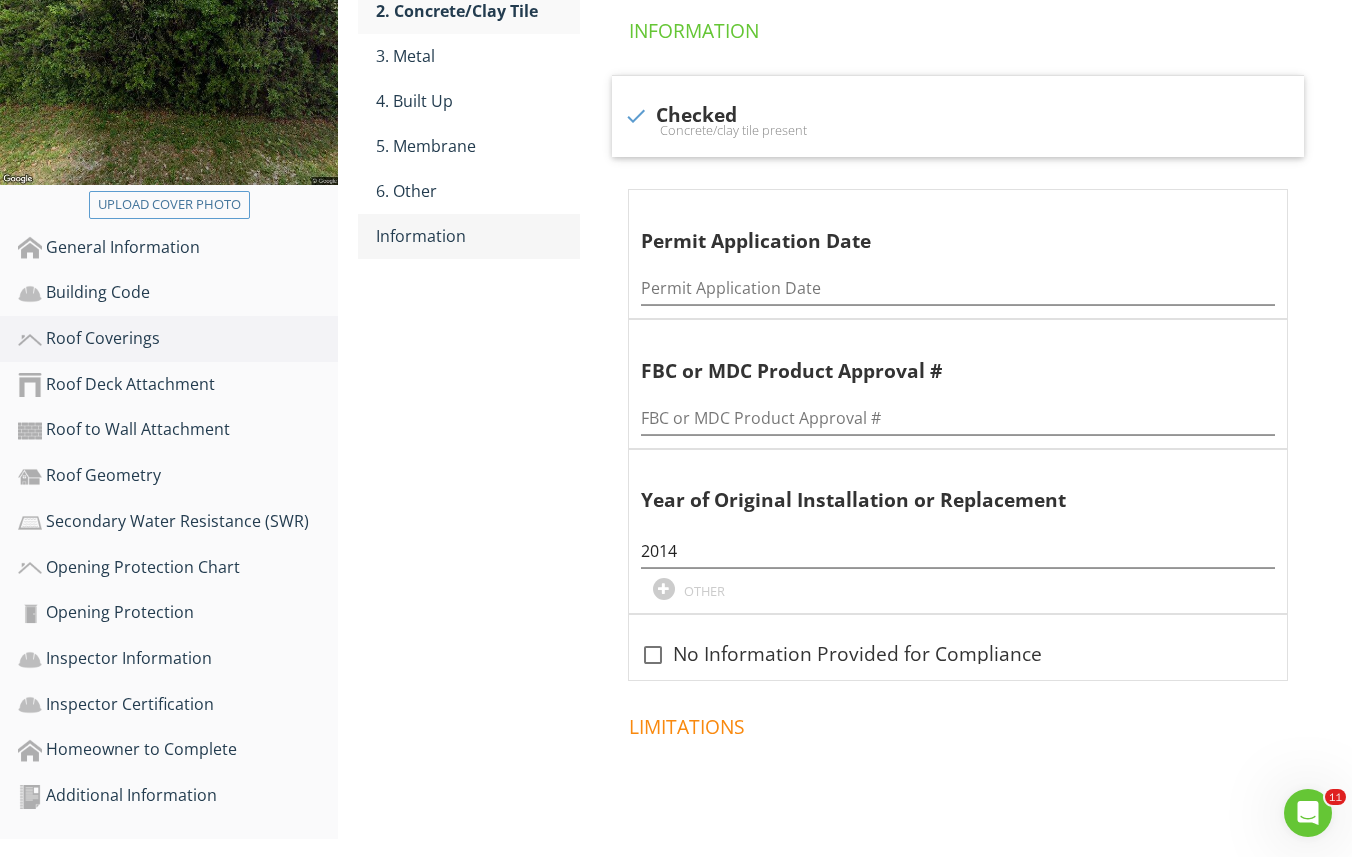 click on "Information" at bounding box center (478, 236) 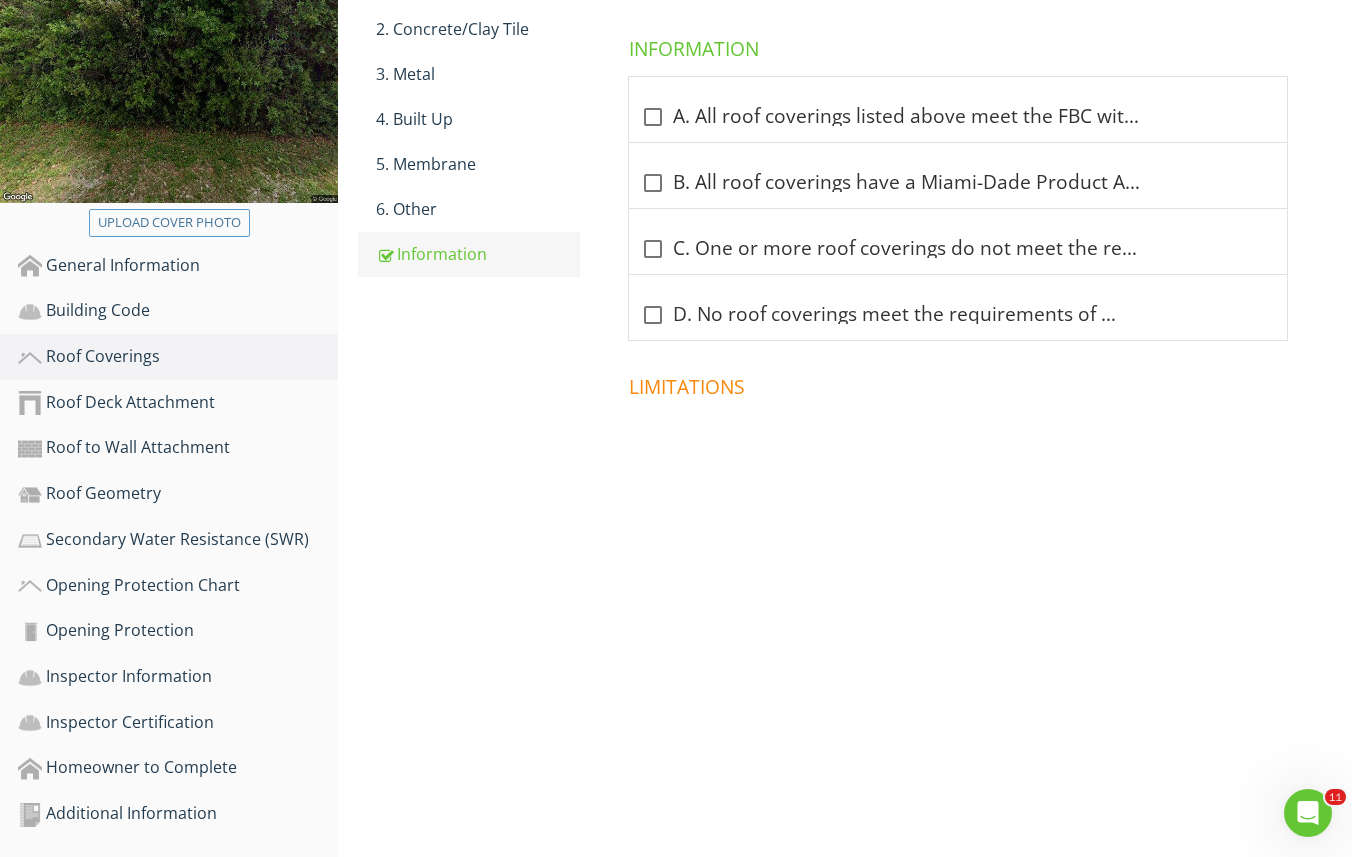 scroll, scrollTop: 370, scrollLeft: 0, axis: vertical 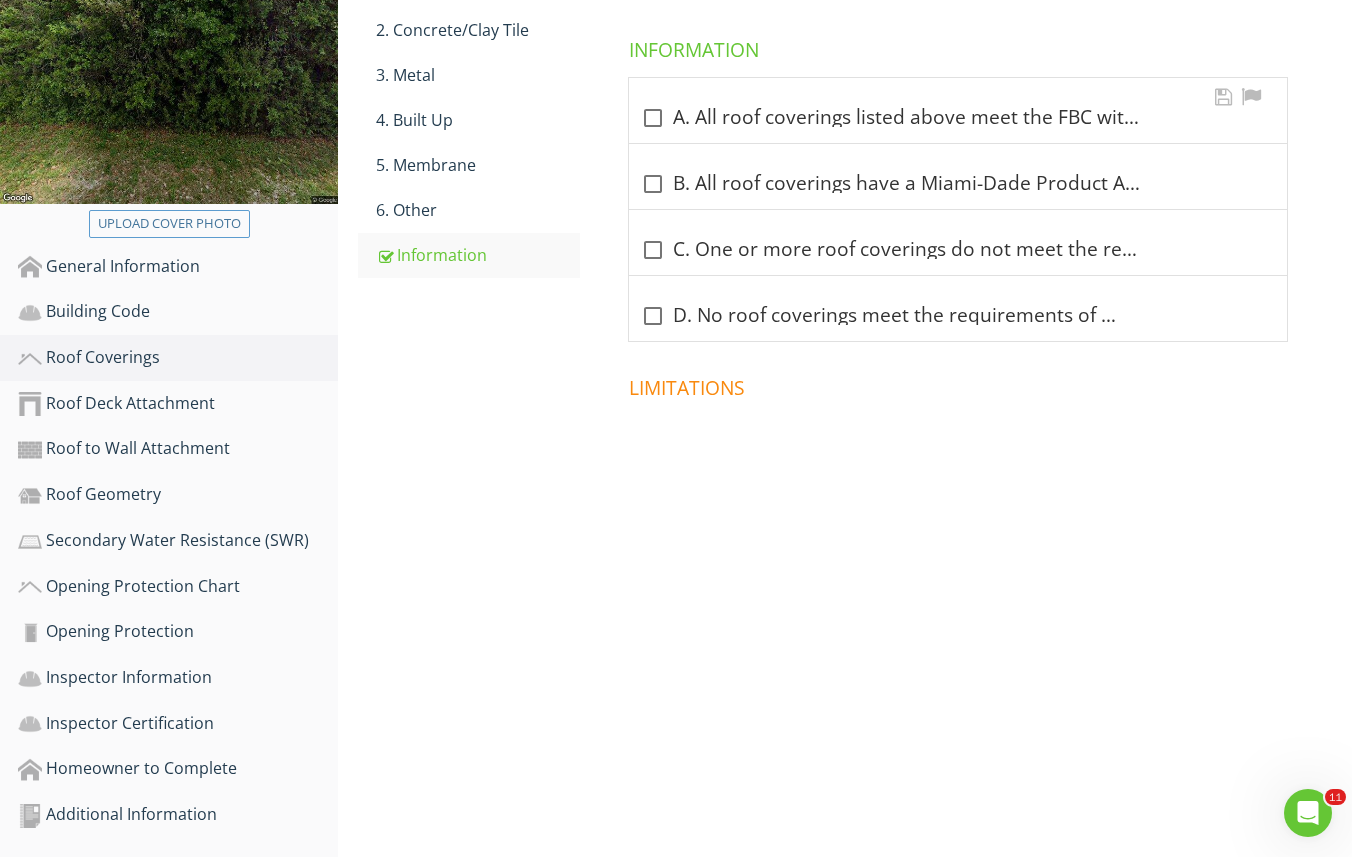 click at bounding box center (653, 118) 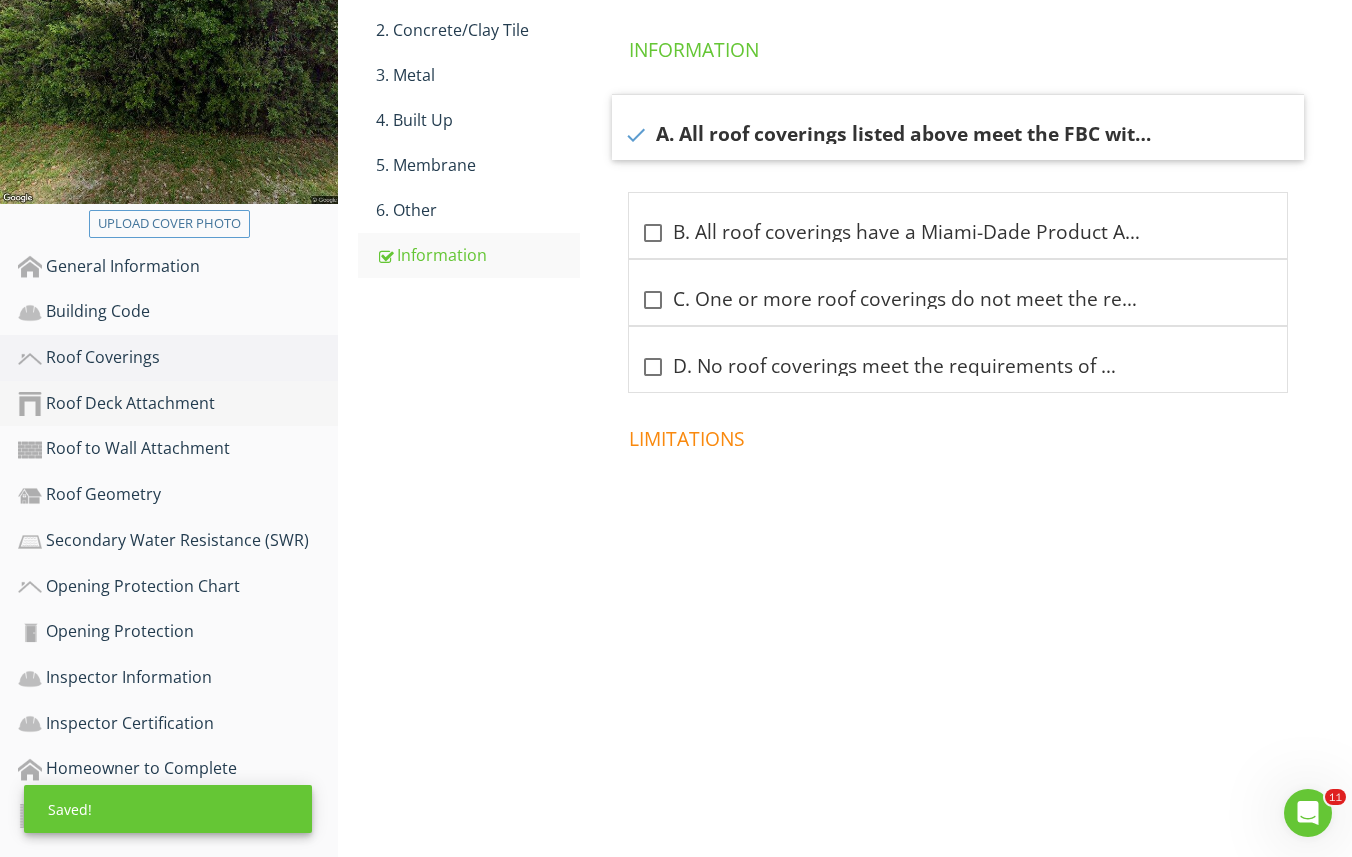 click on "Roof Deck Attachment" at bounding box center [178, 404] 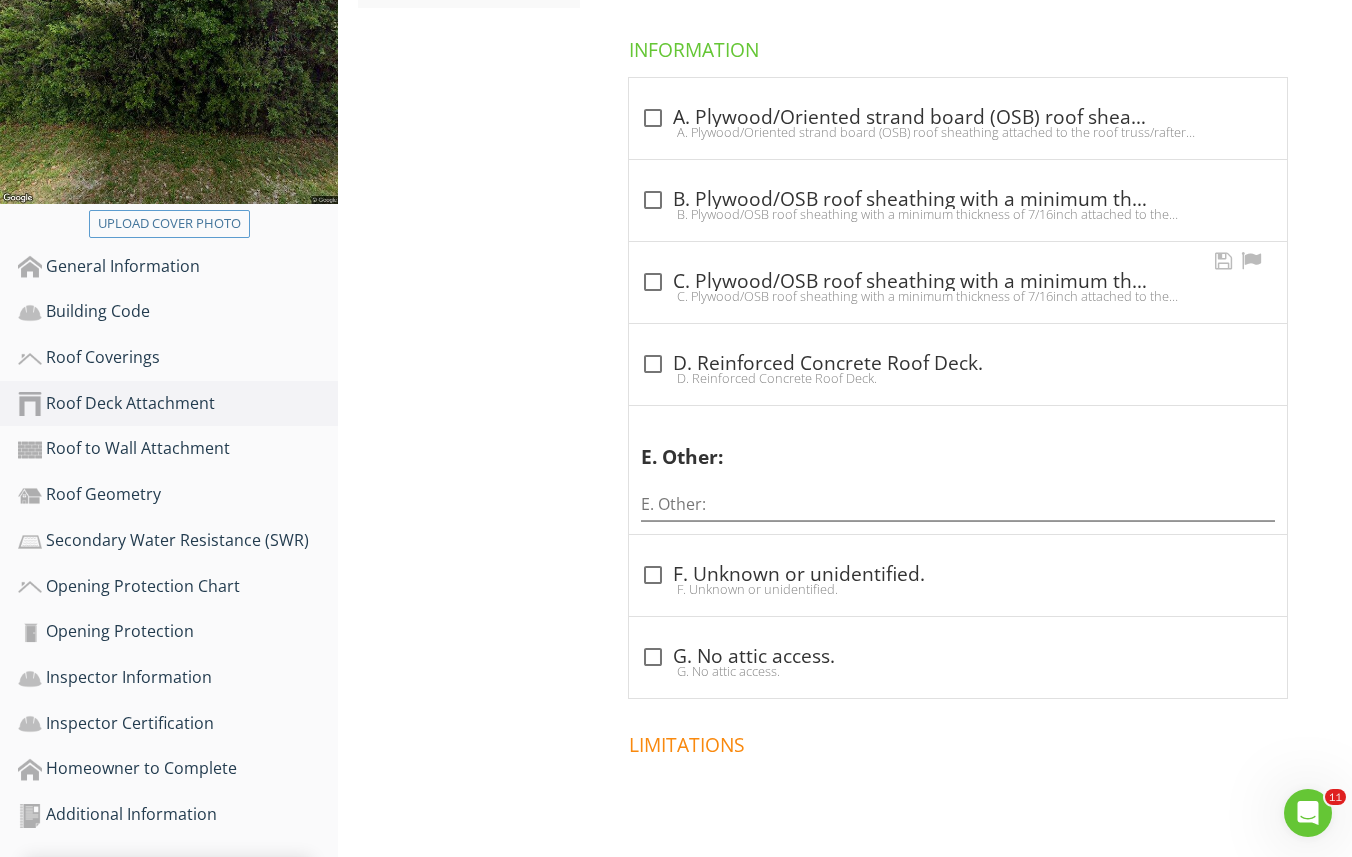 click at bounding box center [653, 282] 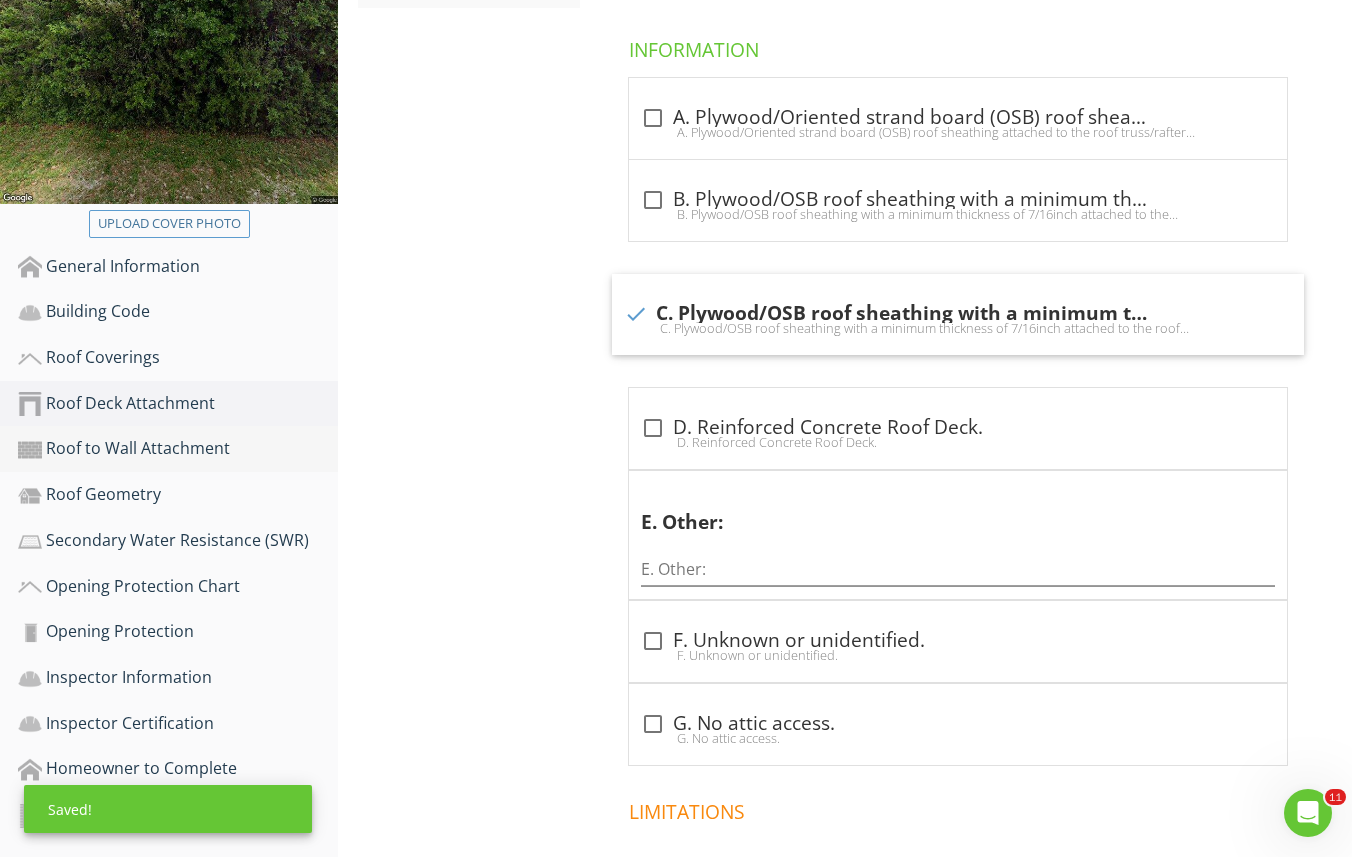 click on "Roof to Wall Attachment" at bounding box center (178, 449) 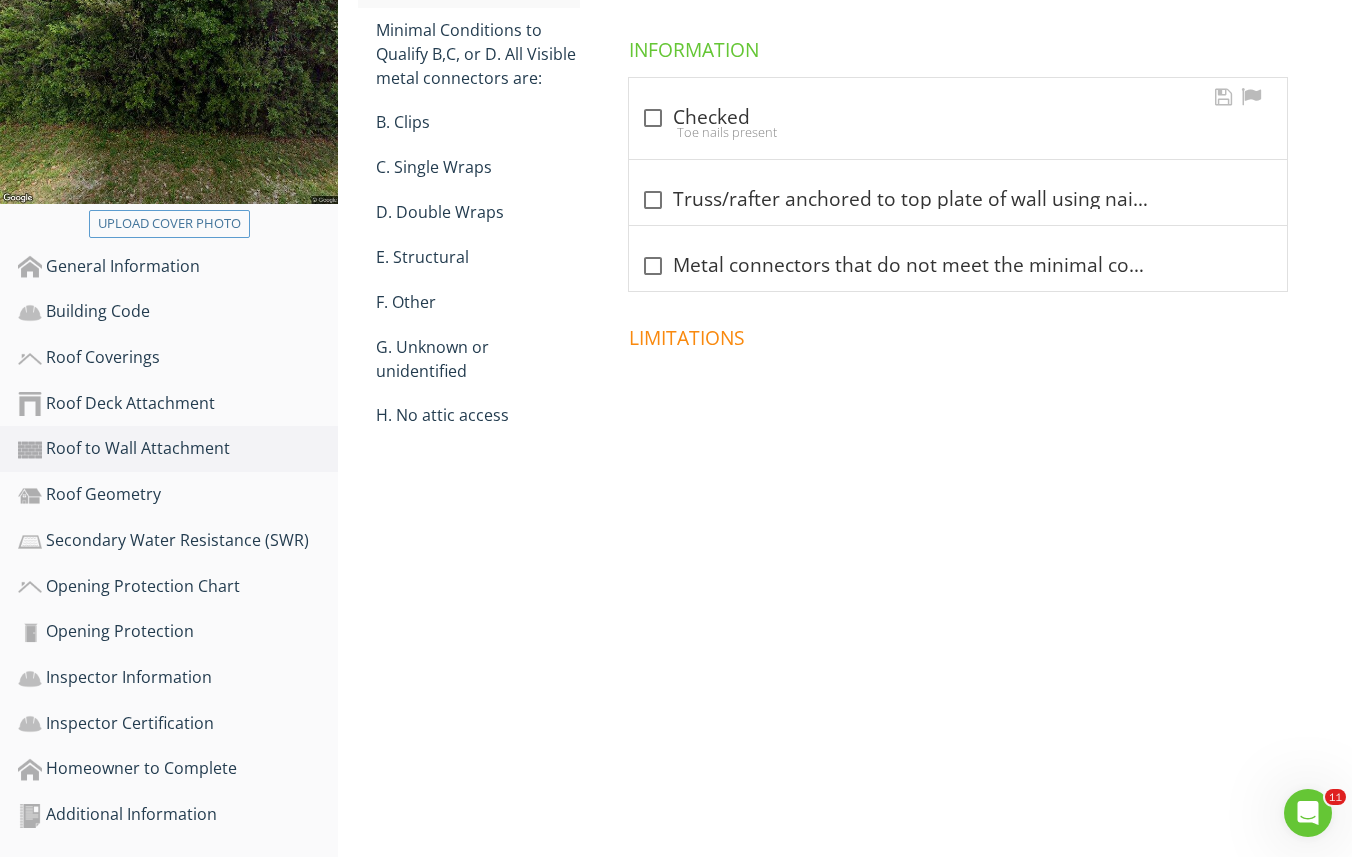 click at bounding box center [653, 118] 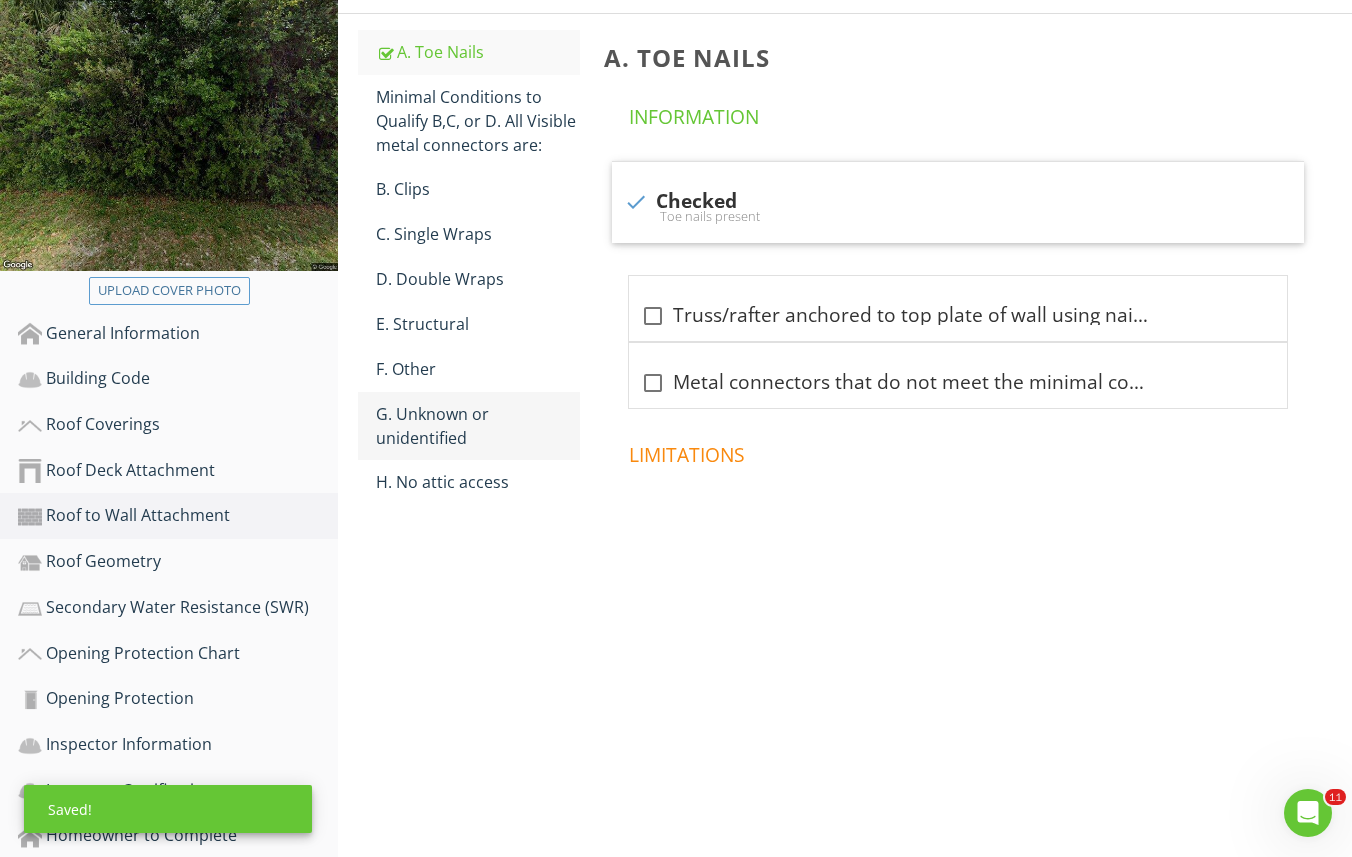 scroll, scrollTop: 259, scrollLeft: 0, axis: vertical 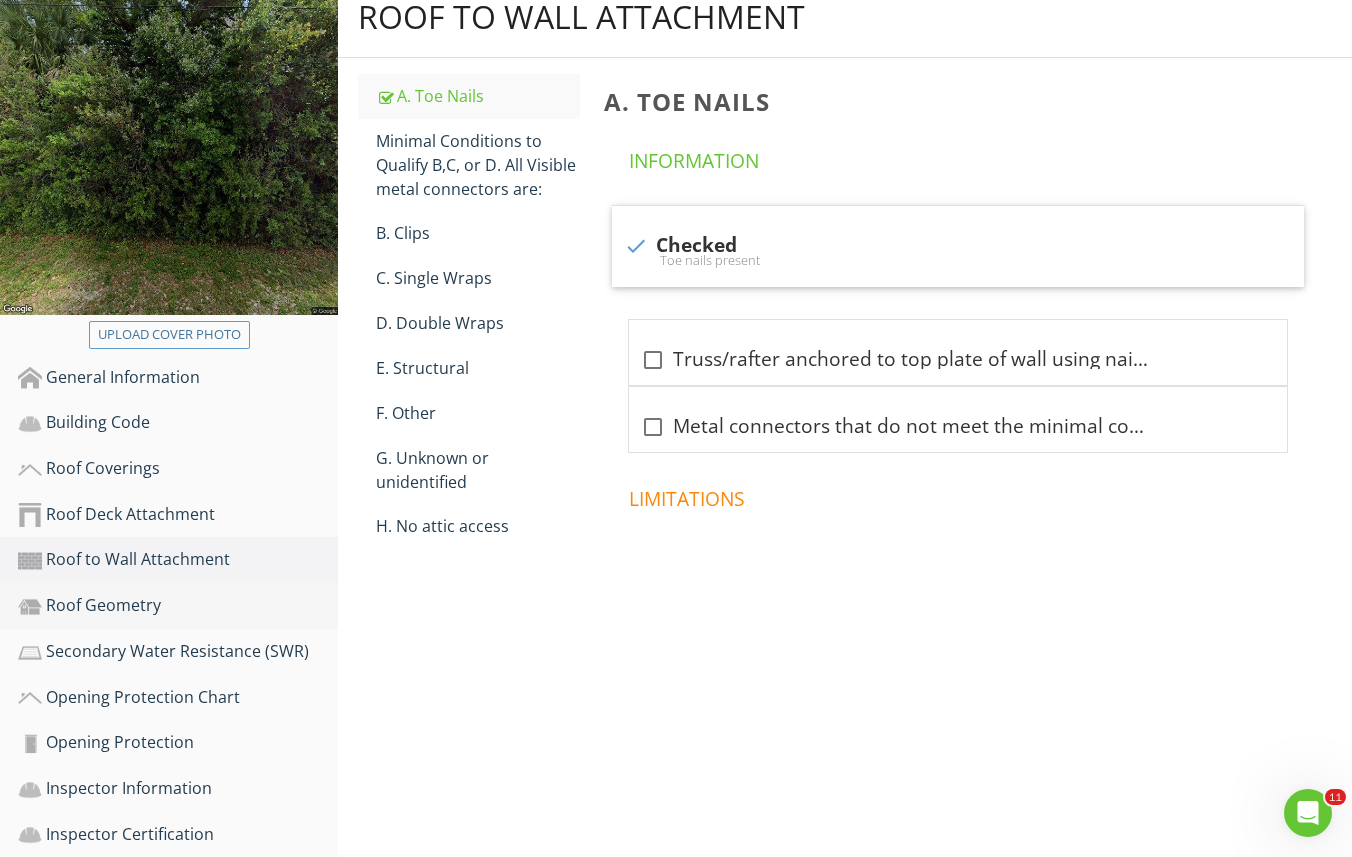 click on "Roof Geometry" at bounding box center [178, 606] 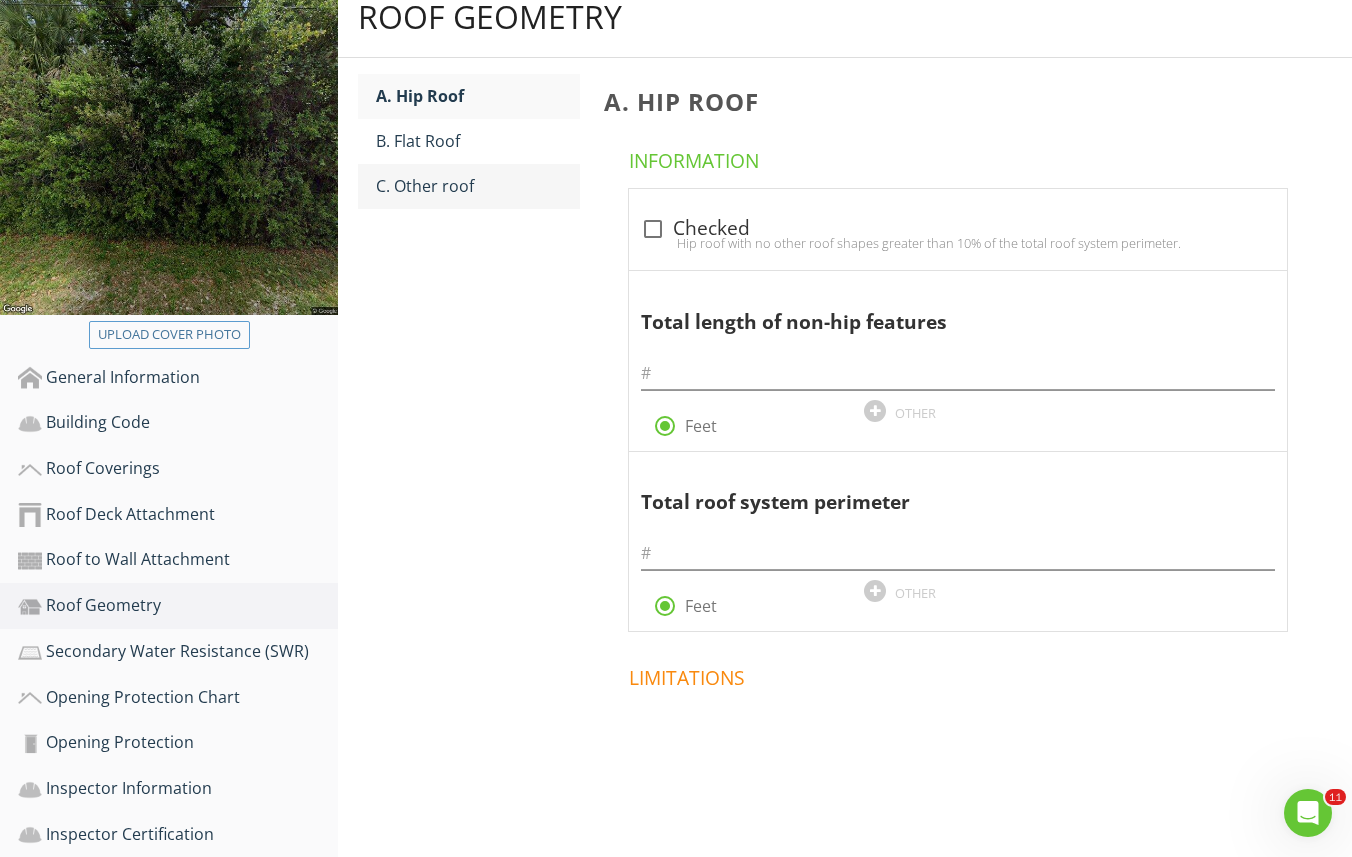 click on "C. Other roof" at bounding box center (478, 186) 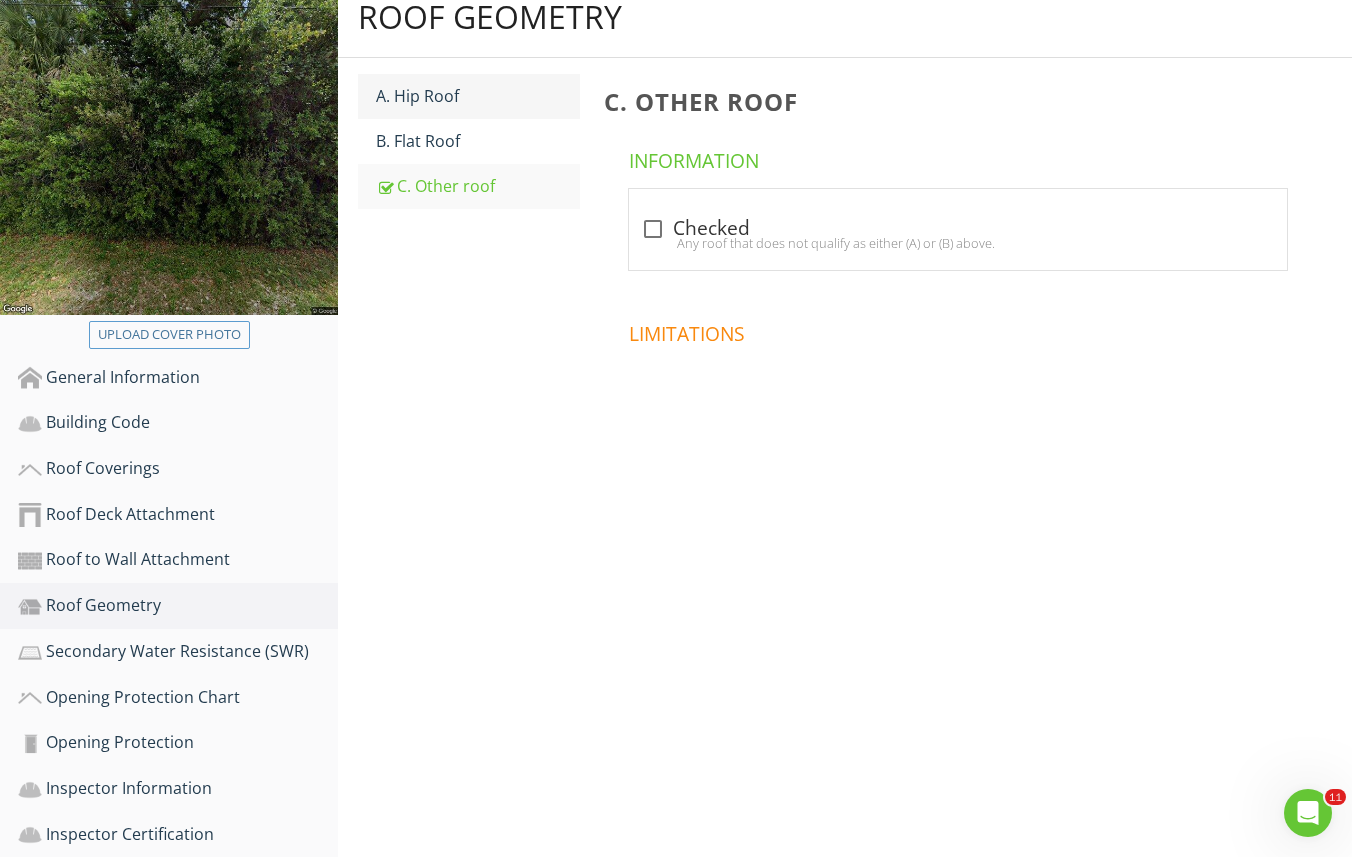 click on "A. Hip Roof" at bounding box center [478, 96] 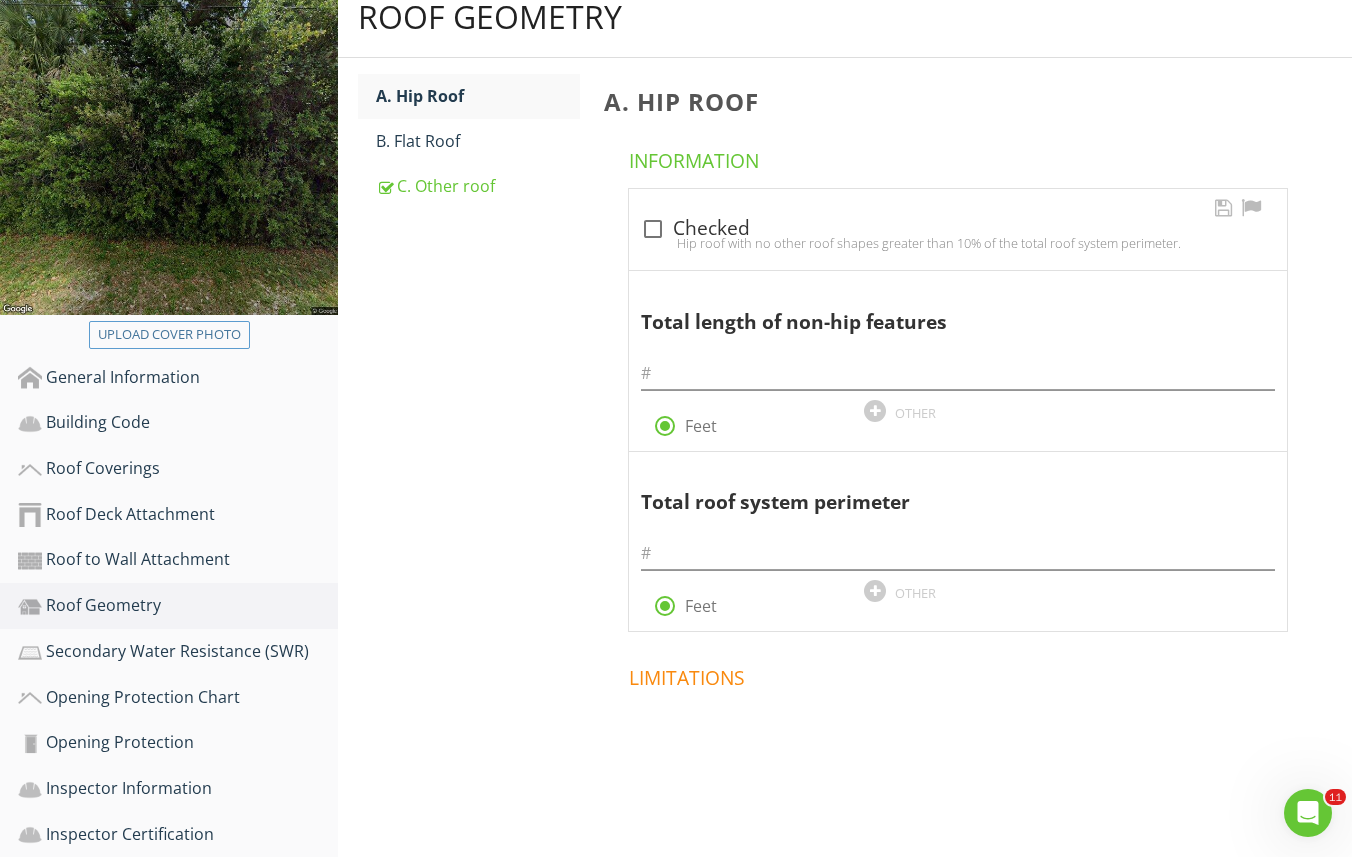 click at bounding box center (653, 229) 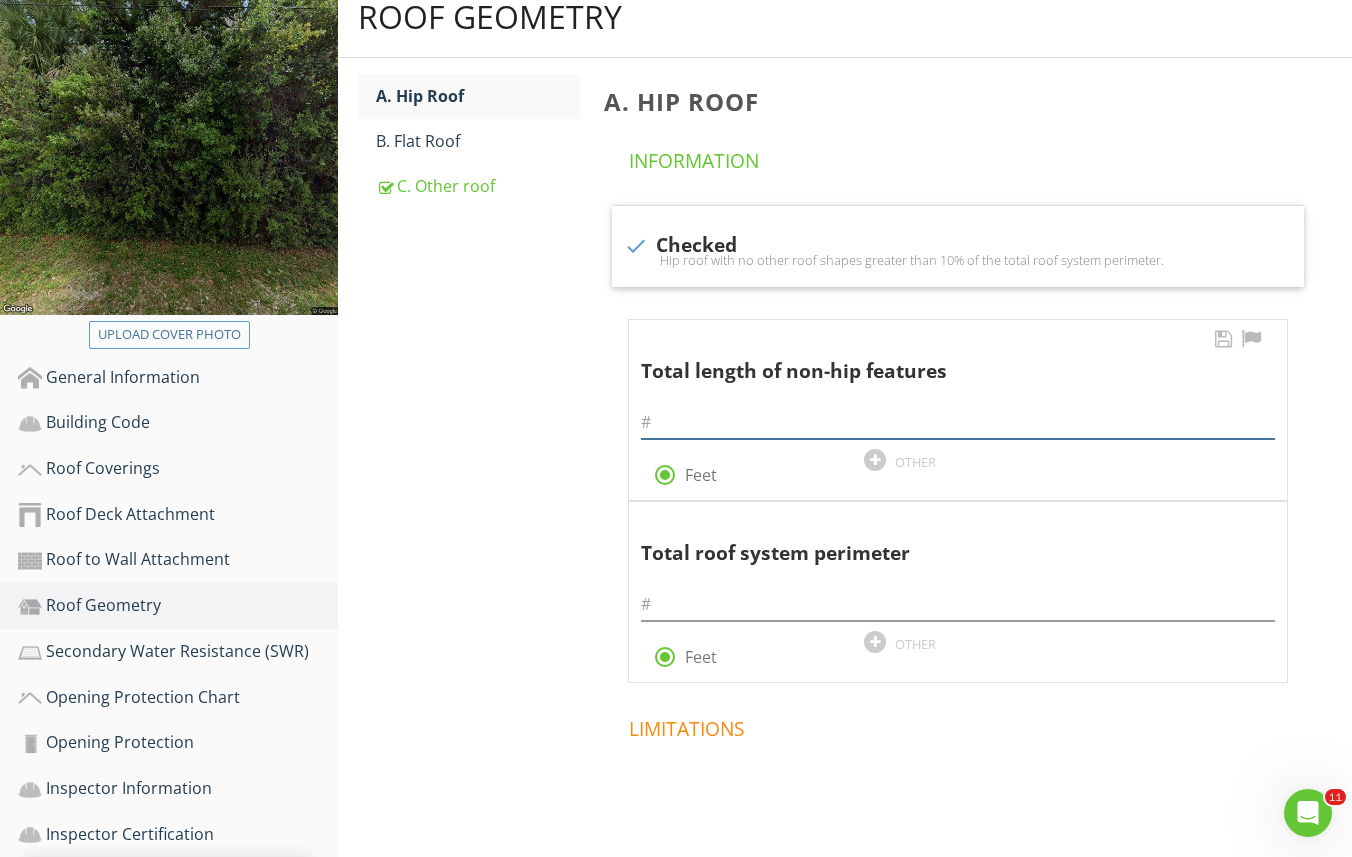 click at bounding box center [958, 422] 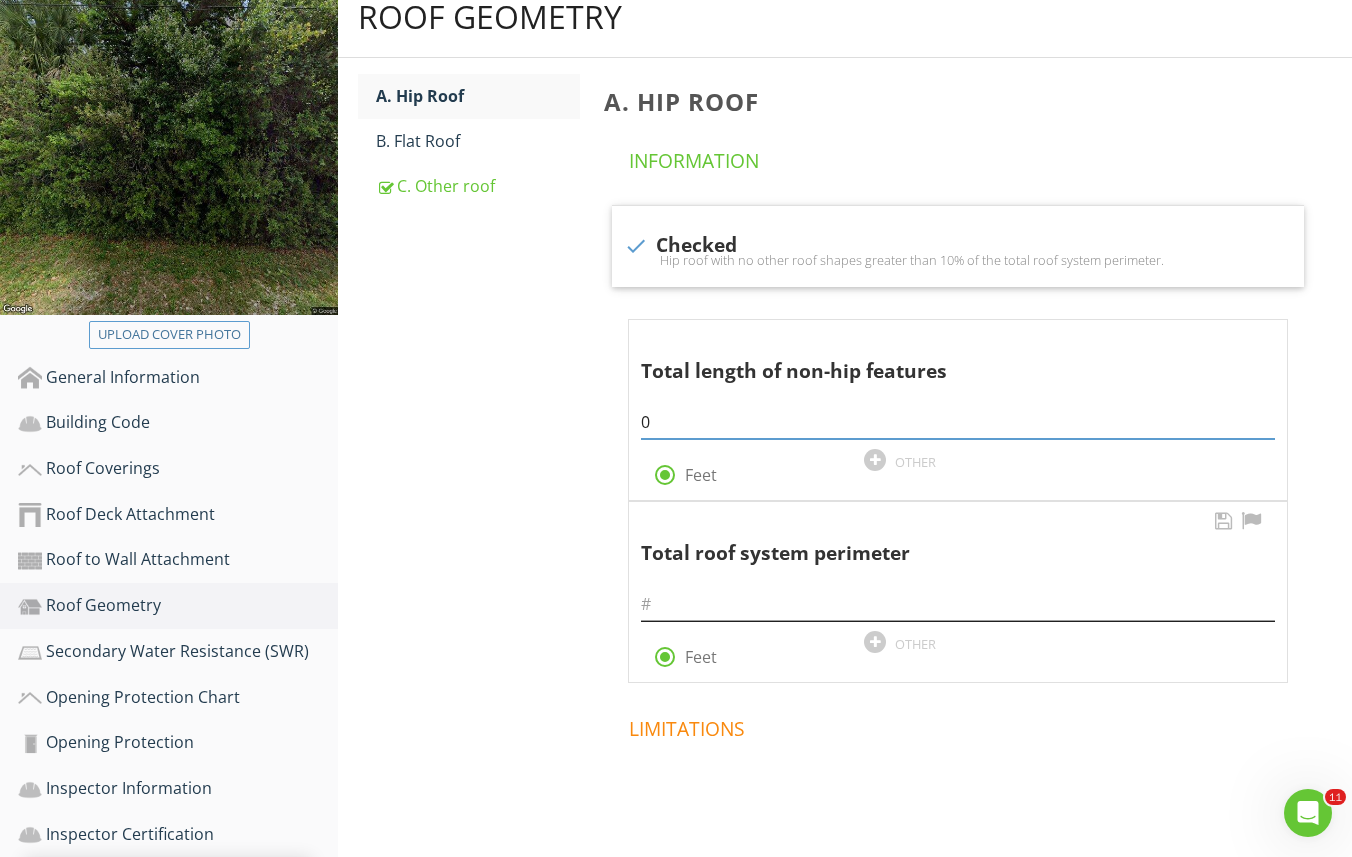 type on "0" 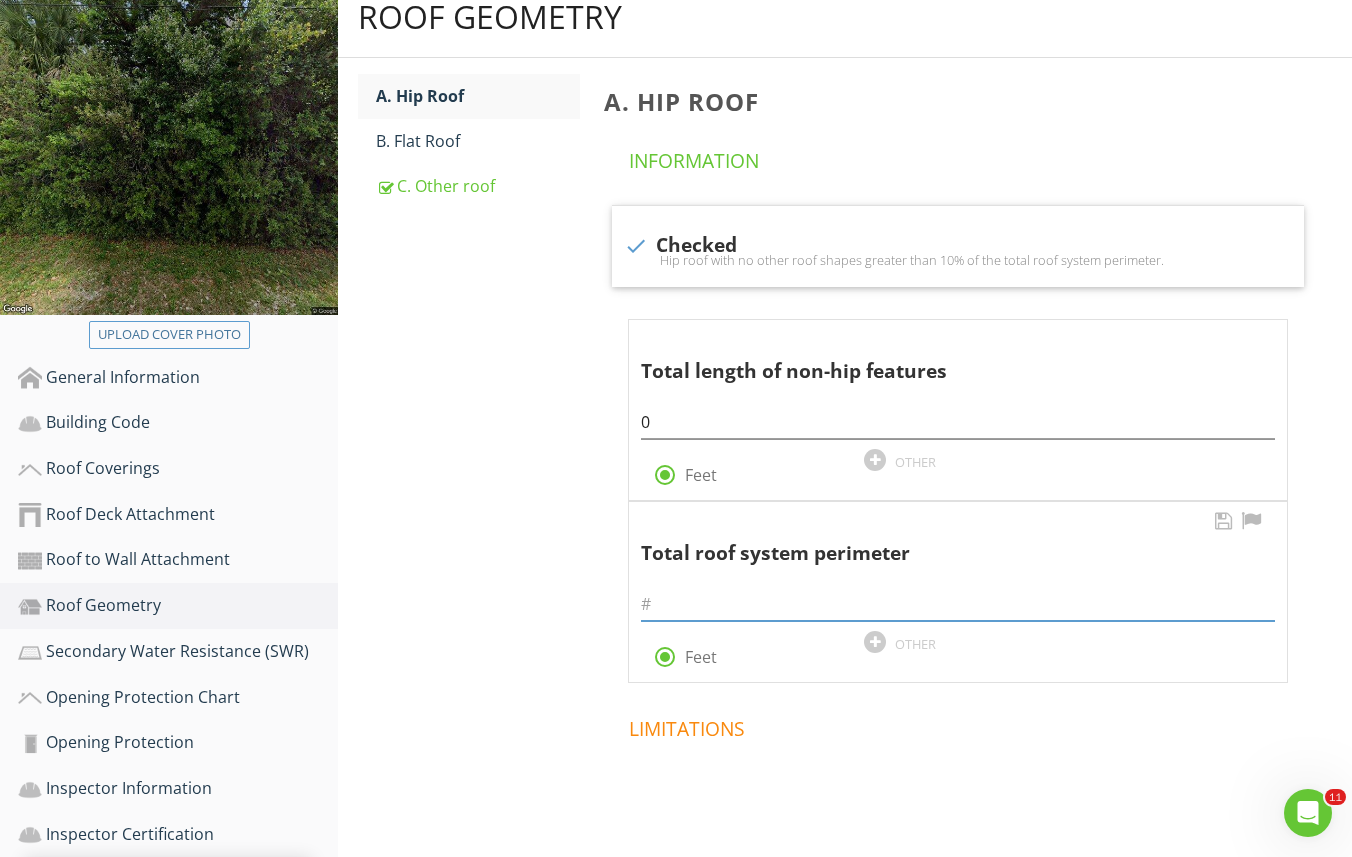 click at bounding box center (958, 604) 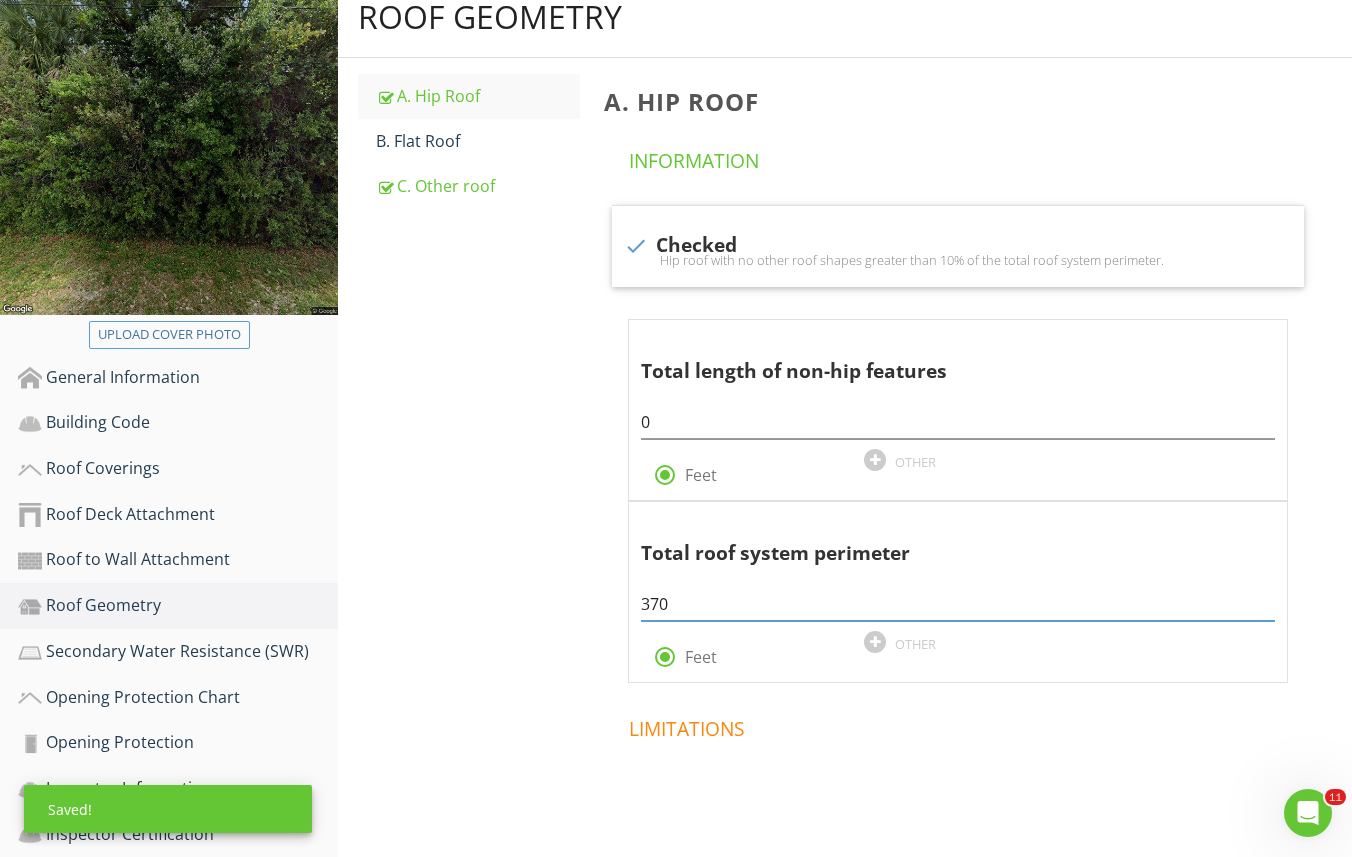 type on "370" 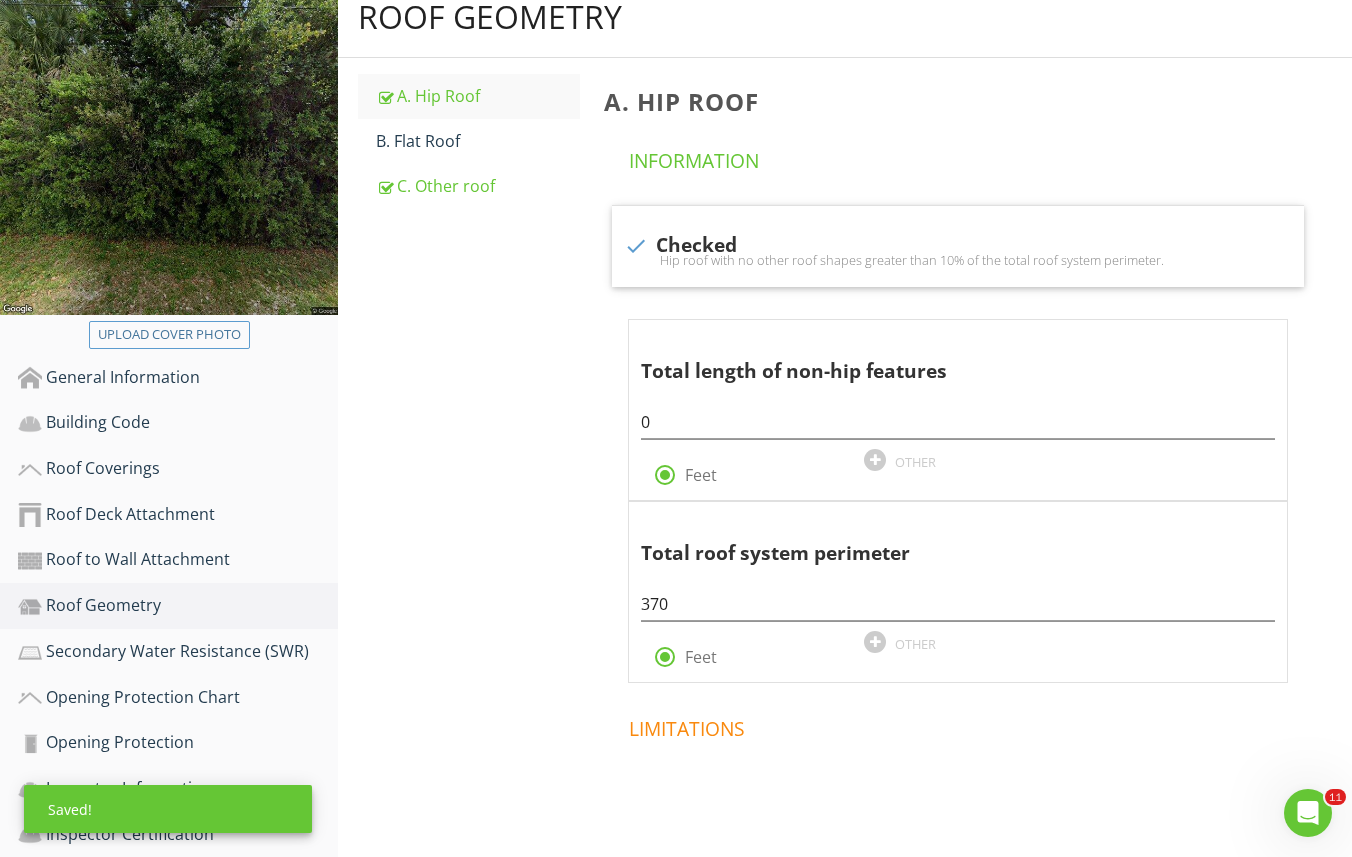 click on "Roof Geometry
A. Hip Roof
B. Flat Roof
C. Other roof
A. Hip Roof
Information                       check
Checked
Hip roof with no other roof shapes greater than 10% of the total roof system perimeter.
Total length of non-hip features
0   radio_button_checked Feet         OTHER
Total roof system perimeter
370   radio_button_checked Feet         OTHER         Limitations" at bounding box center (845, 441) 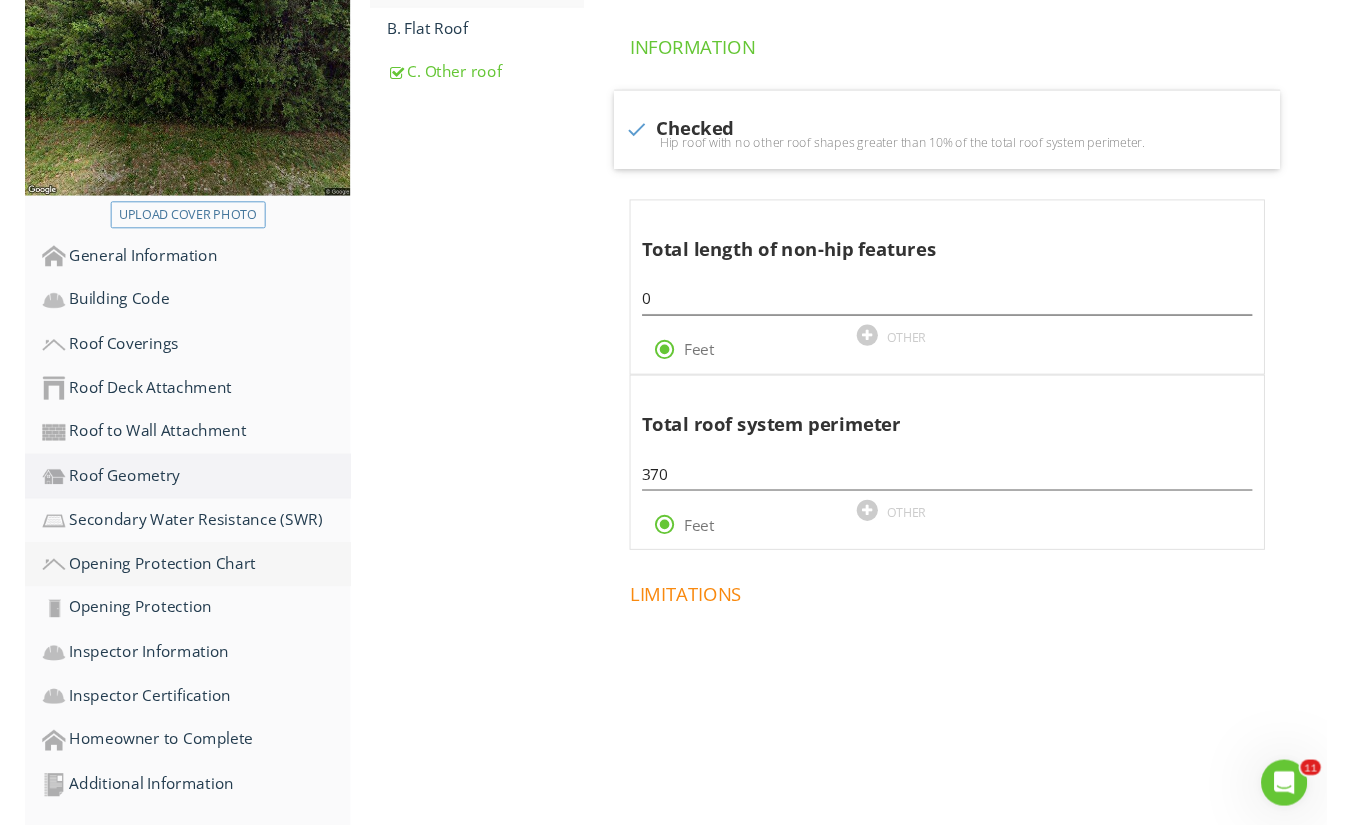 scroll, scrollTop: 370, scrollLeft: 0, axis: vertical 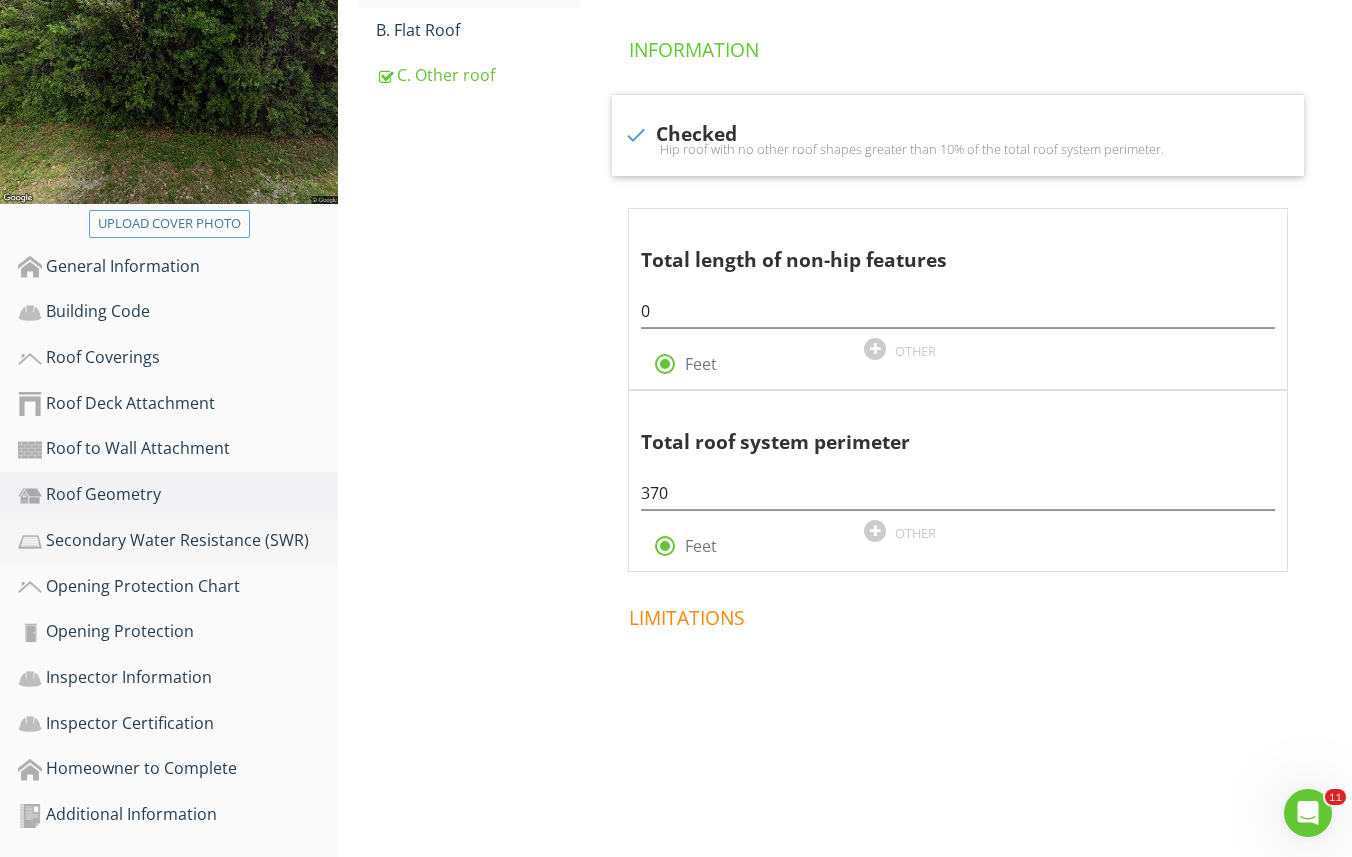 click on "Secondary Water Resistance (SWR)" at bounding box center [178, 541] 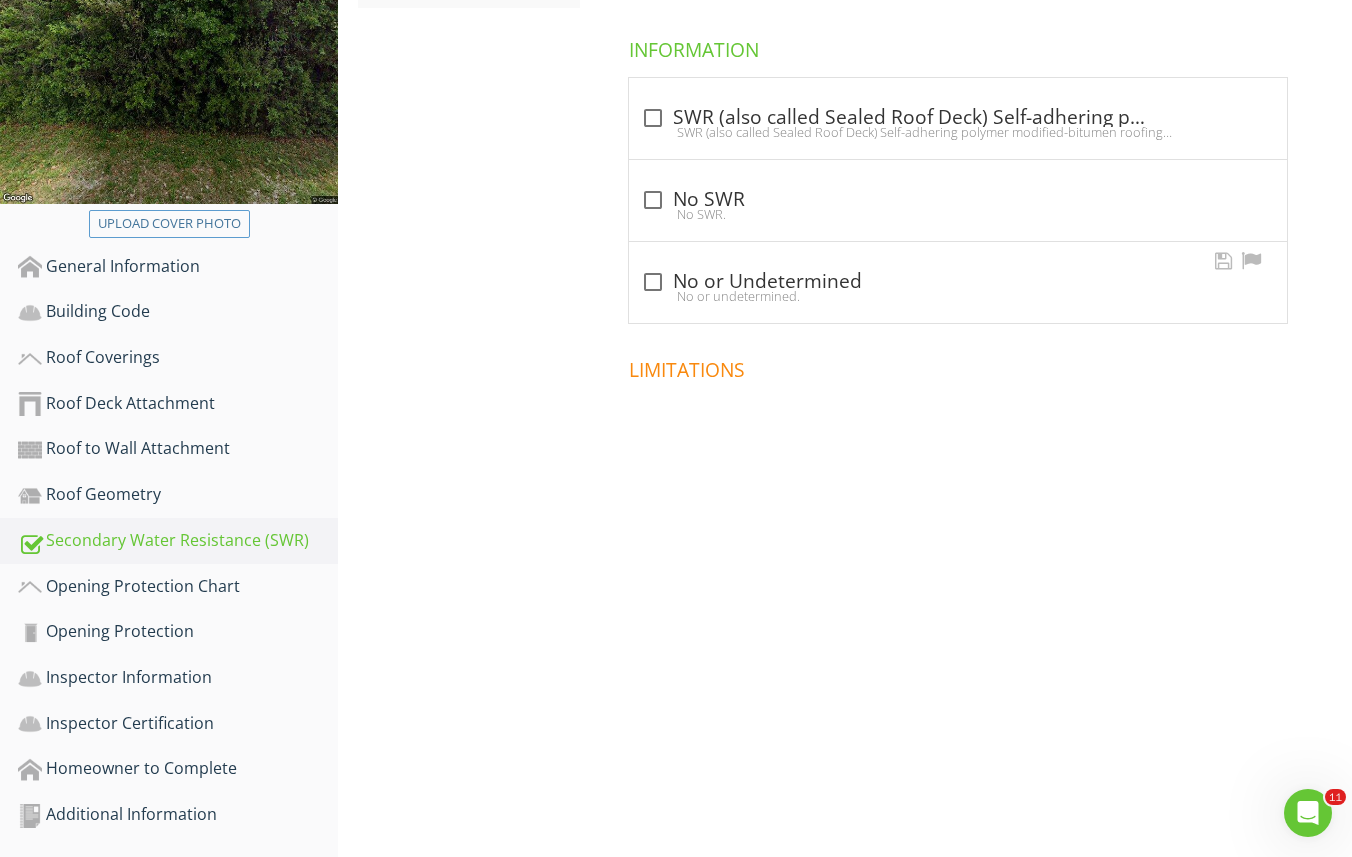 click on "No or undetermined." at bounding box center (958, 296) 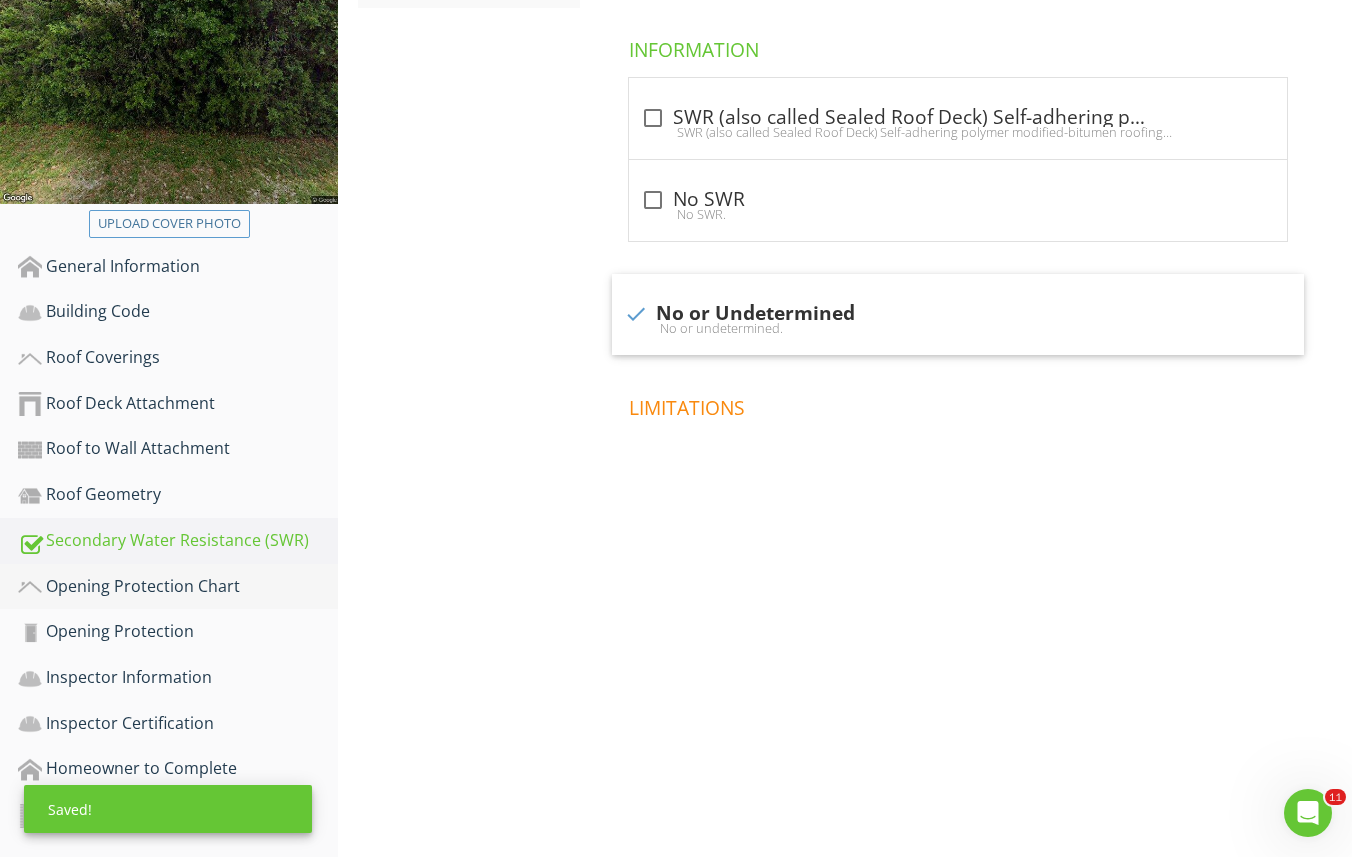 click on "Opening Protection Chart" at bounding box center (178, 587) 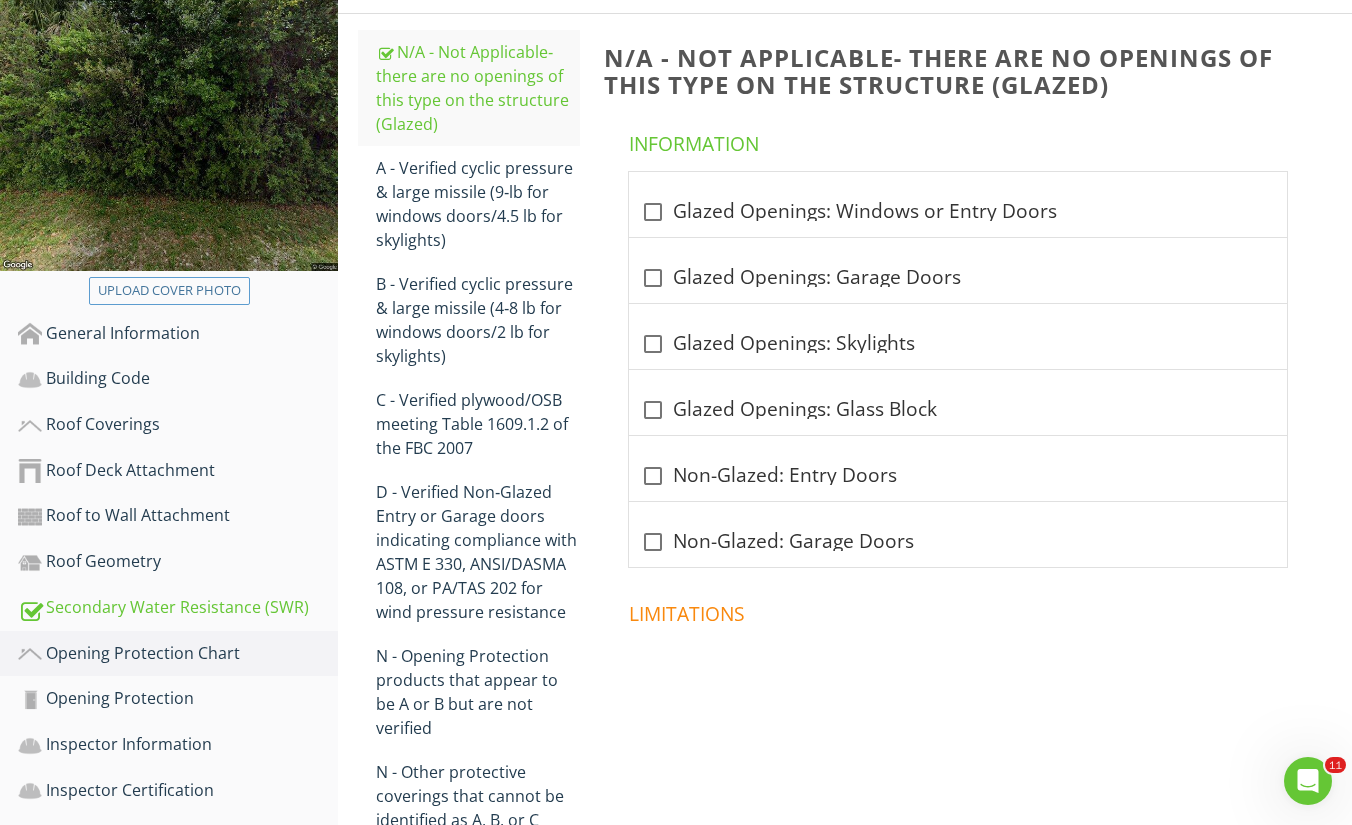 scroll, scrollTop: 310, scrollLeft: 0, axis: vertical 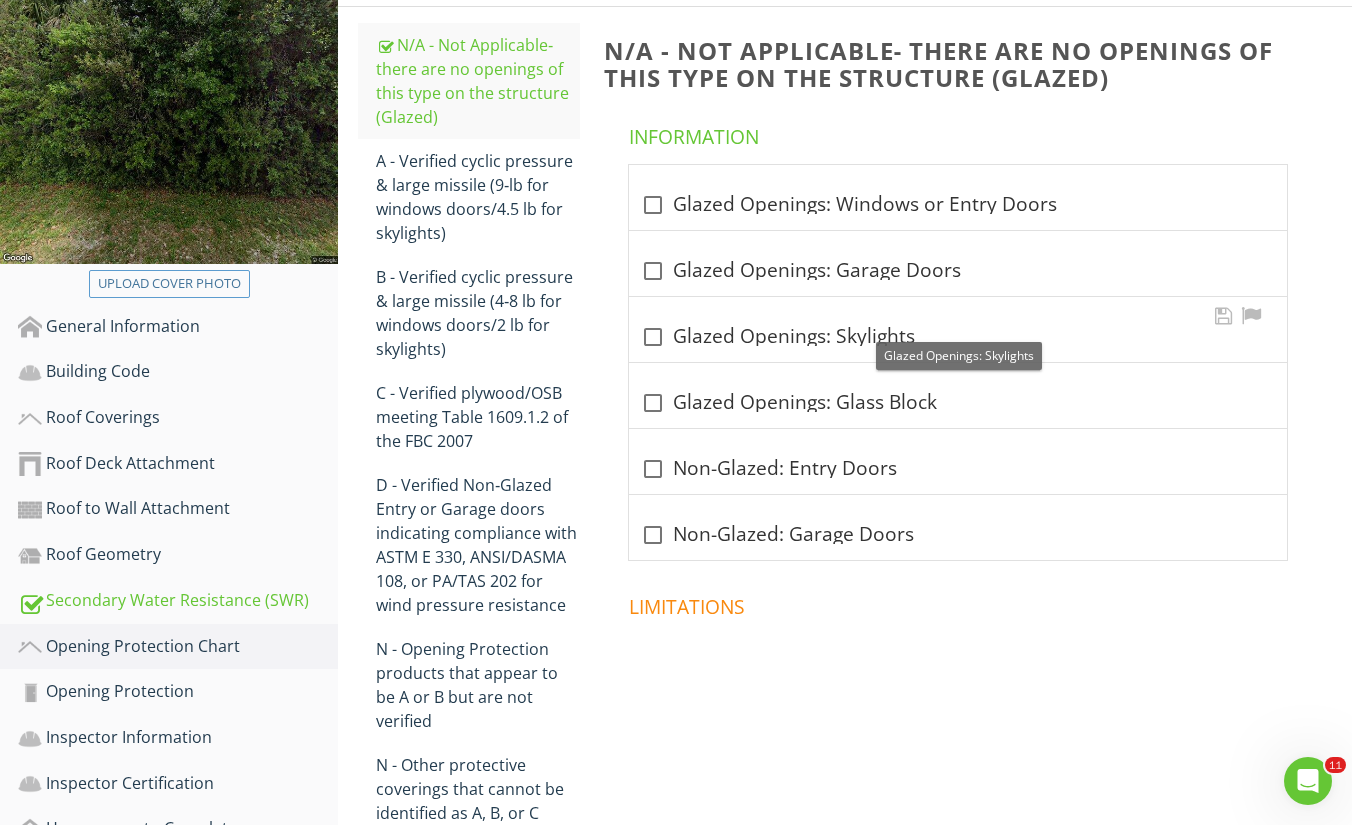 click at bounding box center [653, 337] 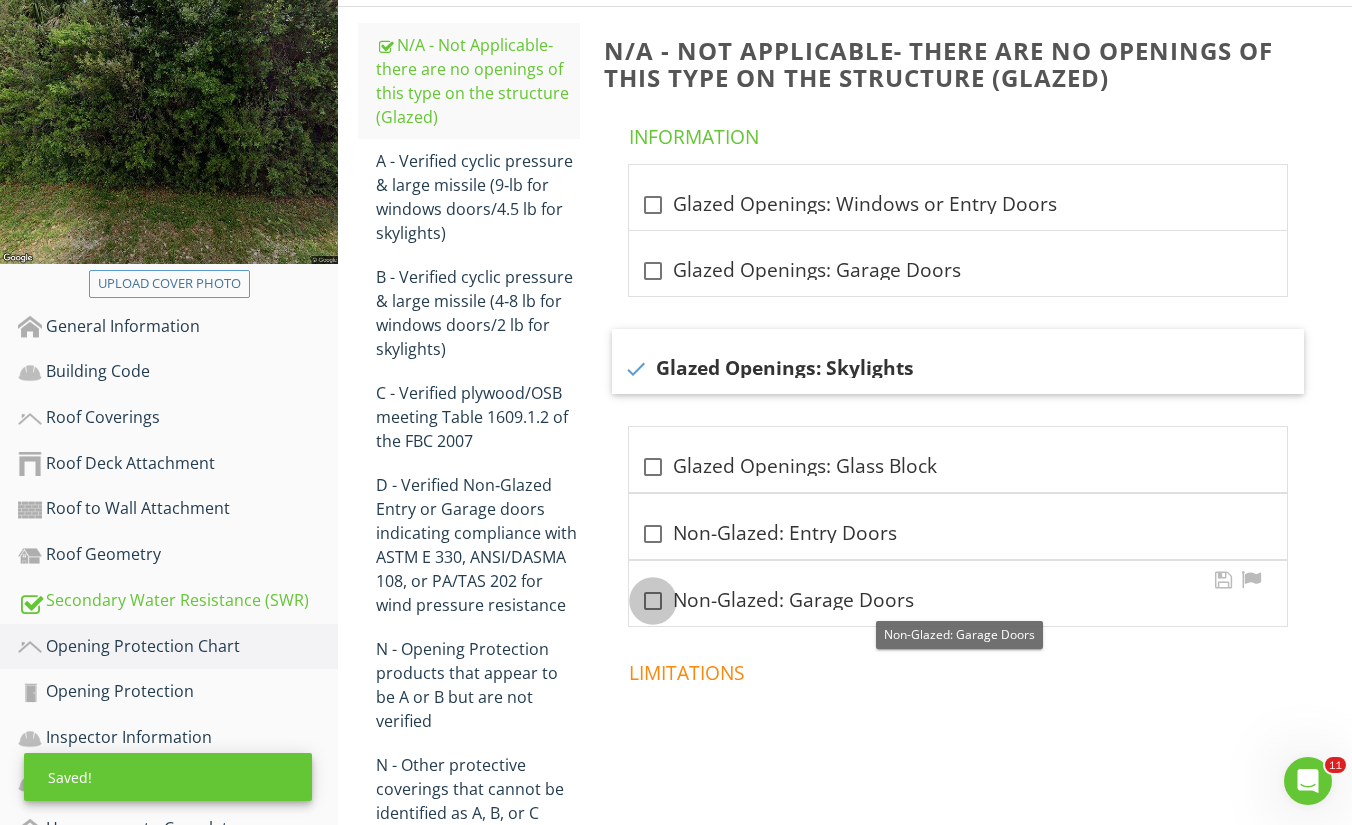 click at bounding box center [653, 601] 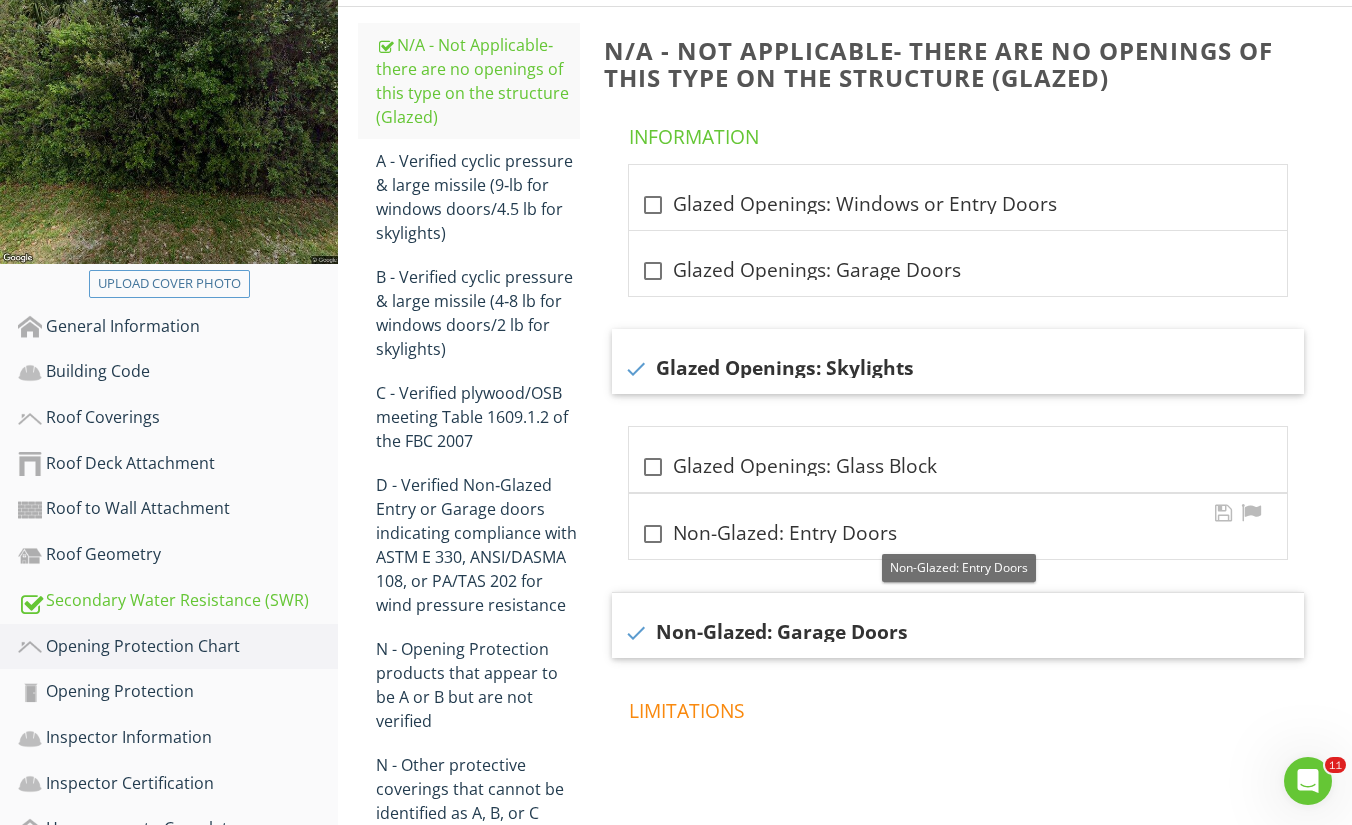 click at bounding box center (653, 534) 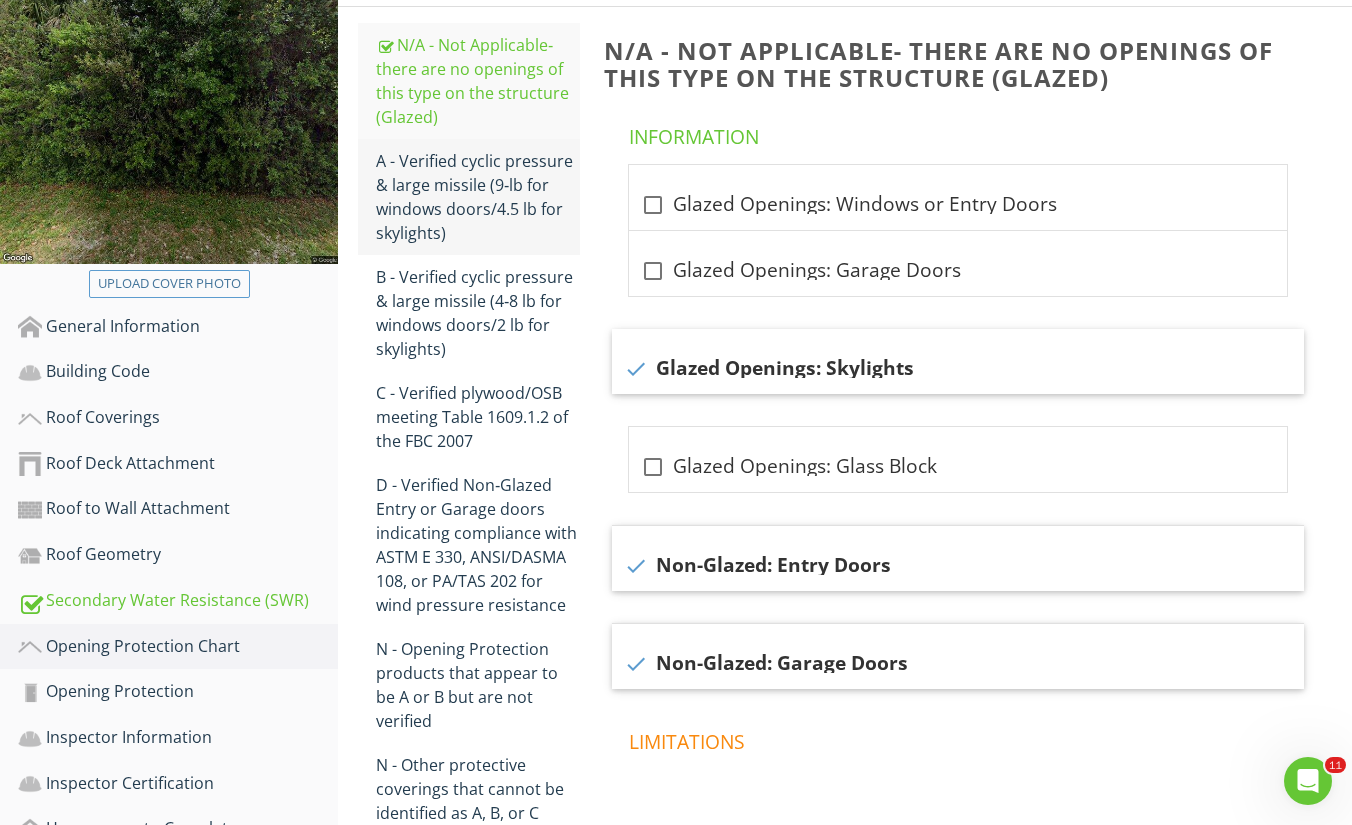 click on "A - Verified cyclic pressure & large missile (9‐lb for windows doors/4.5 lb for skylights)" at bounding box center [478, 197] 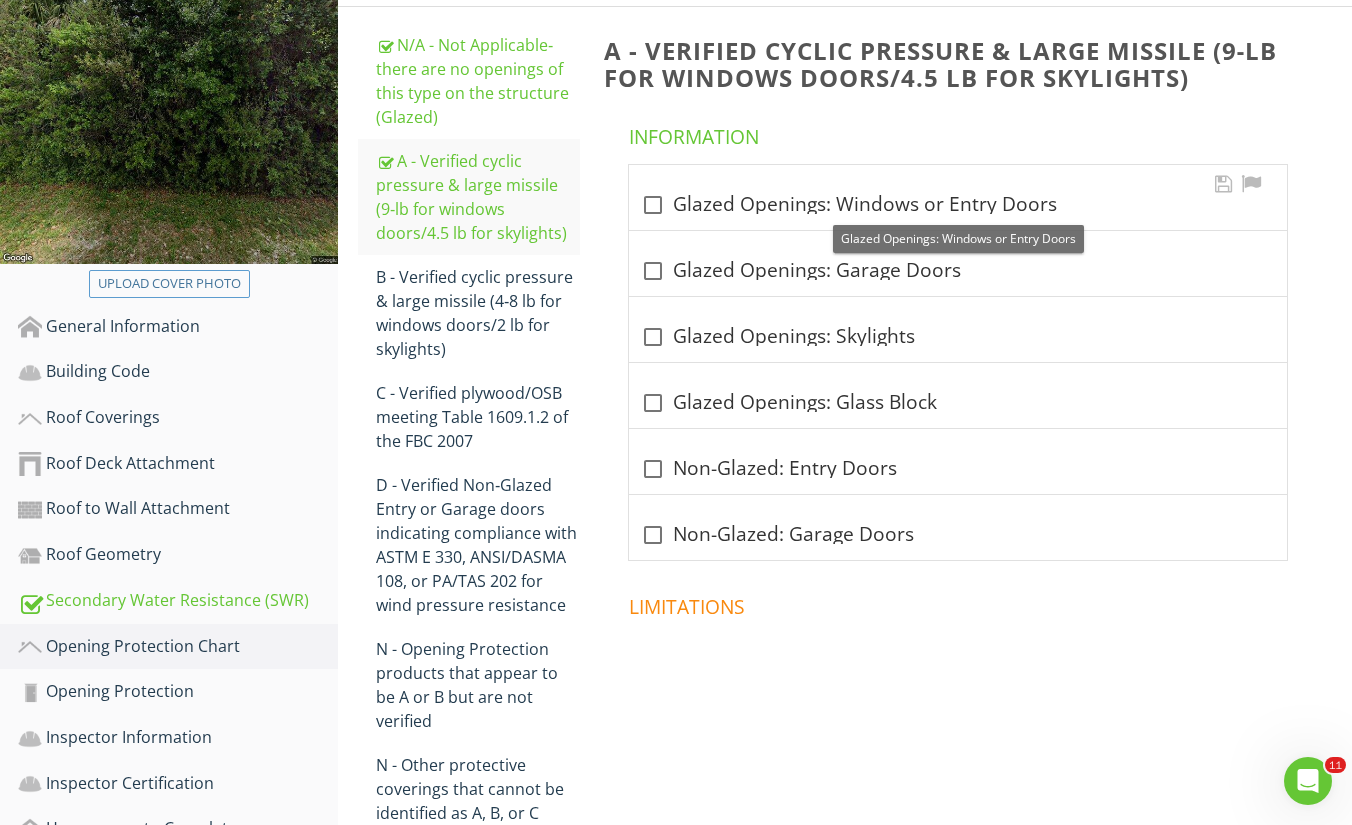 click at bounding box center (653, 205) 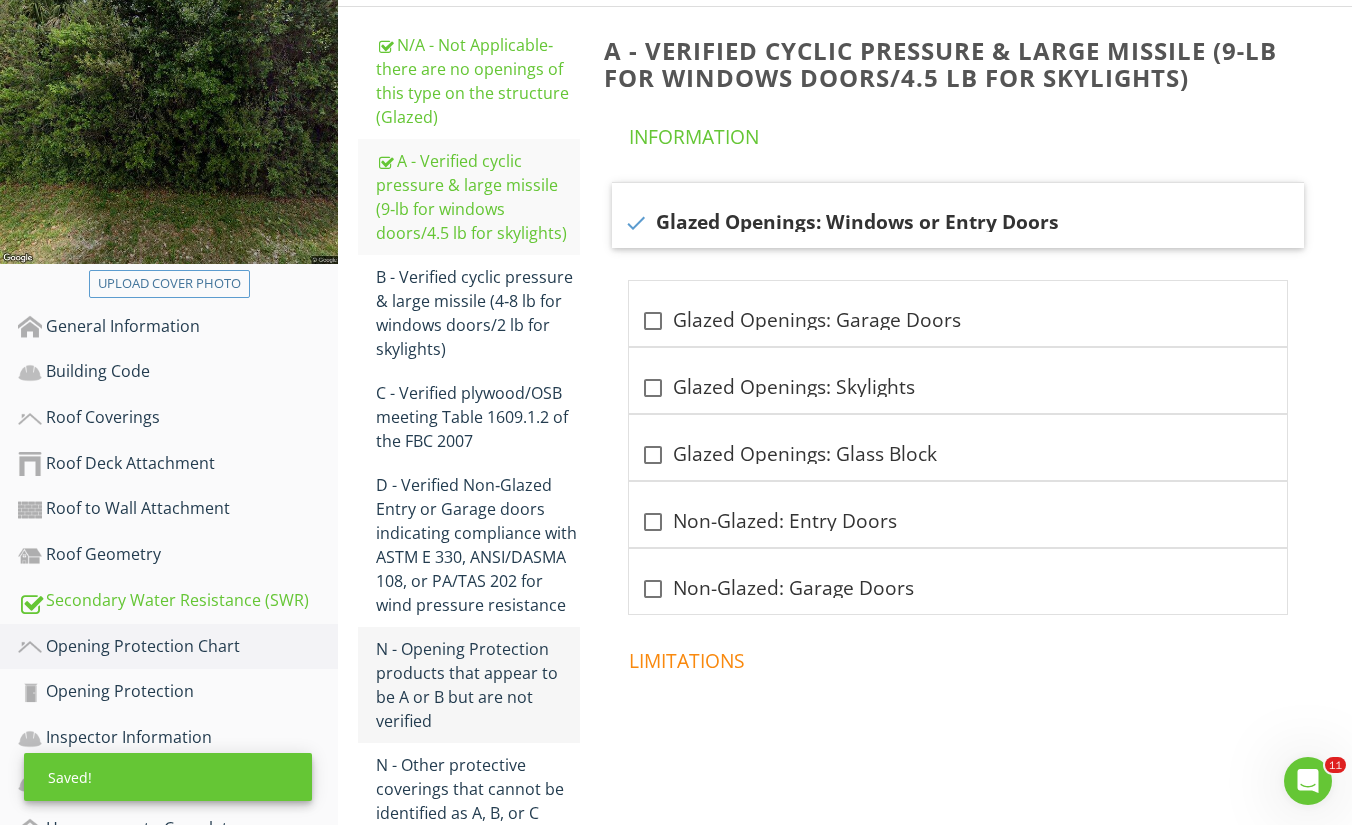 click on "N - Opening Protection products that appear to be A or B but are not verified" at bounding box center [478, 685] 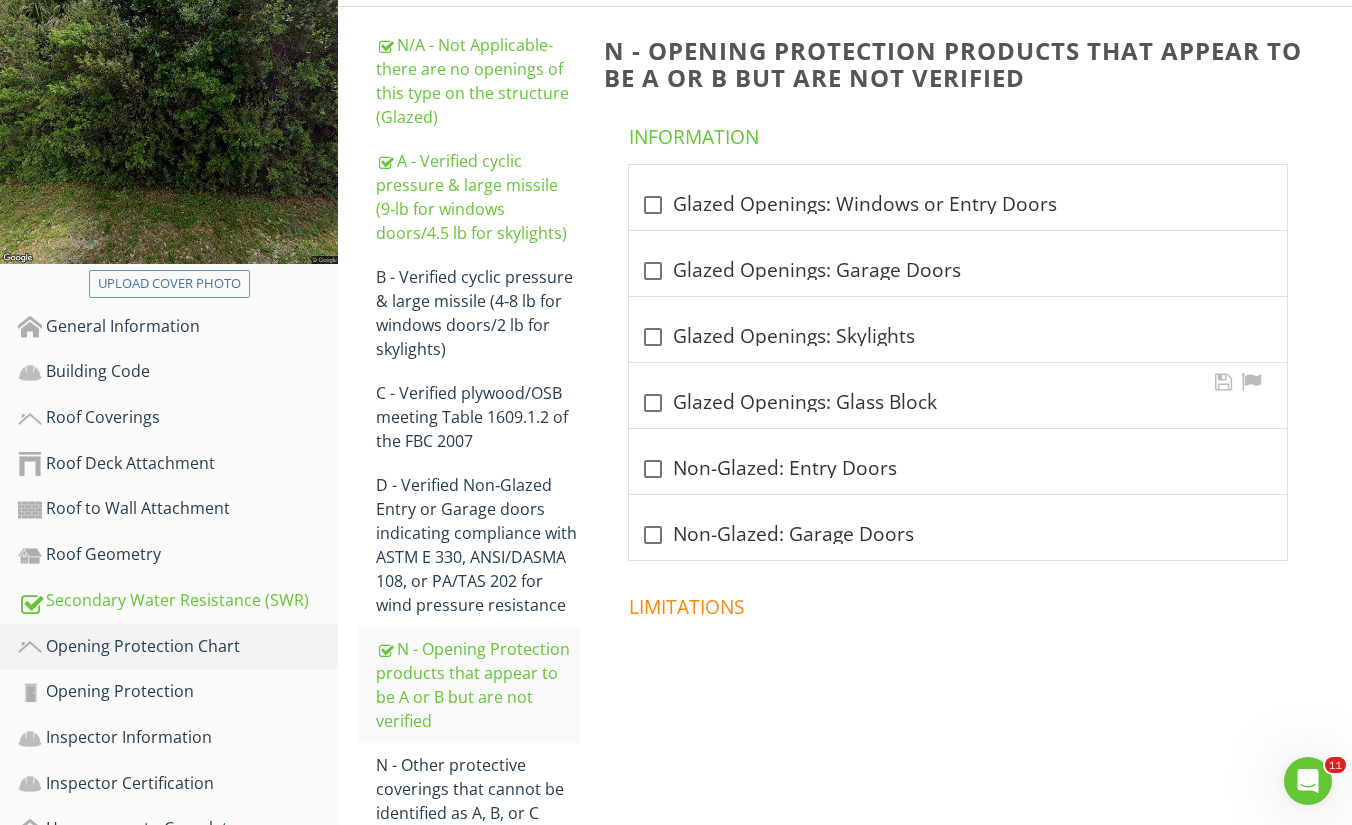 click at bounding box center [653, 403] 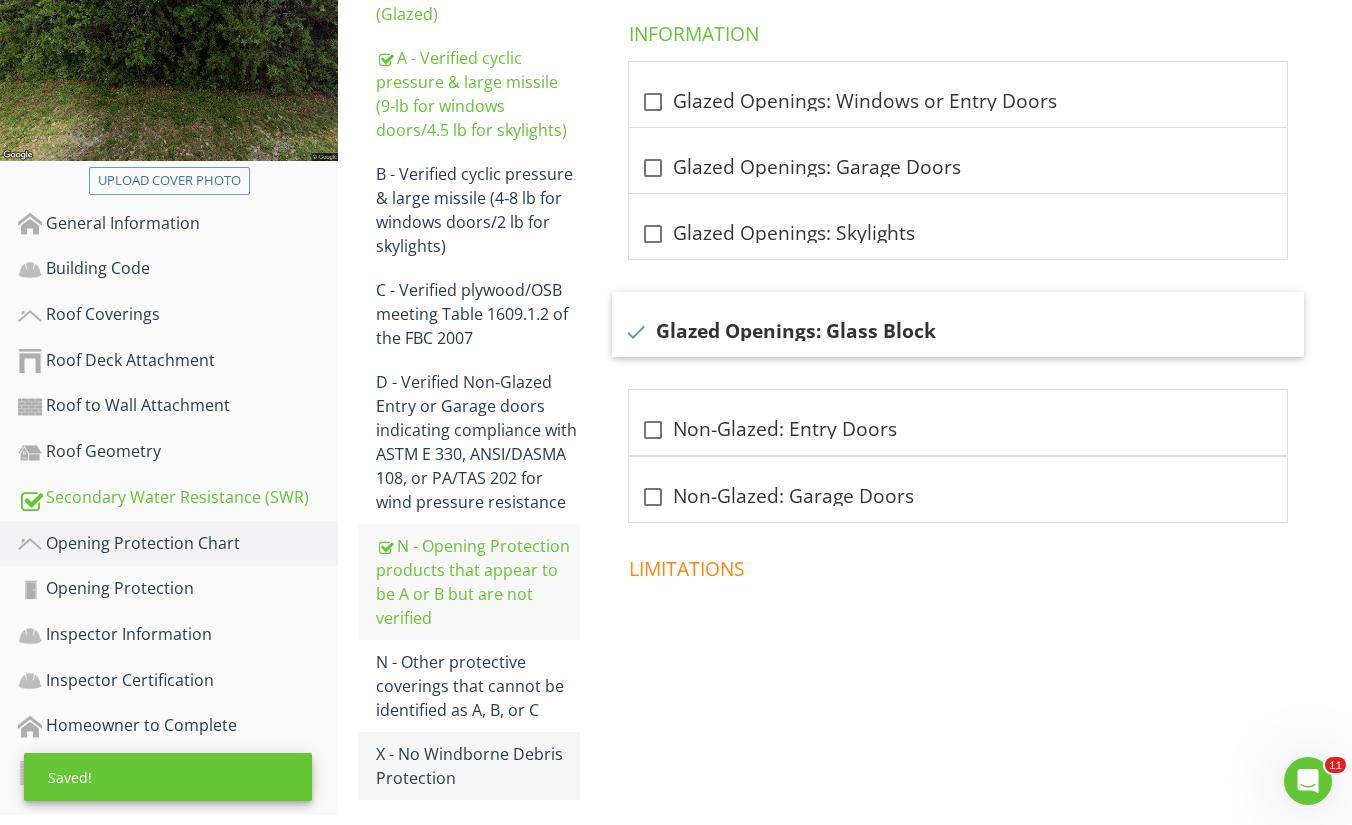 scroll, scrollTop: 412, scrollLeft: 0, axis: vertical 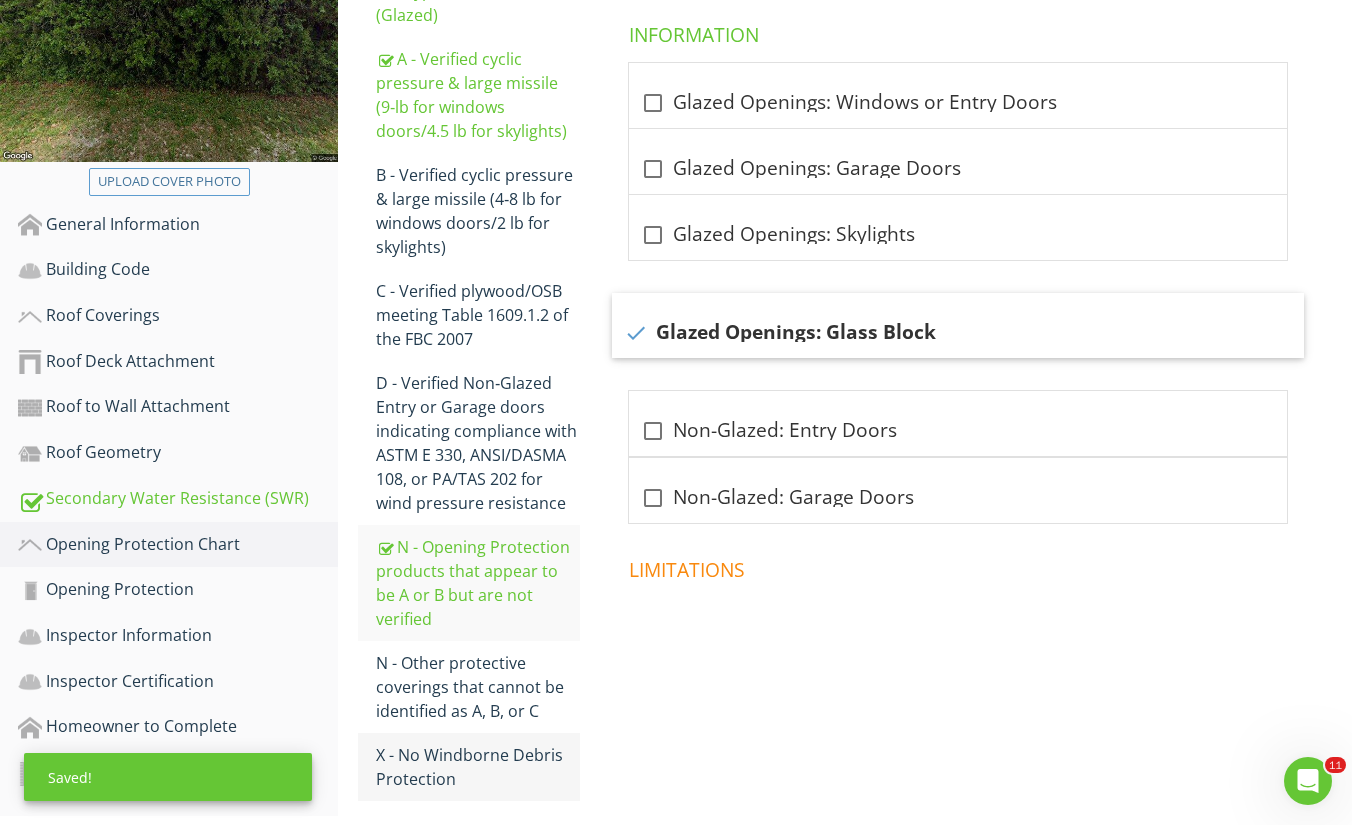 click on "X - No Windborne Debris Protection" at bounding box center (478, 767) 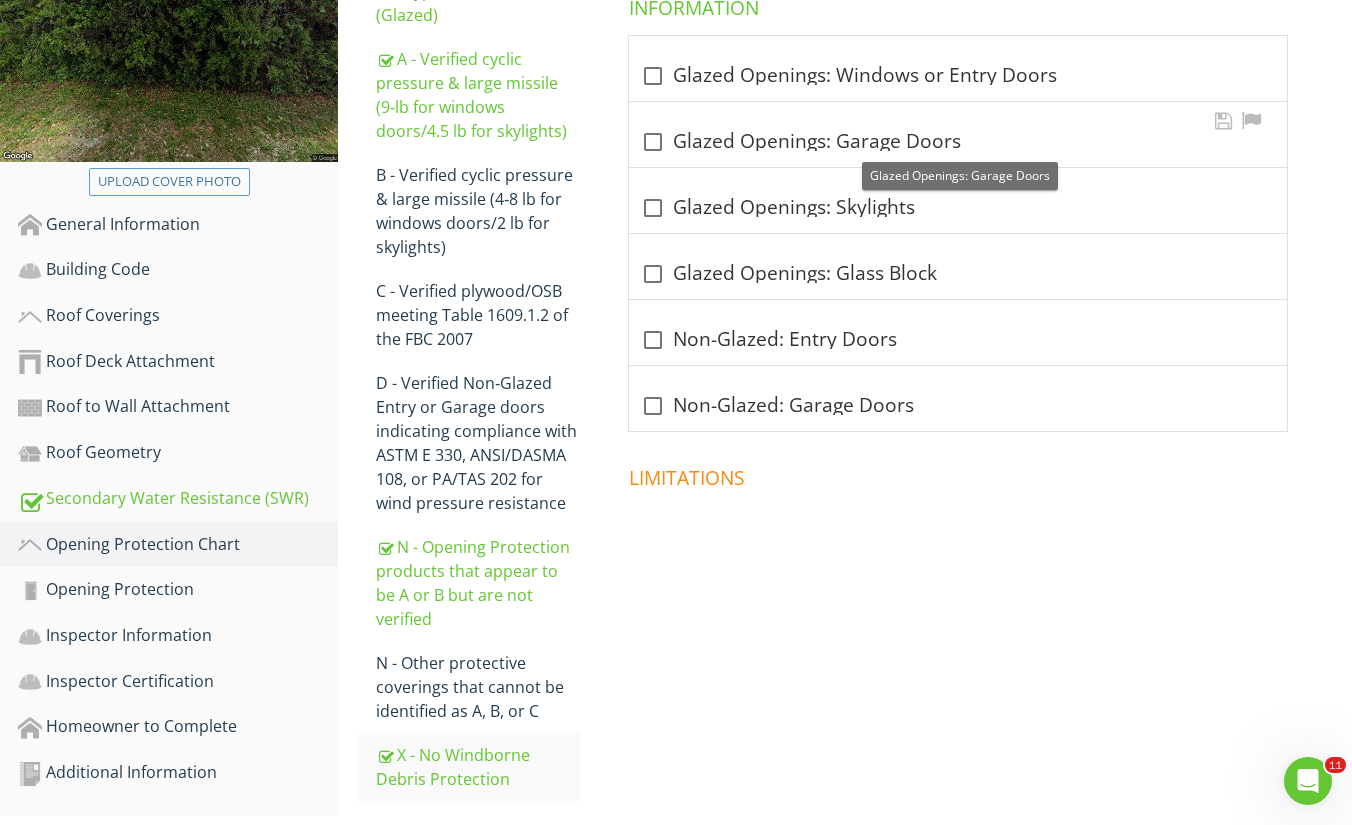 click at bounding box center (653, 142) 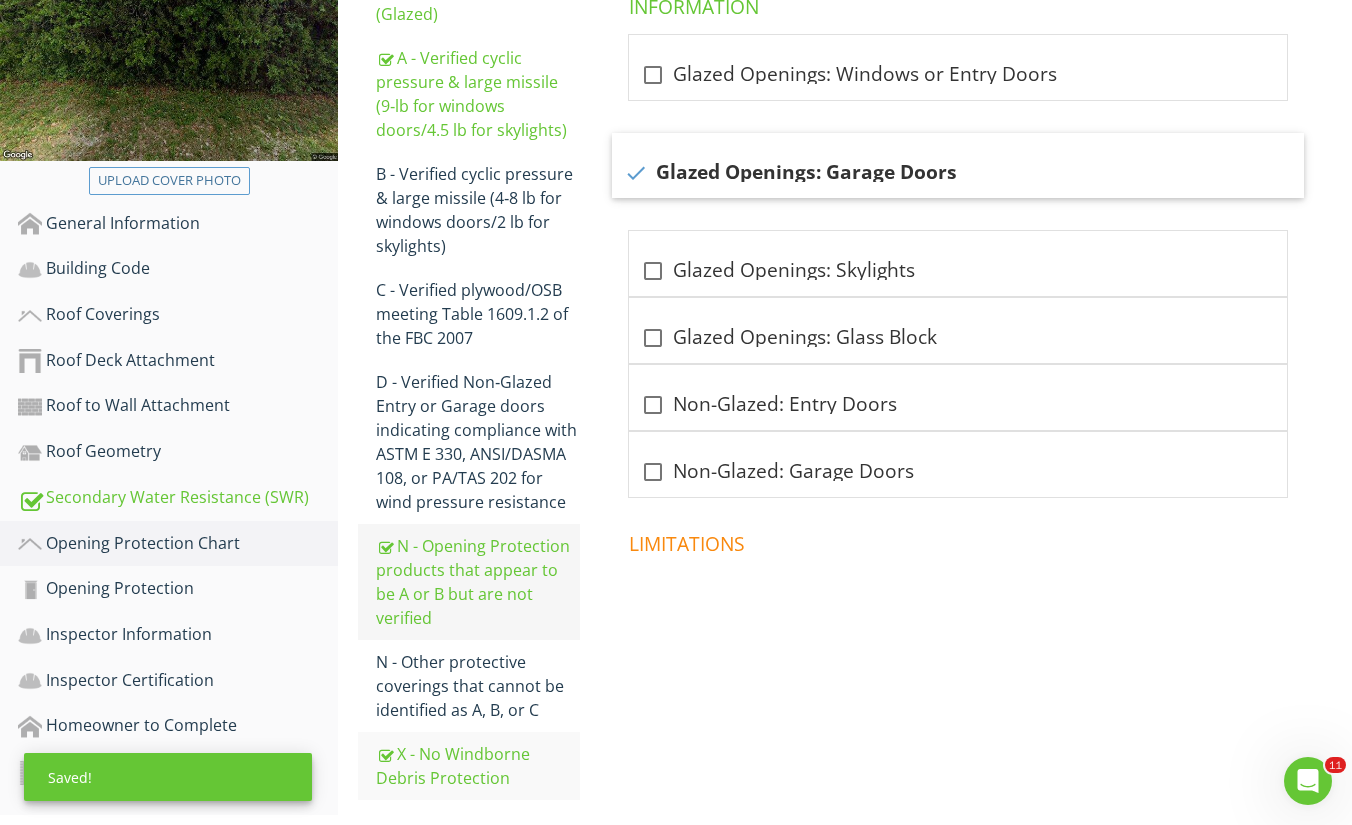 scroll, scrollTop: 412, scrollLeft: 0, axis: vertical 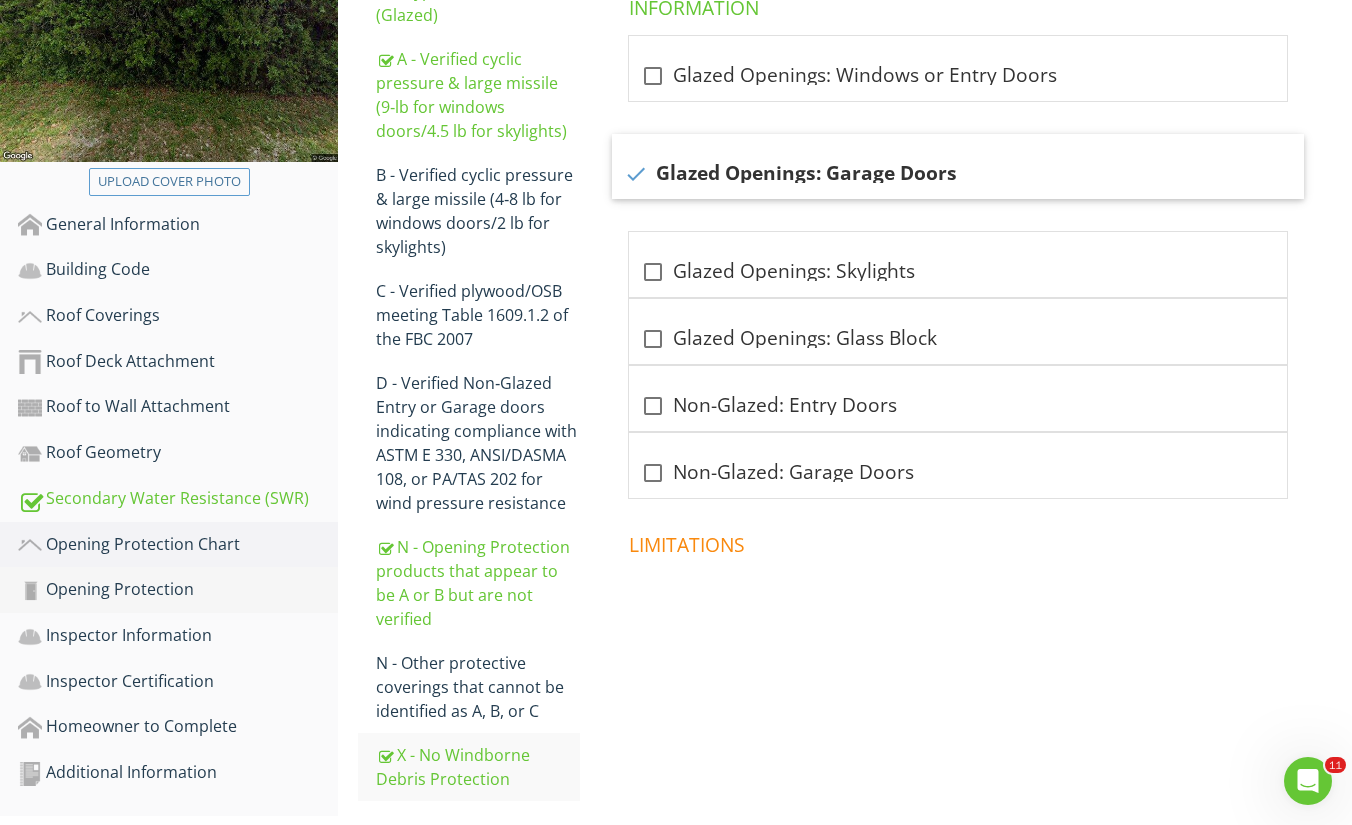 click on "Opening Protection" at bounding box center [178, 590] 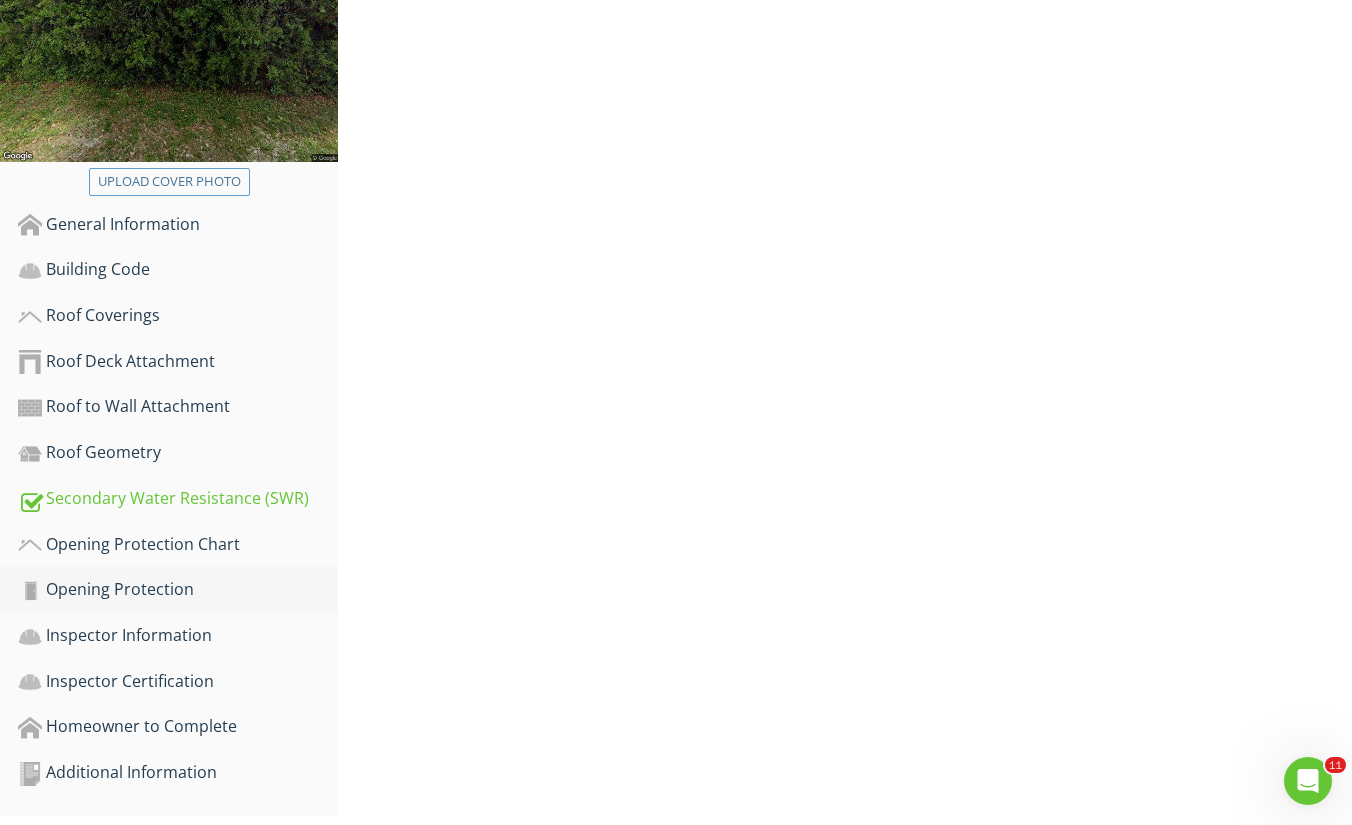 scroll, scrollTop: 402, scrollLeft: 0, axis: vertical 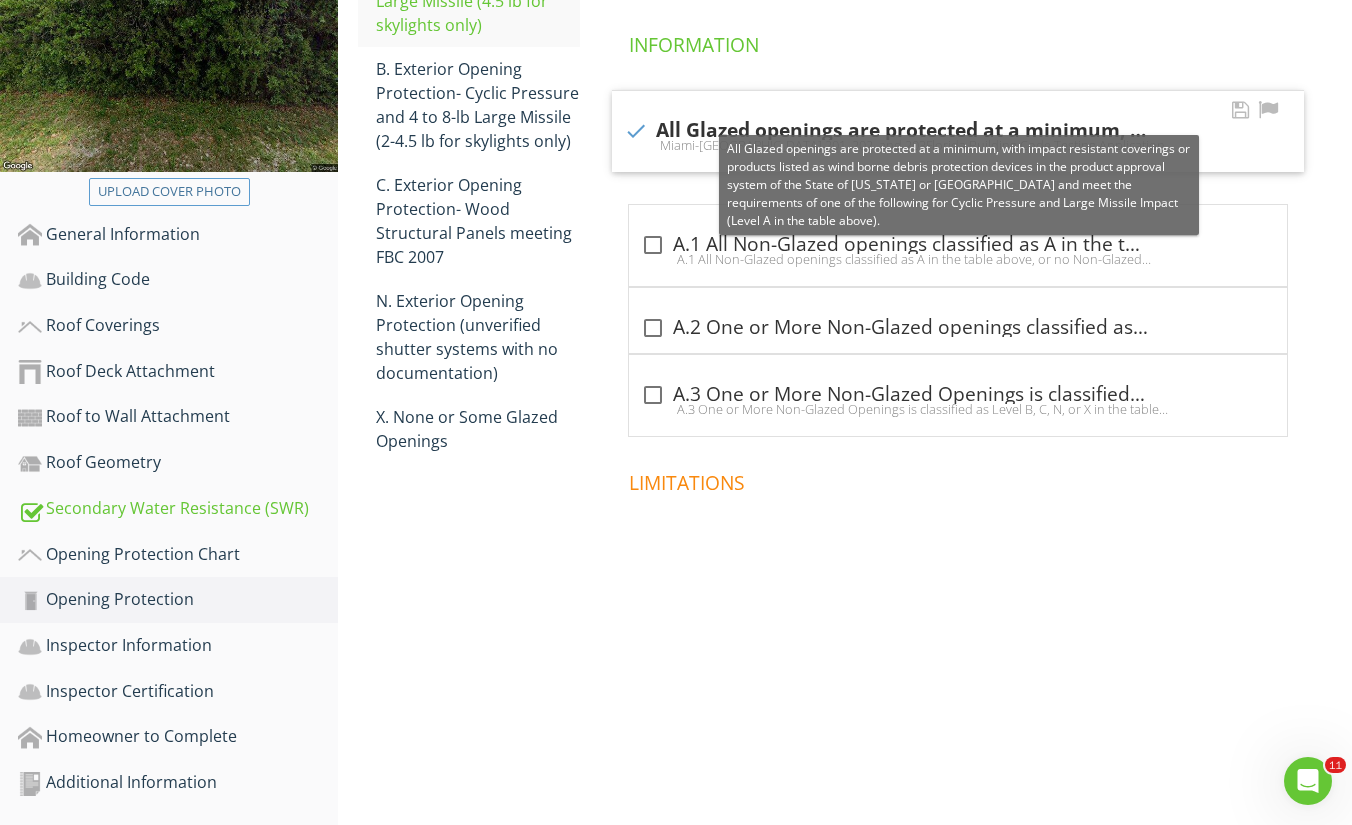 click on "Miami-Dade County PA 201, 202, and 203Florida Building Code Testing Application Standard (TAS) 201, 202, and 203American Society for Testing and Materials (ASTM) E 1886 and ASTM E 1996Southern Standards Technical Document (SSTD) 12For Skylights Only: ASTM E 1886 and ASTM E 1996For Garage Doors Only: ANSI/DASMA 115" at bounding box center (958, 145) 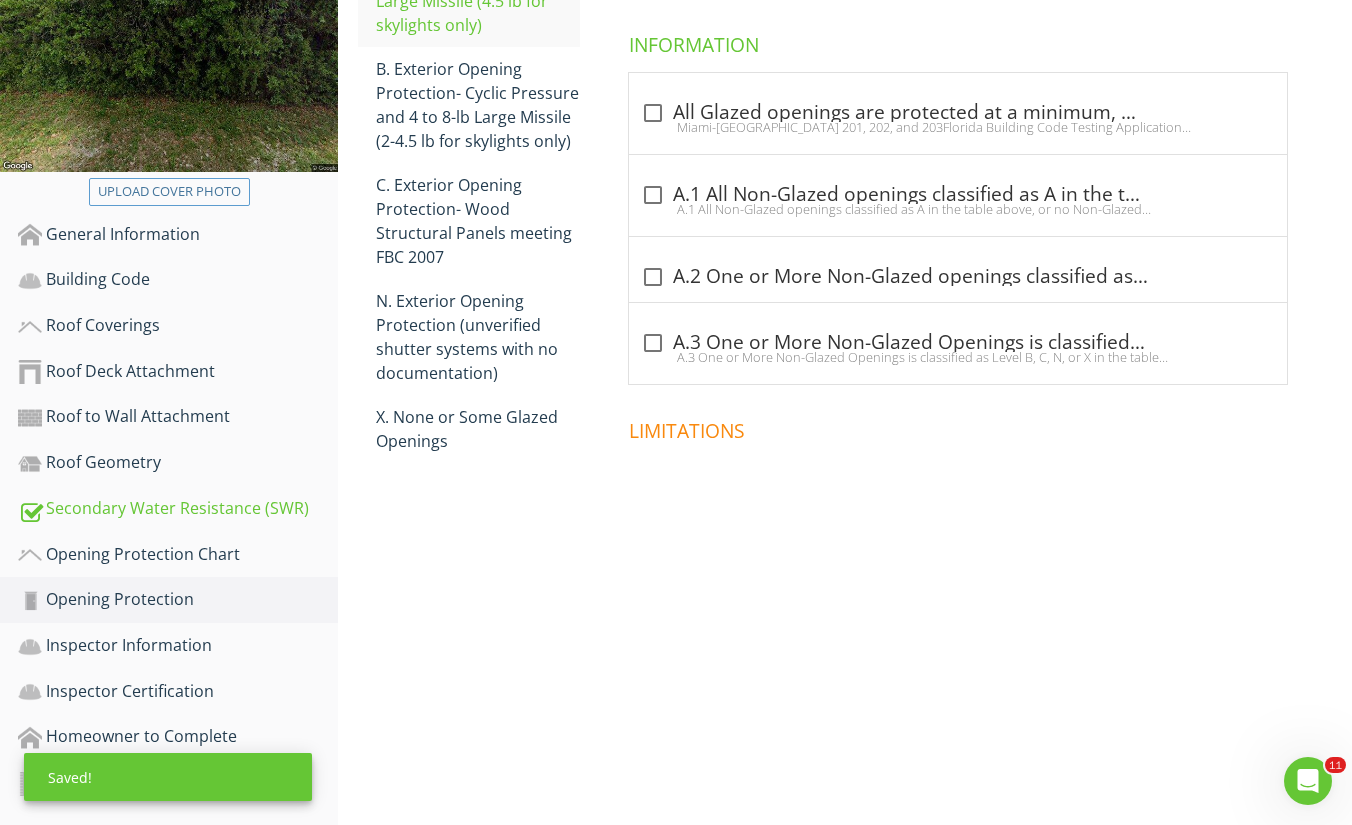 click on "Opening Protection
A. Exterior Openings Cyclic Pressure and 9-lb Large Missile (4.5 lb for skylights only)
B. Exterior Opening Protection- Cyclic Pressure and 4 to 8-lb Large Missile (2-4.5 lb for skylights only)
C. Exterior Opening Protection- Wood Structural Panels meeting FBC 2007
N. Exterior Opening Protection (unverified shutter systems with no documentation)
X. None or Some Glazed Openings
A. Exterior Openings Cyclic Pressure and 9-lb Large Missile (4.5 lb for skylights only)
Information                       check_box_outline_blank                           check_box_outline_blank
A.1 All Non-Glazed openings classified as A in the table above, or no Non-Glazed openings exist
check_box_outline_blank" at bounding box center [845, 221] 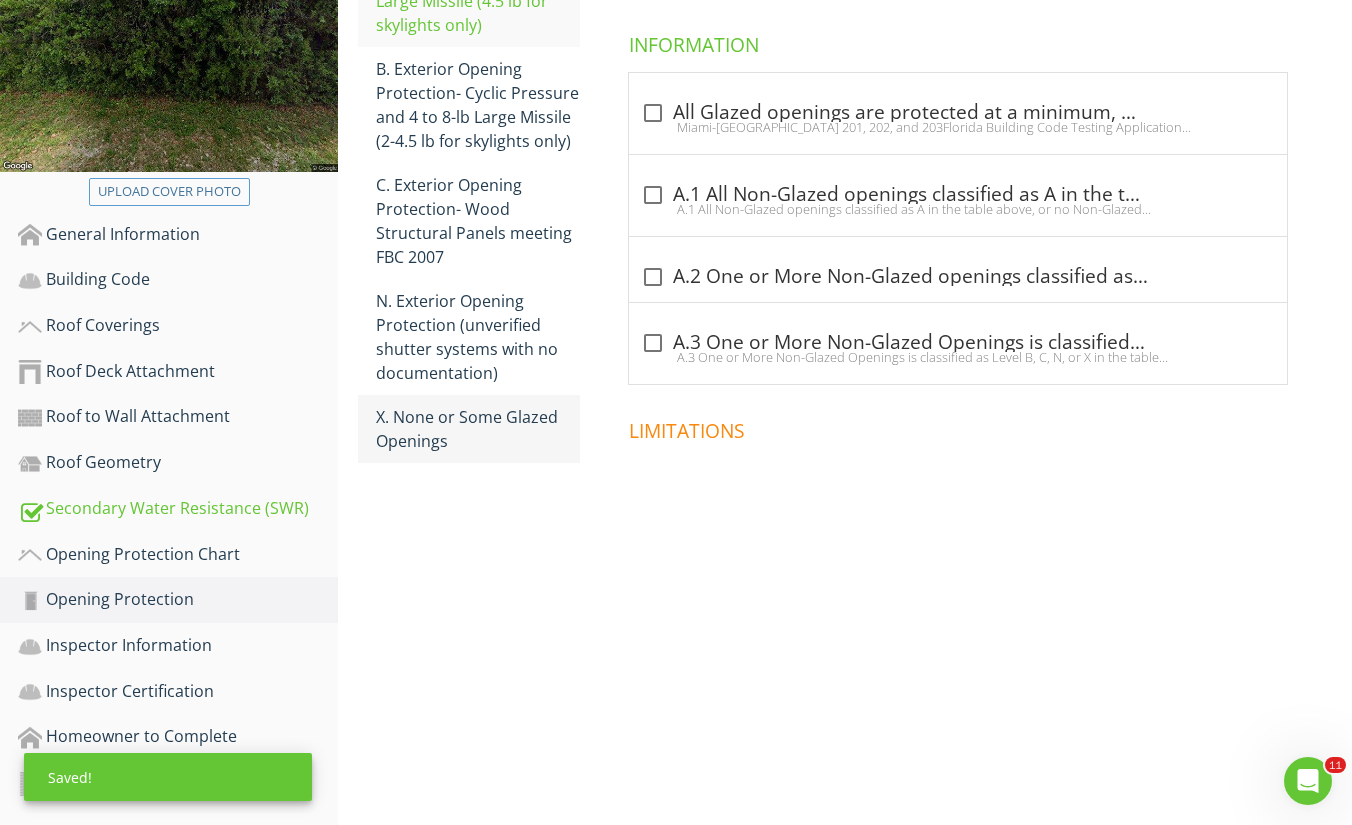 click on "X. None or Some Glazed Openings" at bounding box center [478, 429] 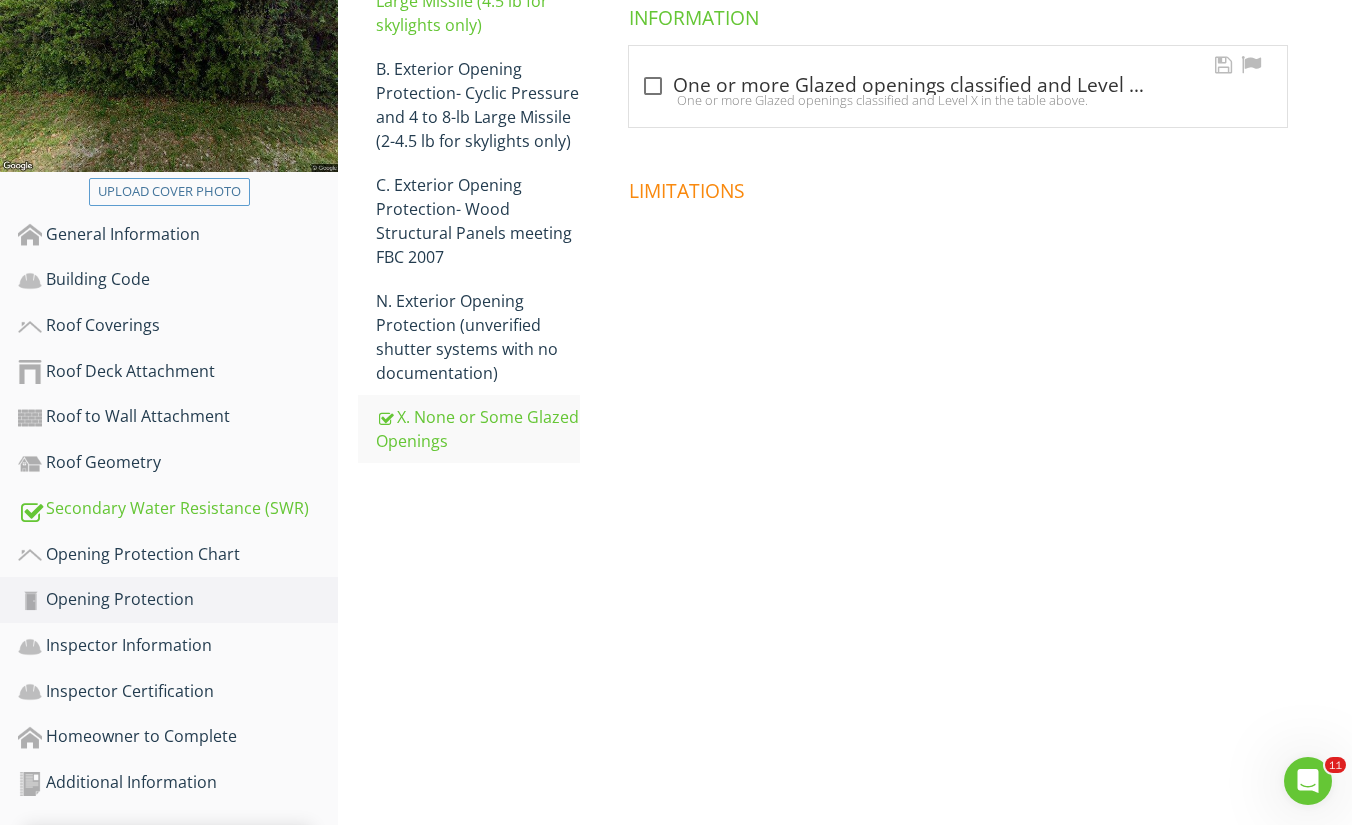 click at bounding box center (653, 86) 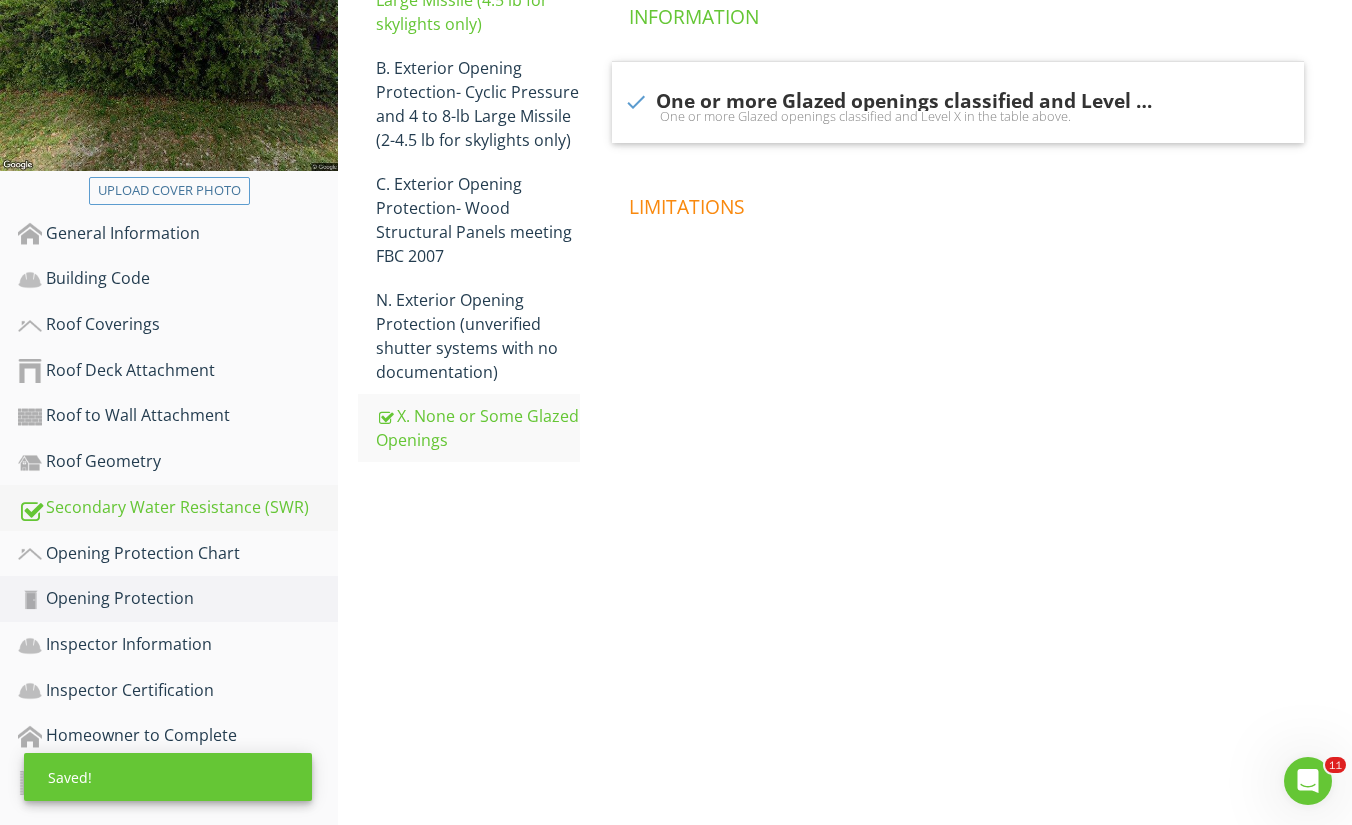 scroll, scrollTop: 402, scrollLeft: 0, axis: vertical 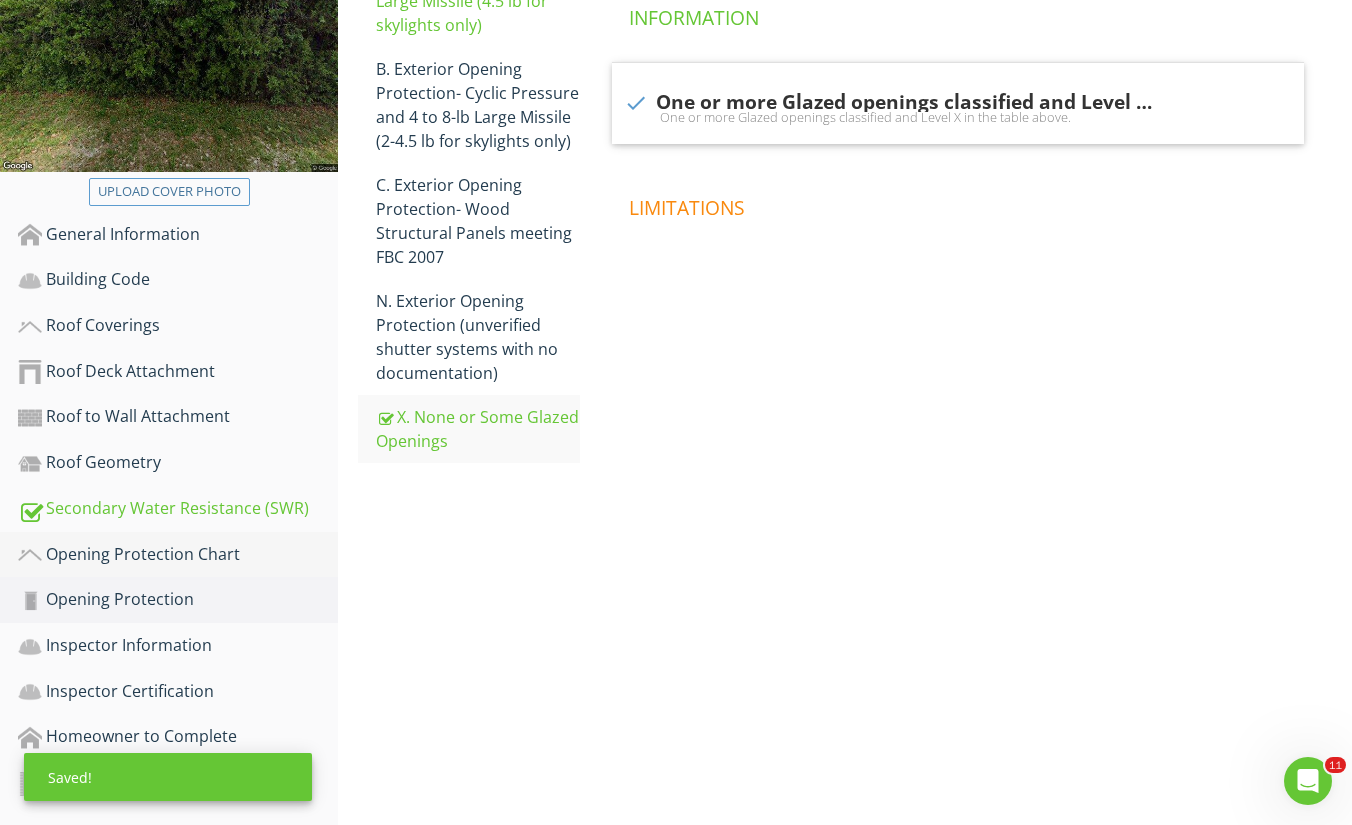 click on "Opening Protection Chart" at bounding box center [178, 555] 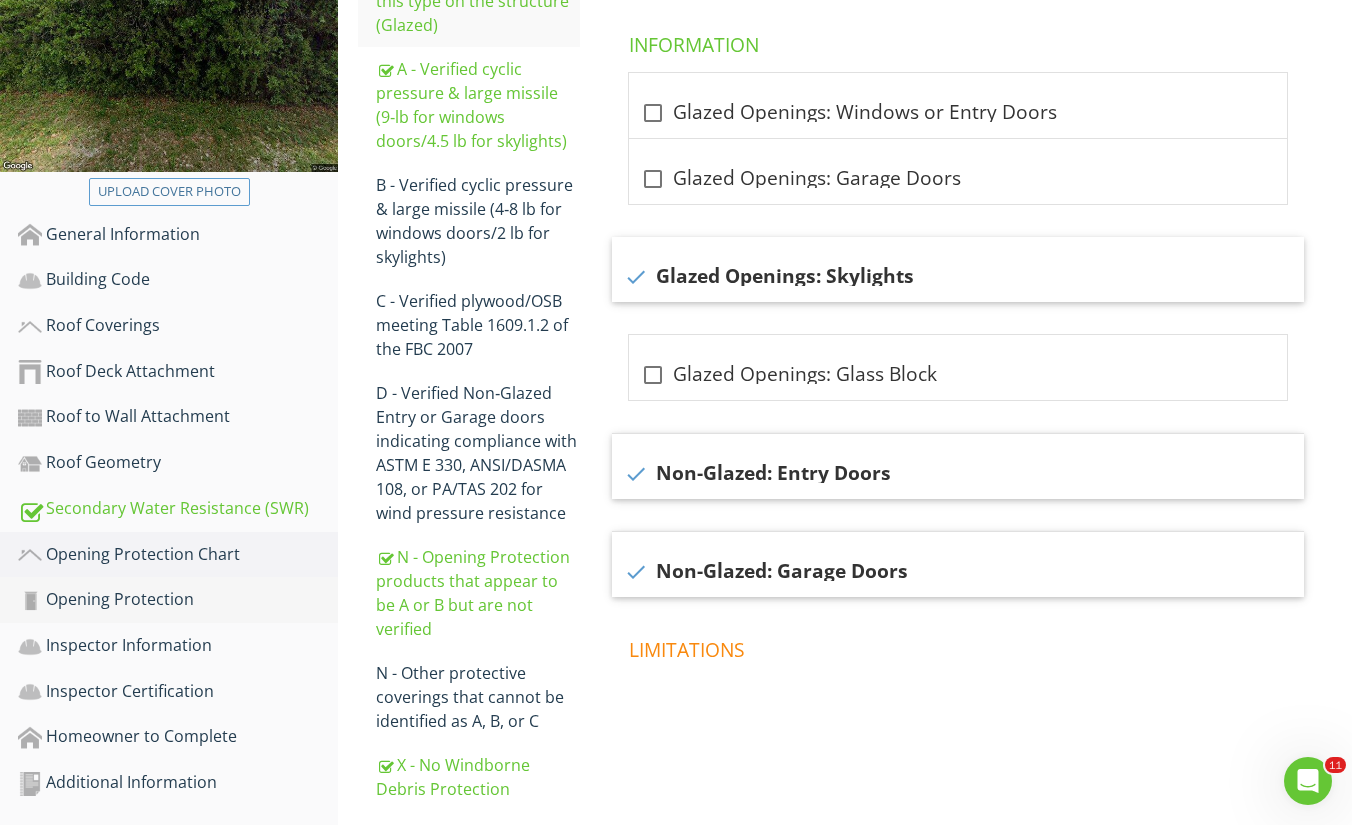 click on "Opening Protection" at bounding box center (178, 600) 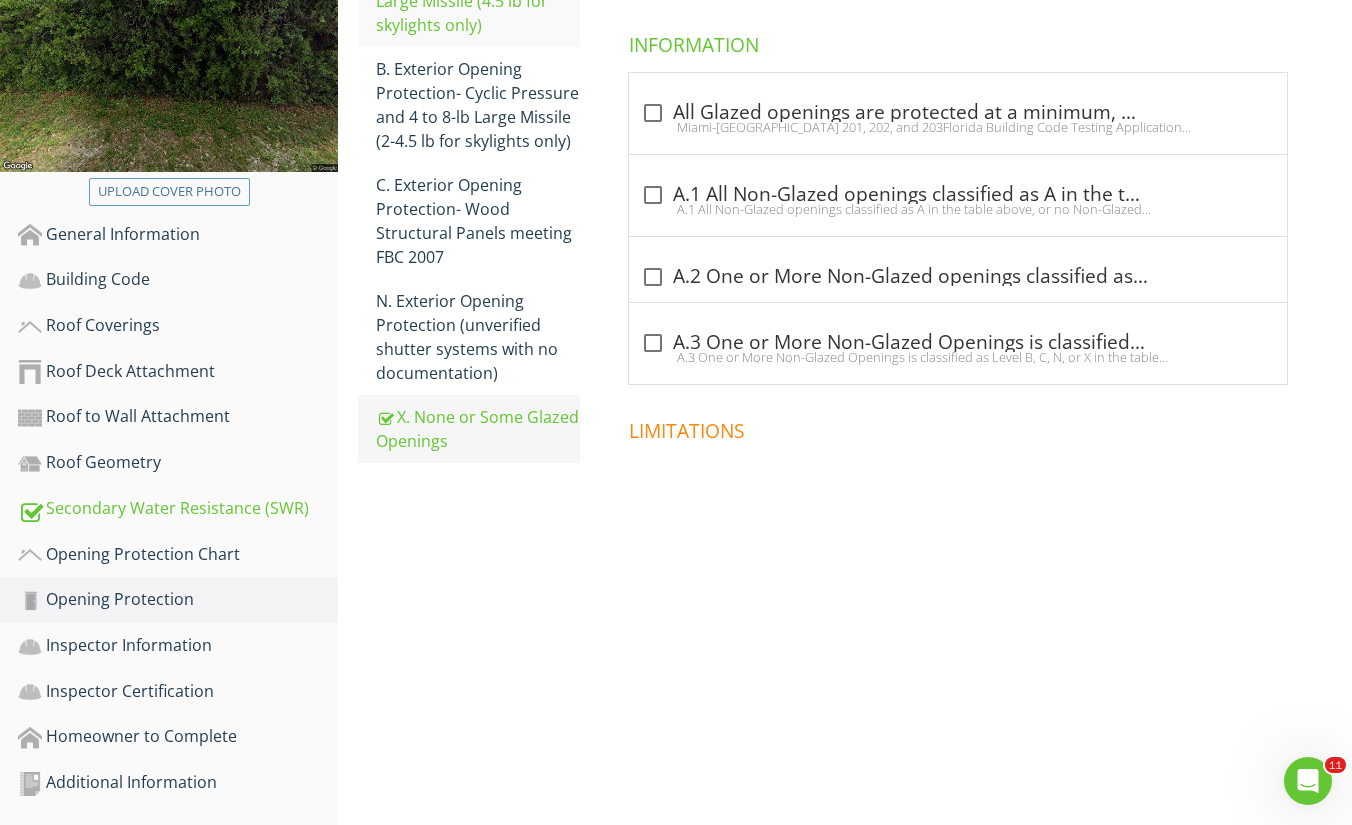 click on "X. None or Some Glazed Openings" at bounding box center [478, 429] 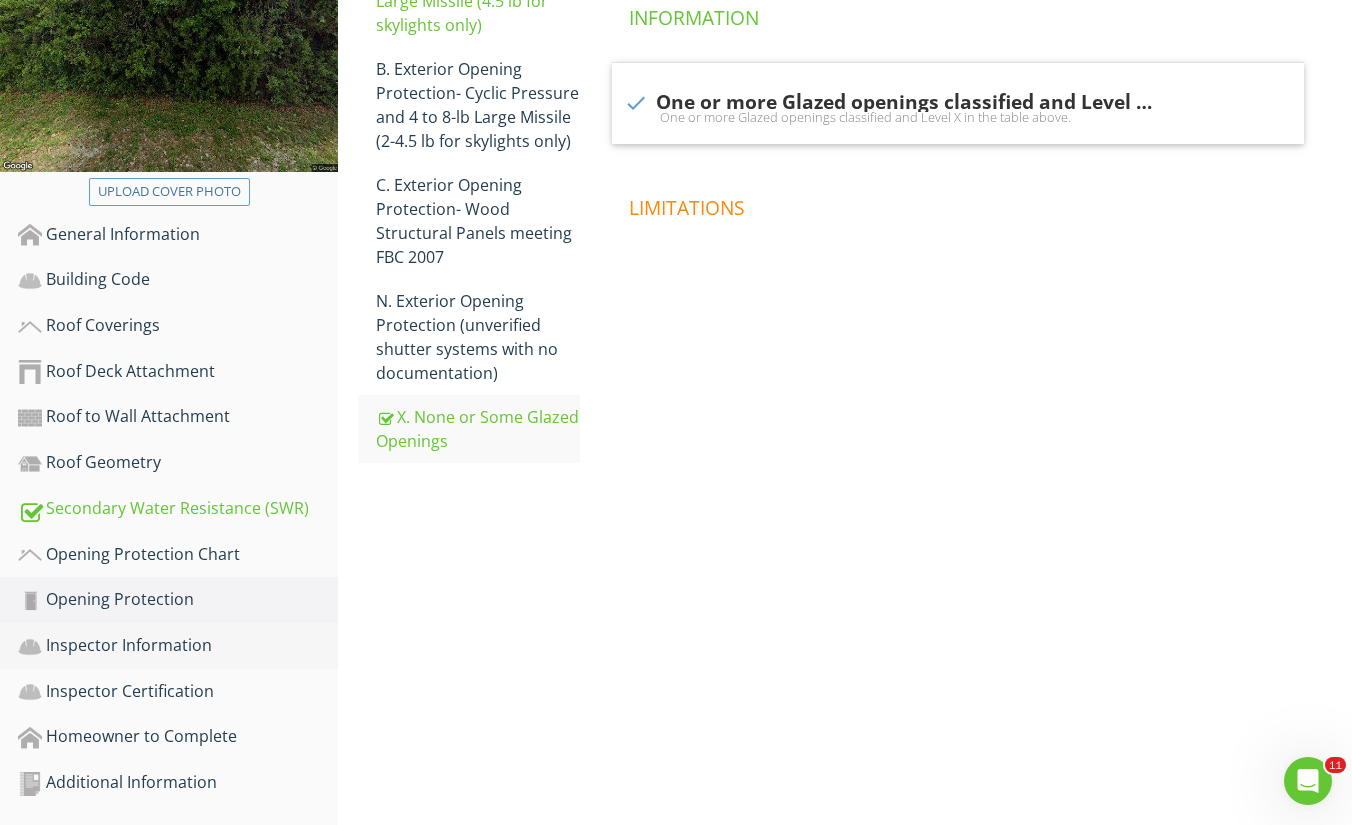 click on "Inspector Information" at bounding box center (178, 646) 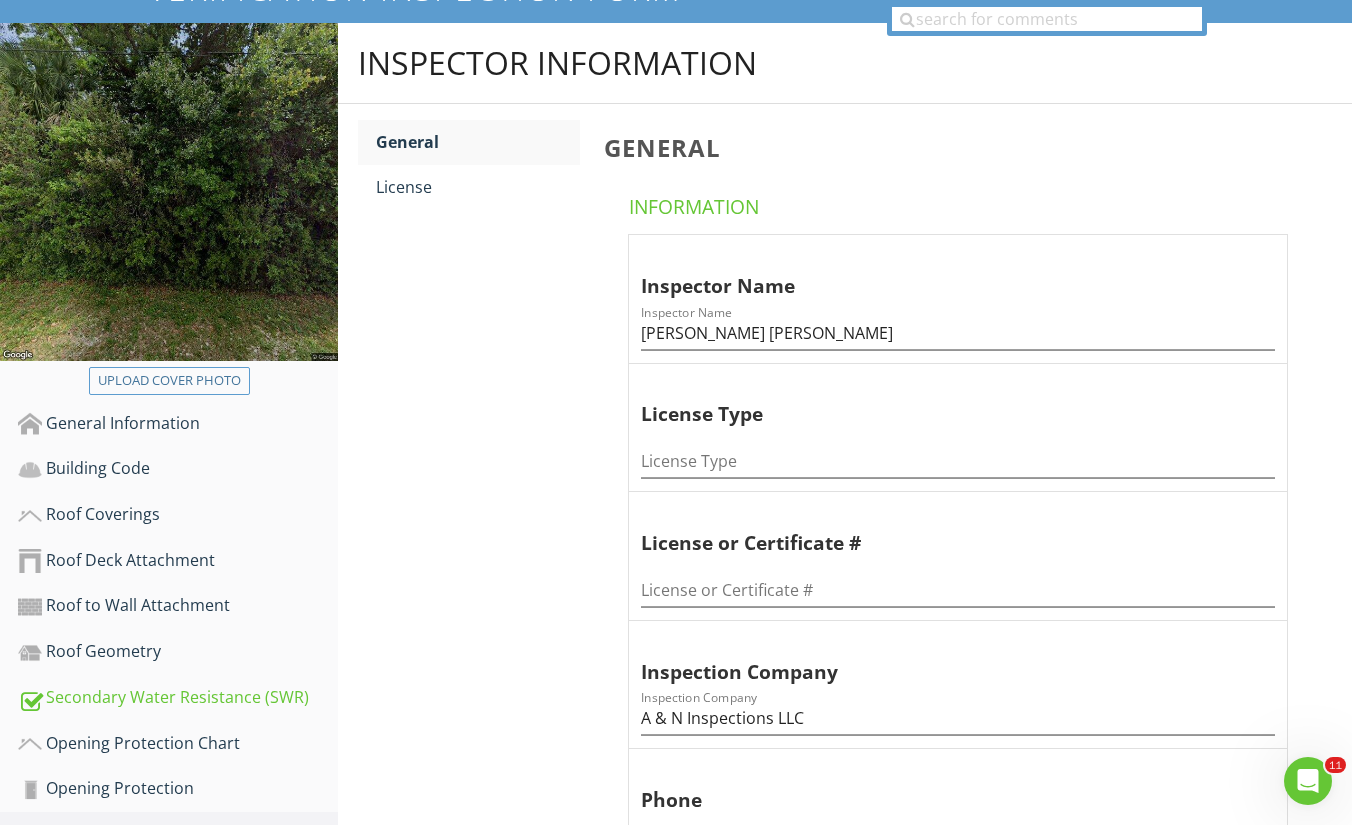 scroll, scrollTop: 208, scrollLeft: 0, axis: vertical 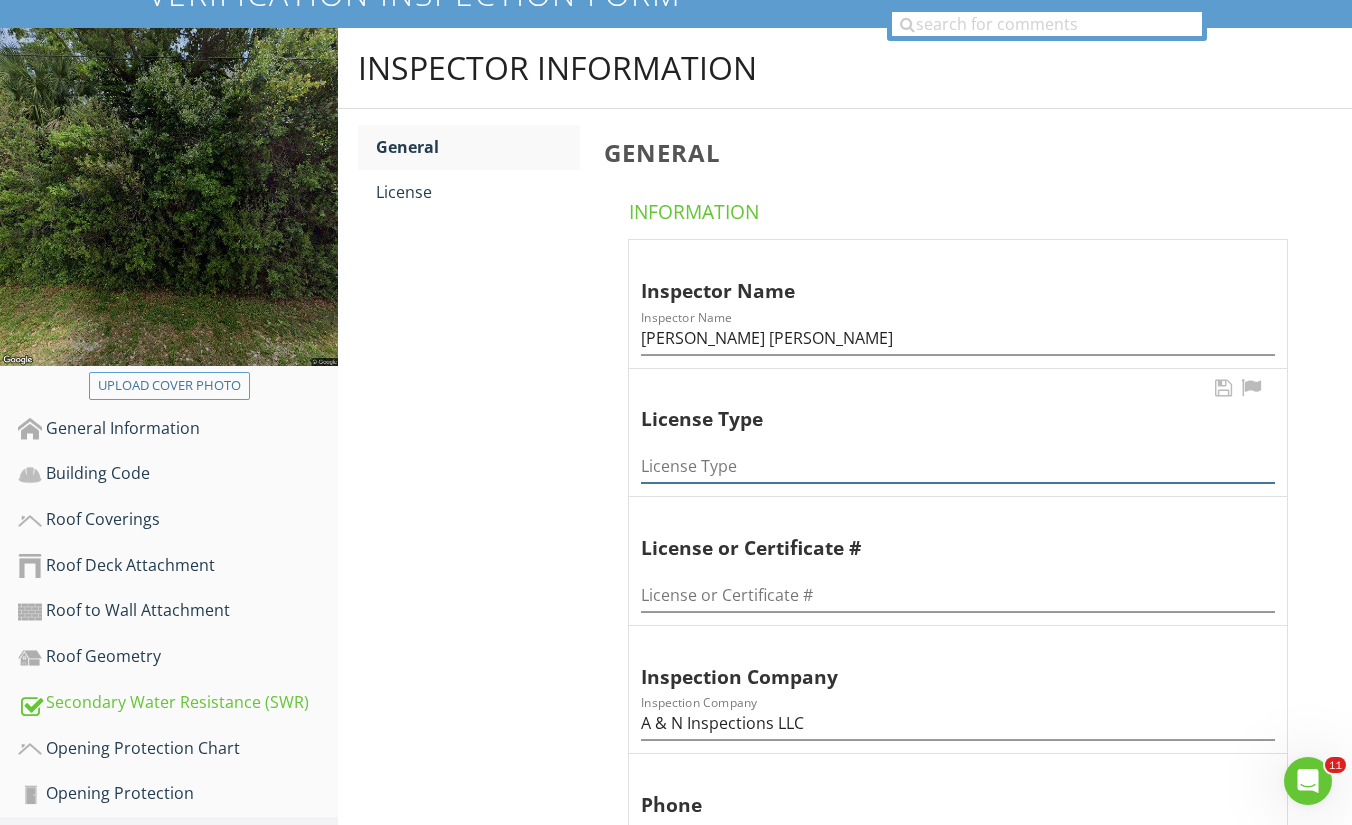 click at bounding box center [958, 466] 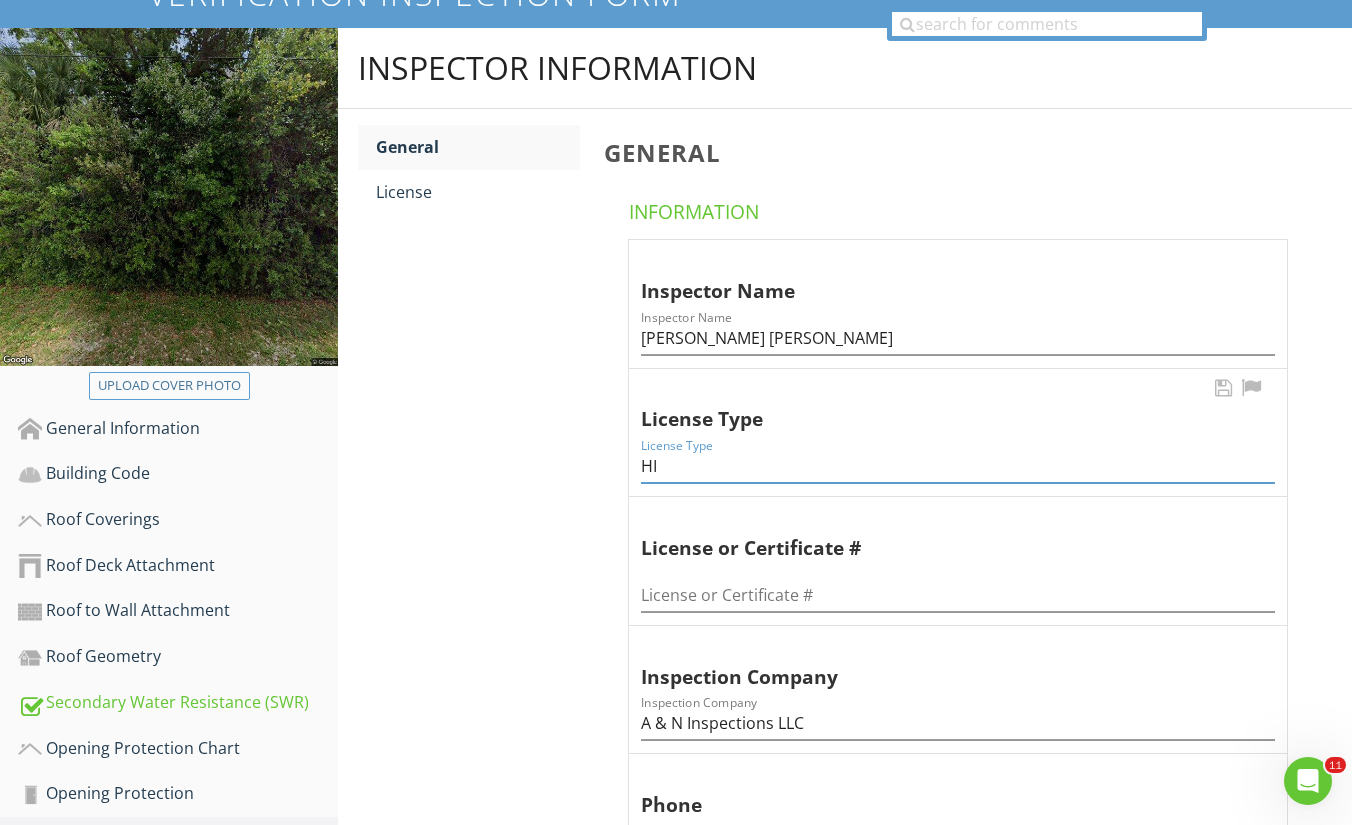 type on "H" 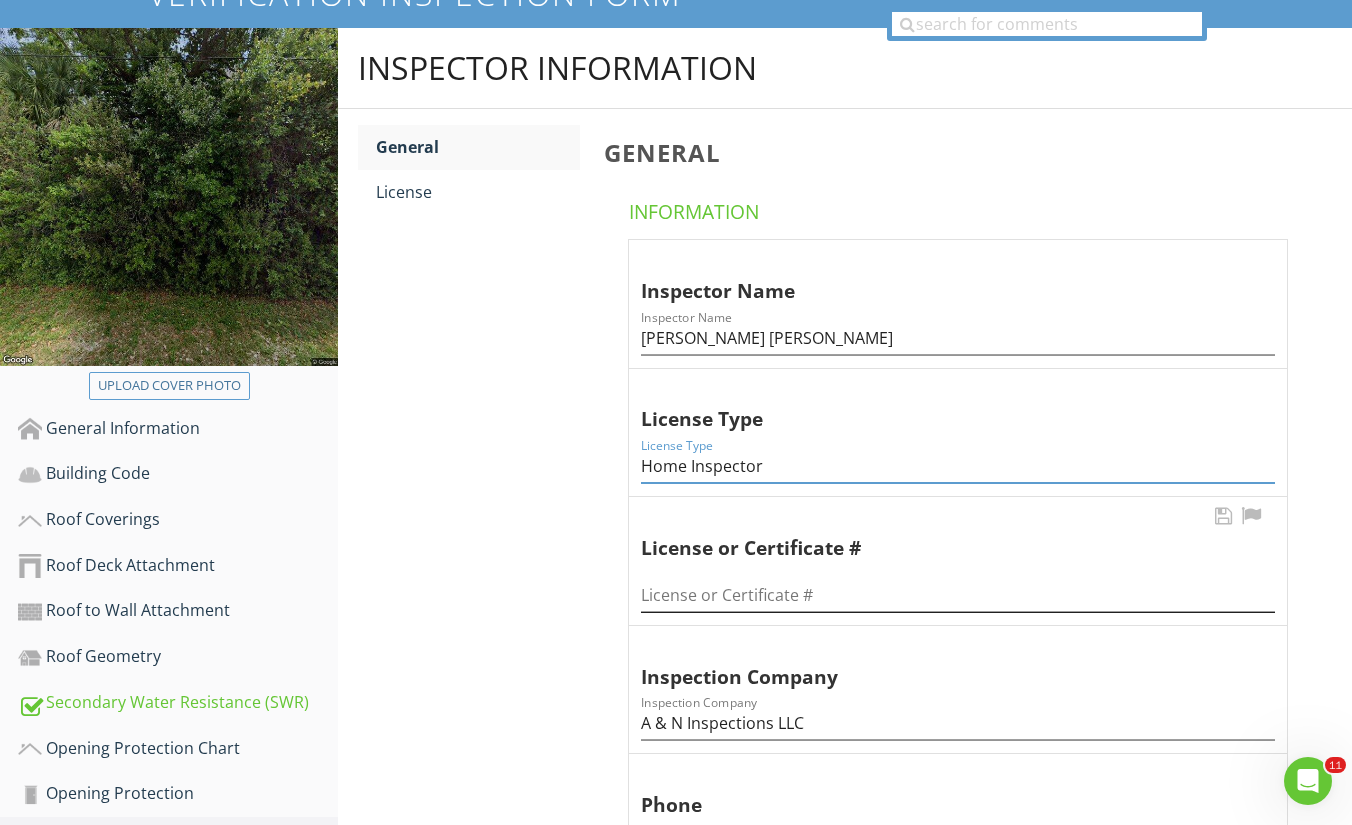 type on "Home Inspector" 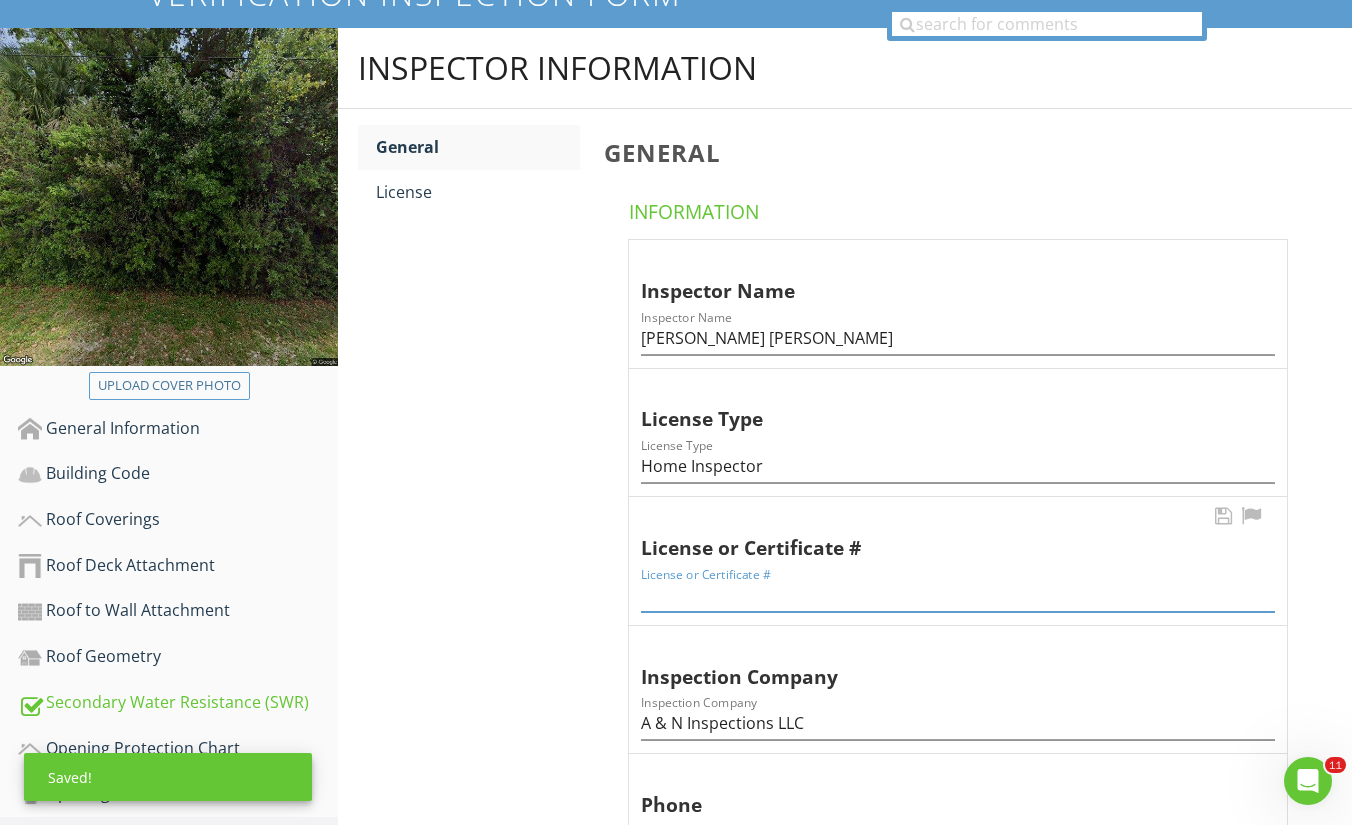click at bounding box center [958, 595] 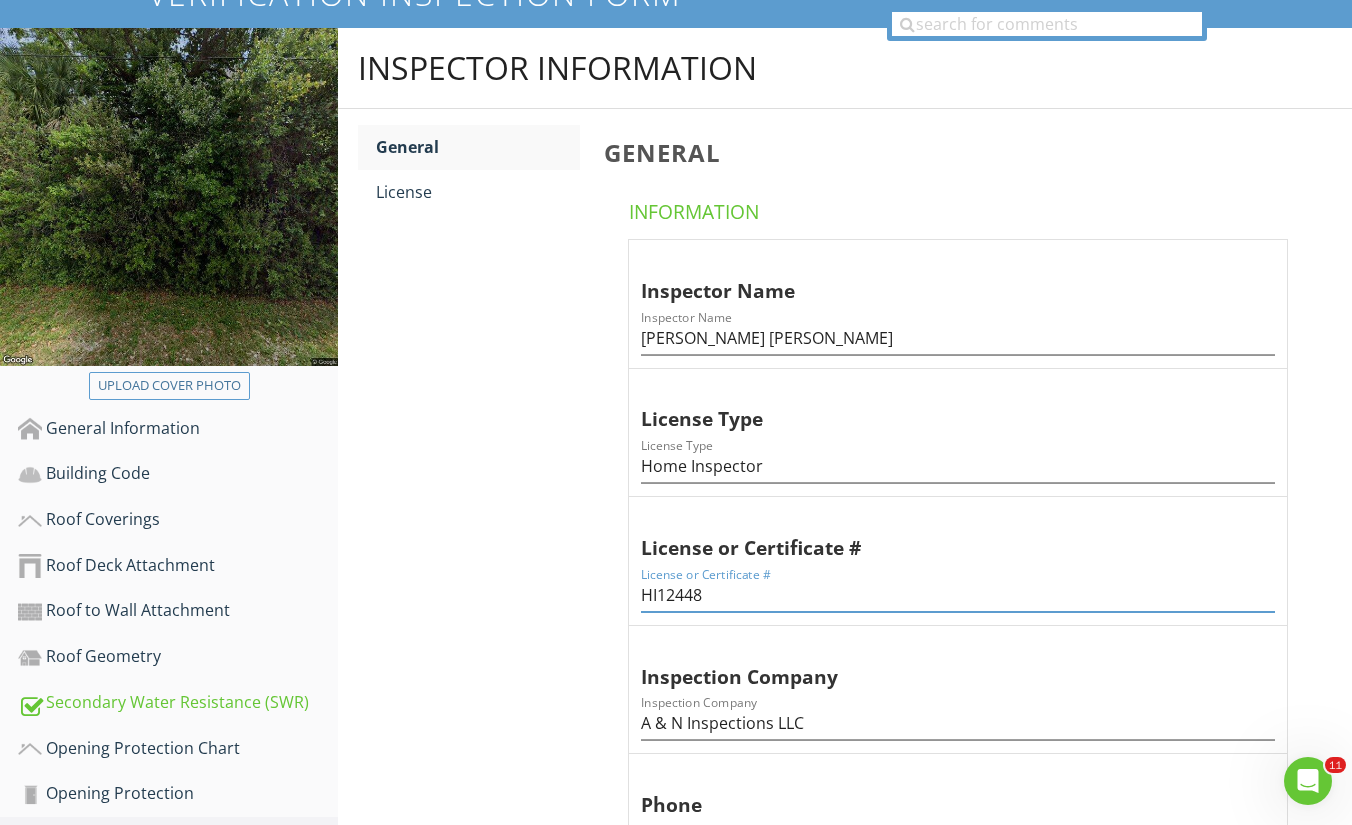 type on "HI12448" 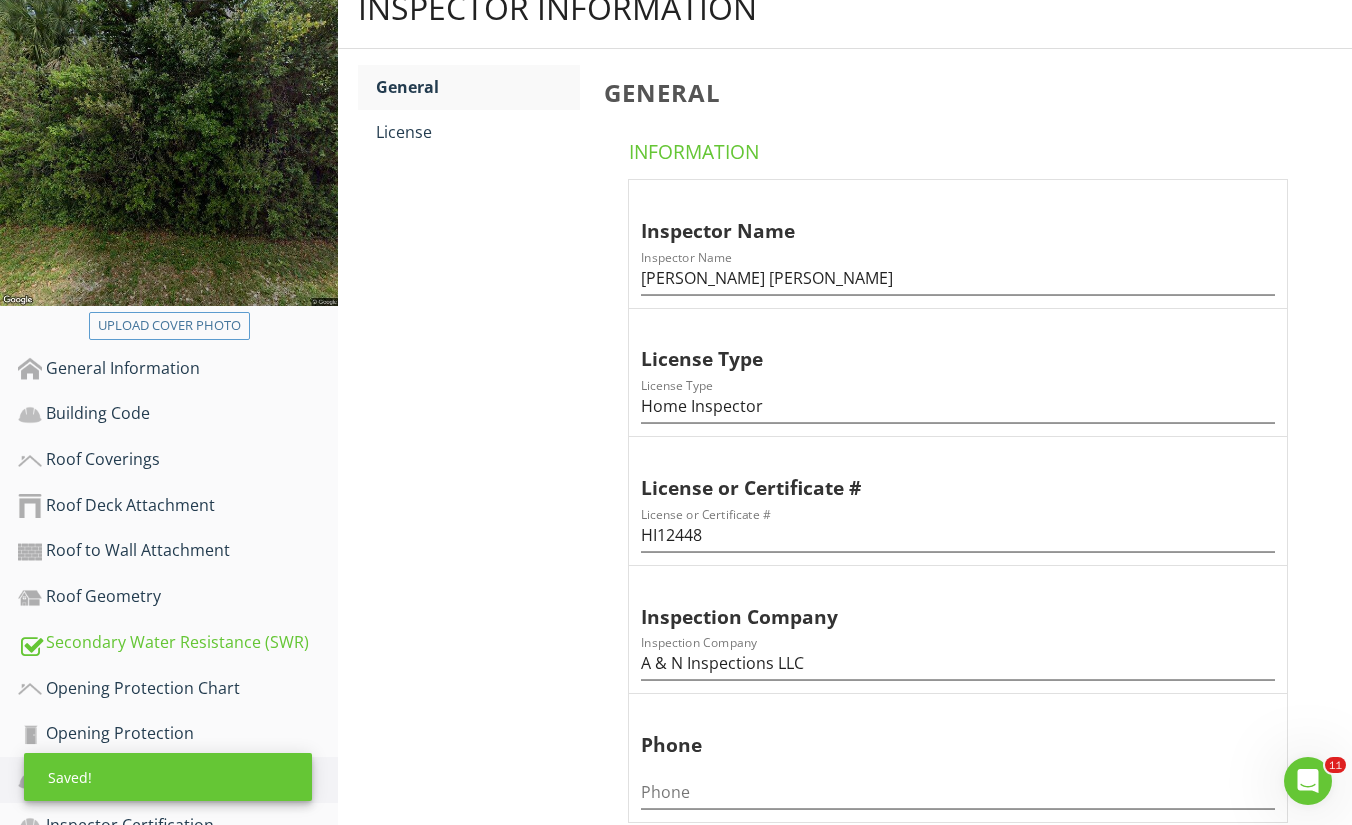 scroll, scrollTop: 268, scrollLeft: 0, axis: vertical 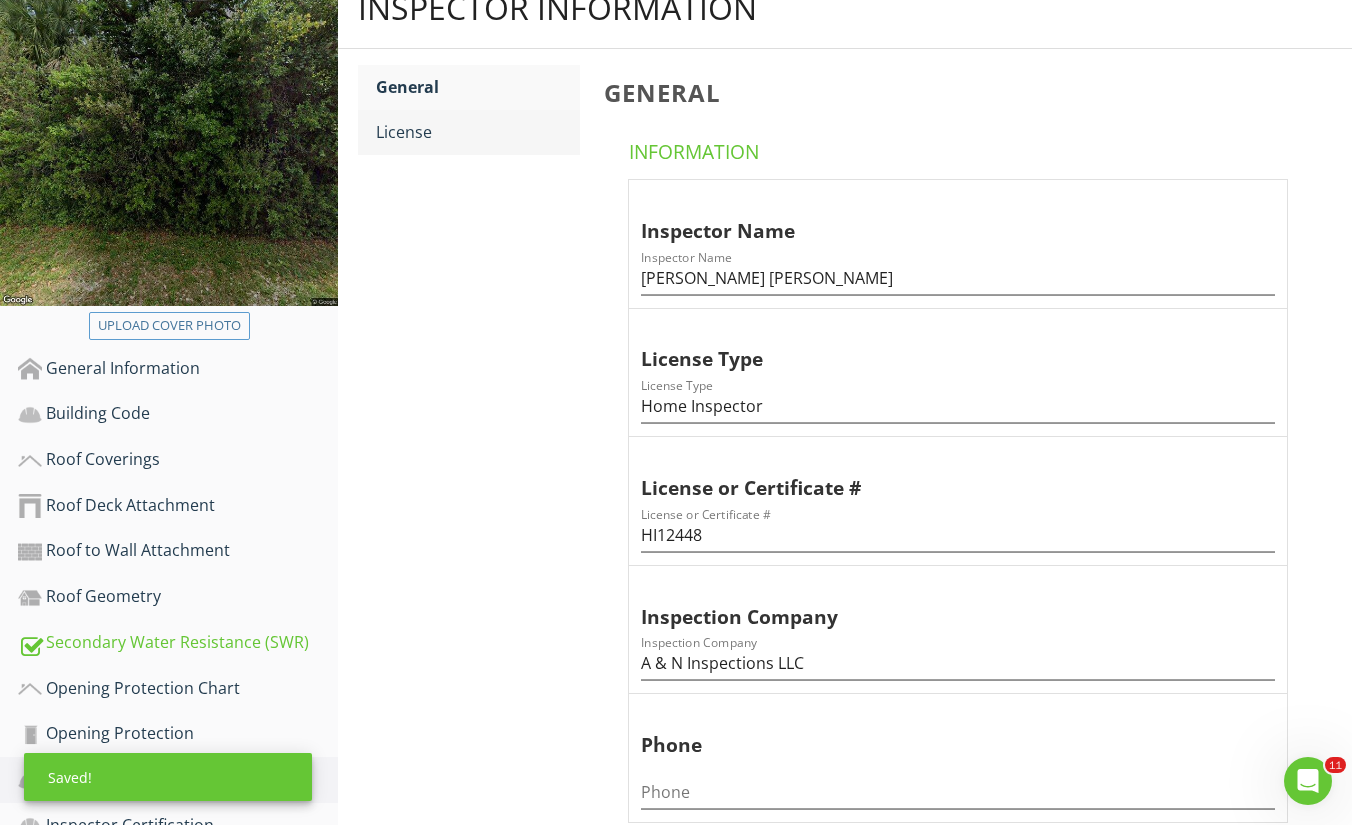 click on "License" at bounding box center (478, 132) 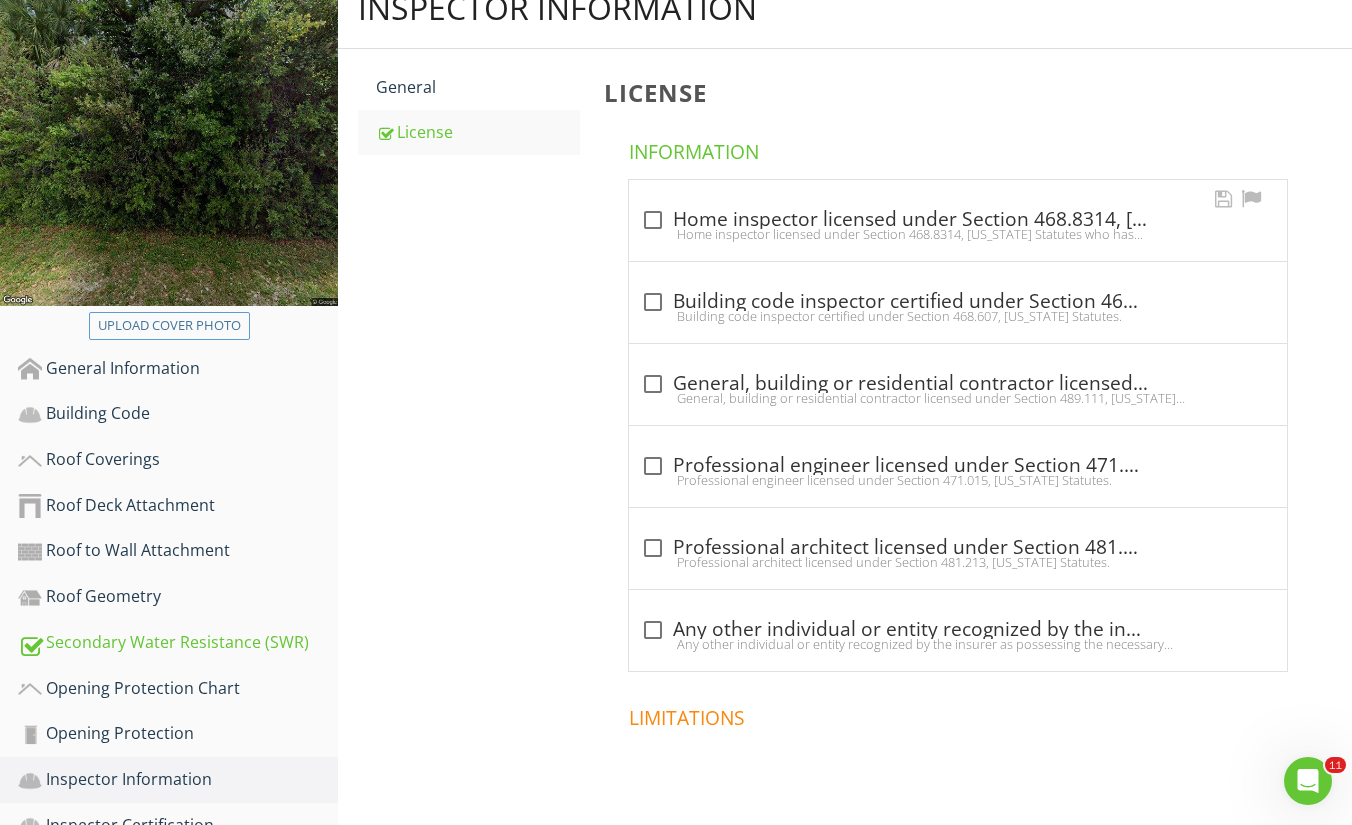 click at bounding box center (653, 220) 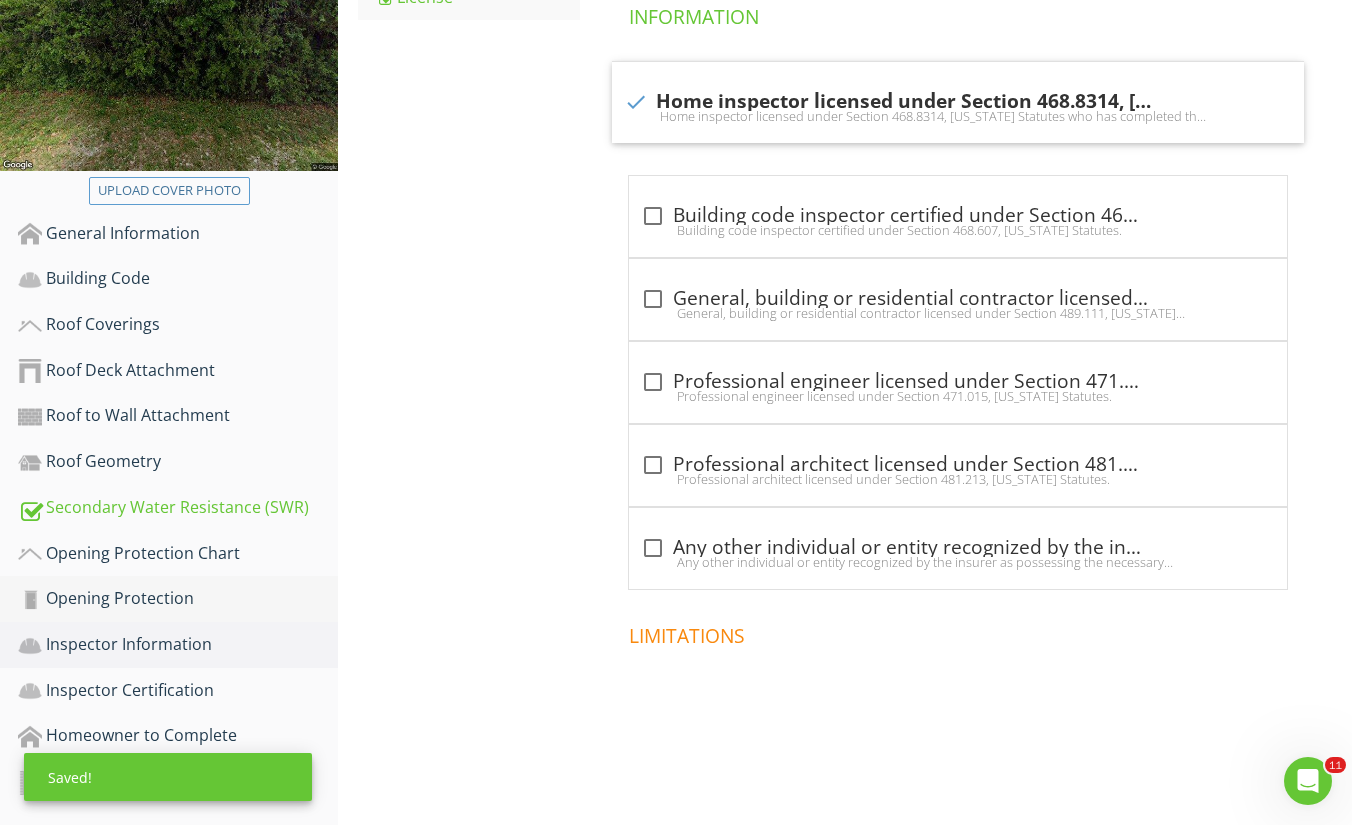 scroll, scrollTop: 402, scrollLeft: 0, axis: vertical 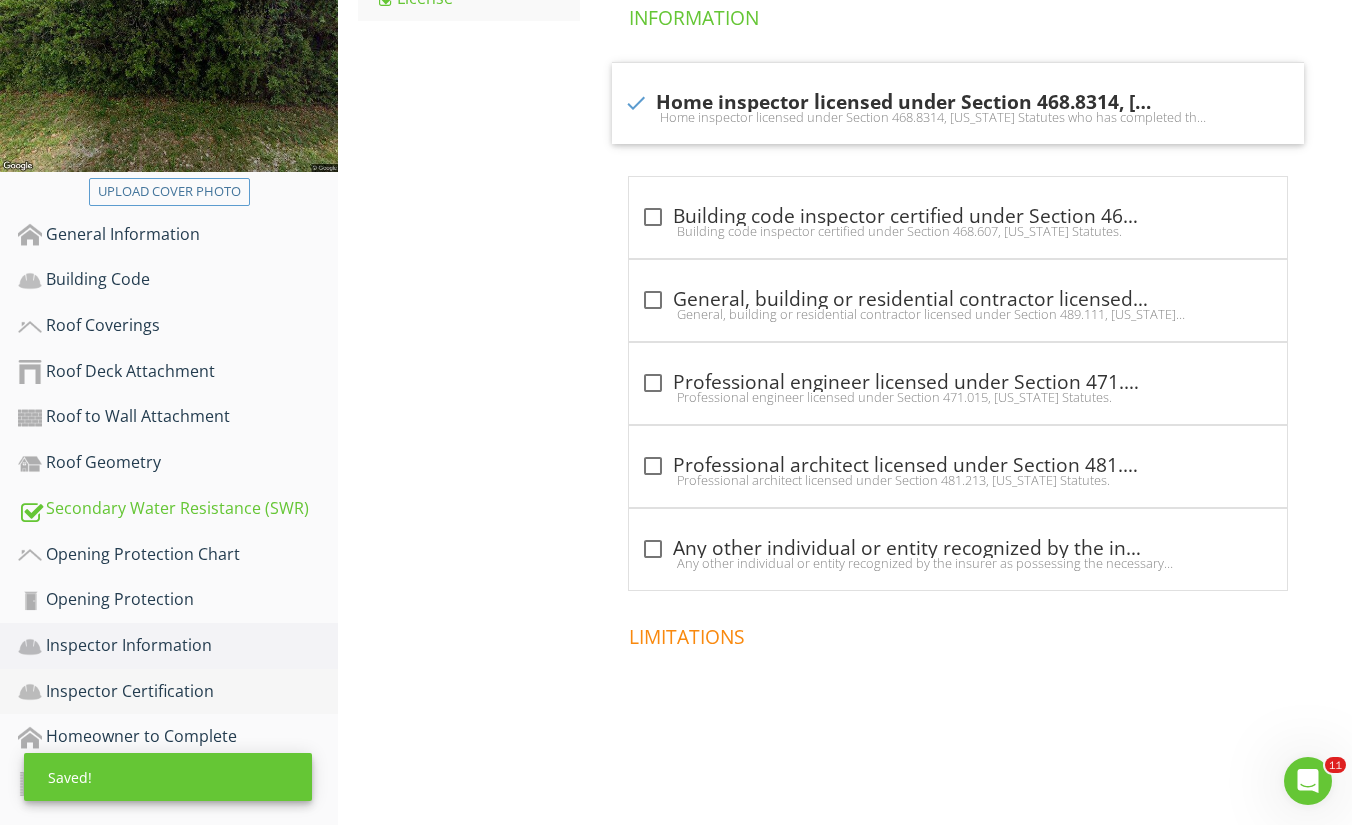 click on "Inspector Certification" at bounding box center [178, 692] 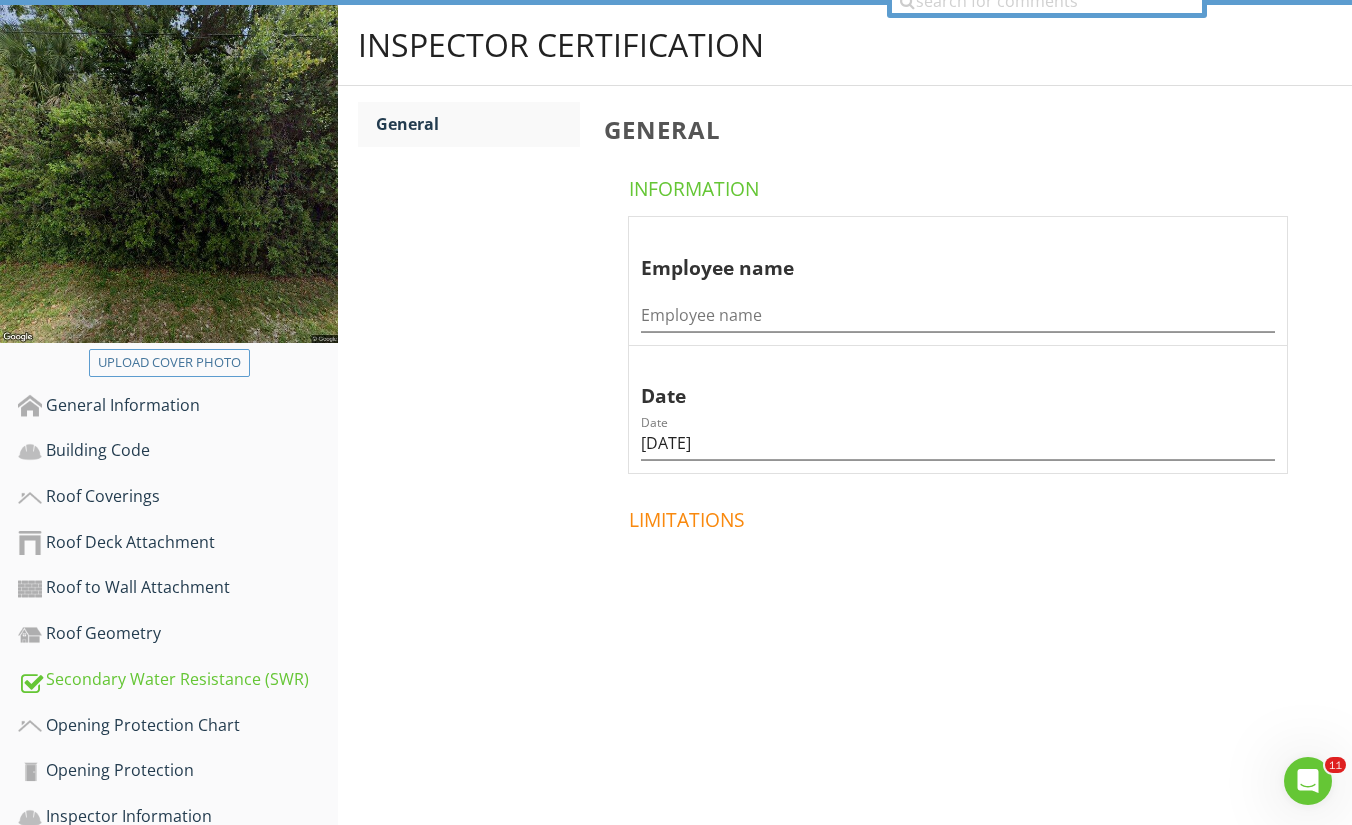 scroll, scrollTop: 218, scrollLeft: 0, axis: vertical 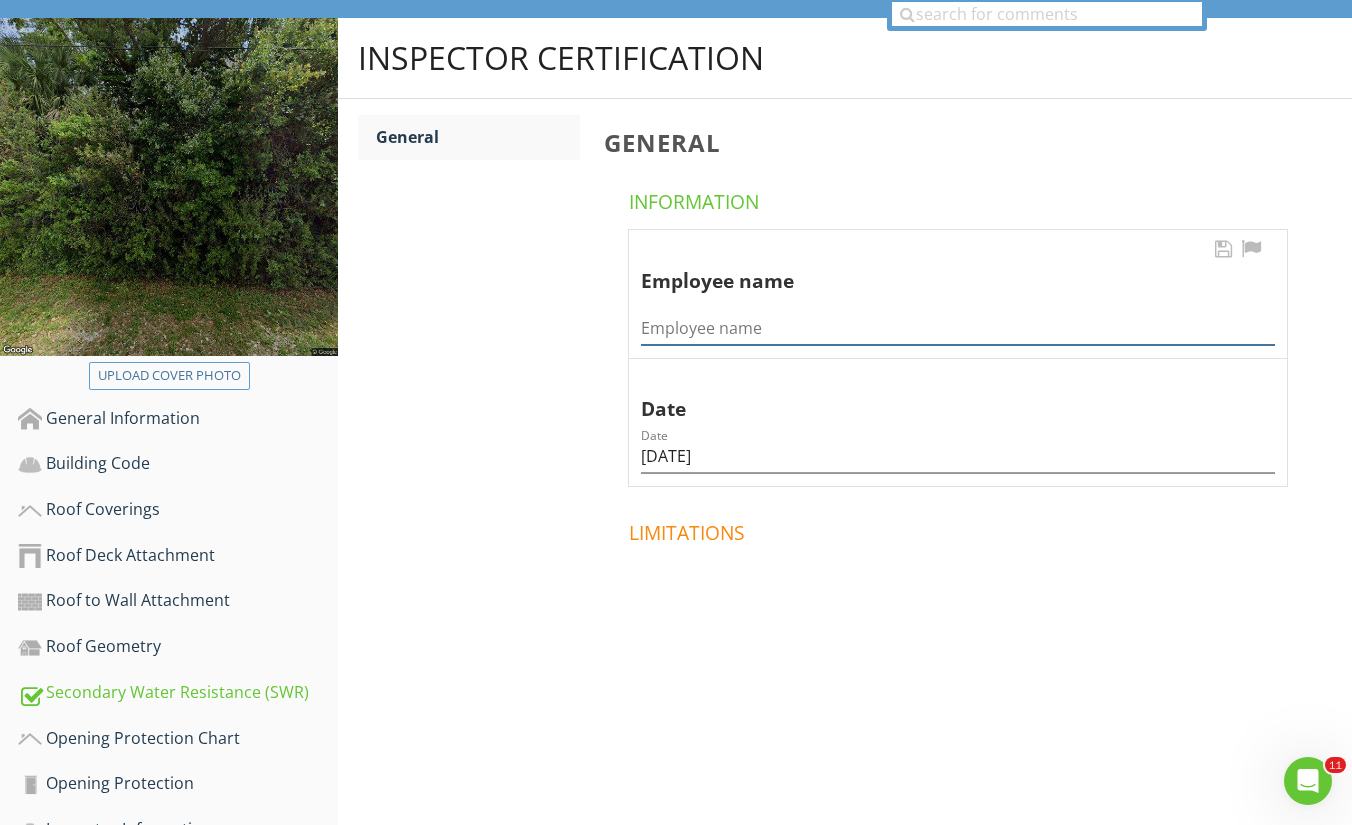 click at bounding box center (958, 328) 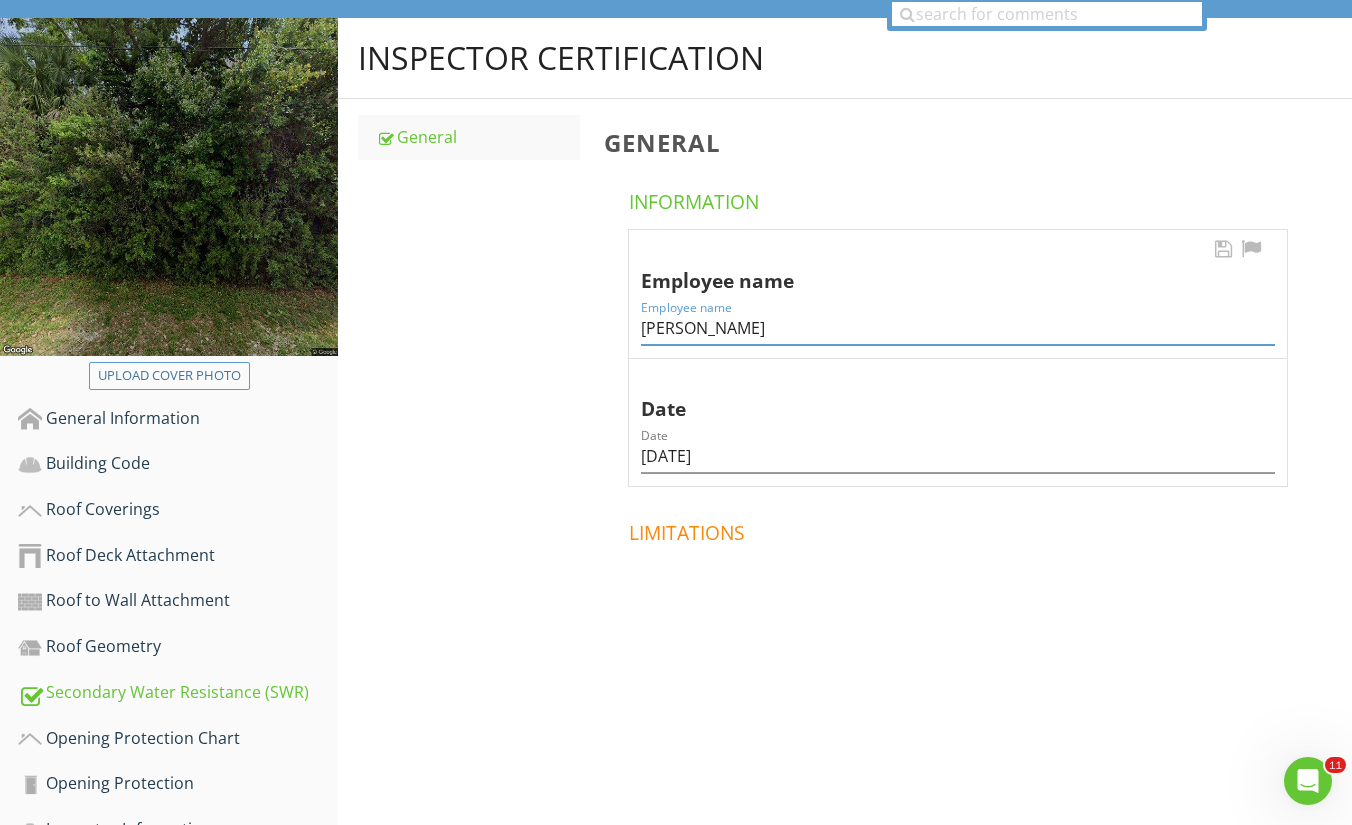 click on "Marcos ayala" at bounding box center (958, 328) 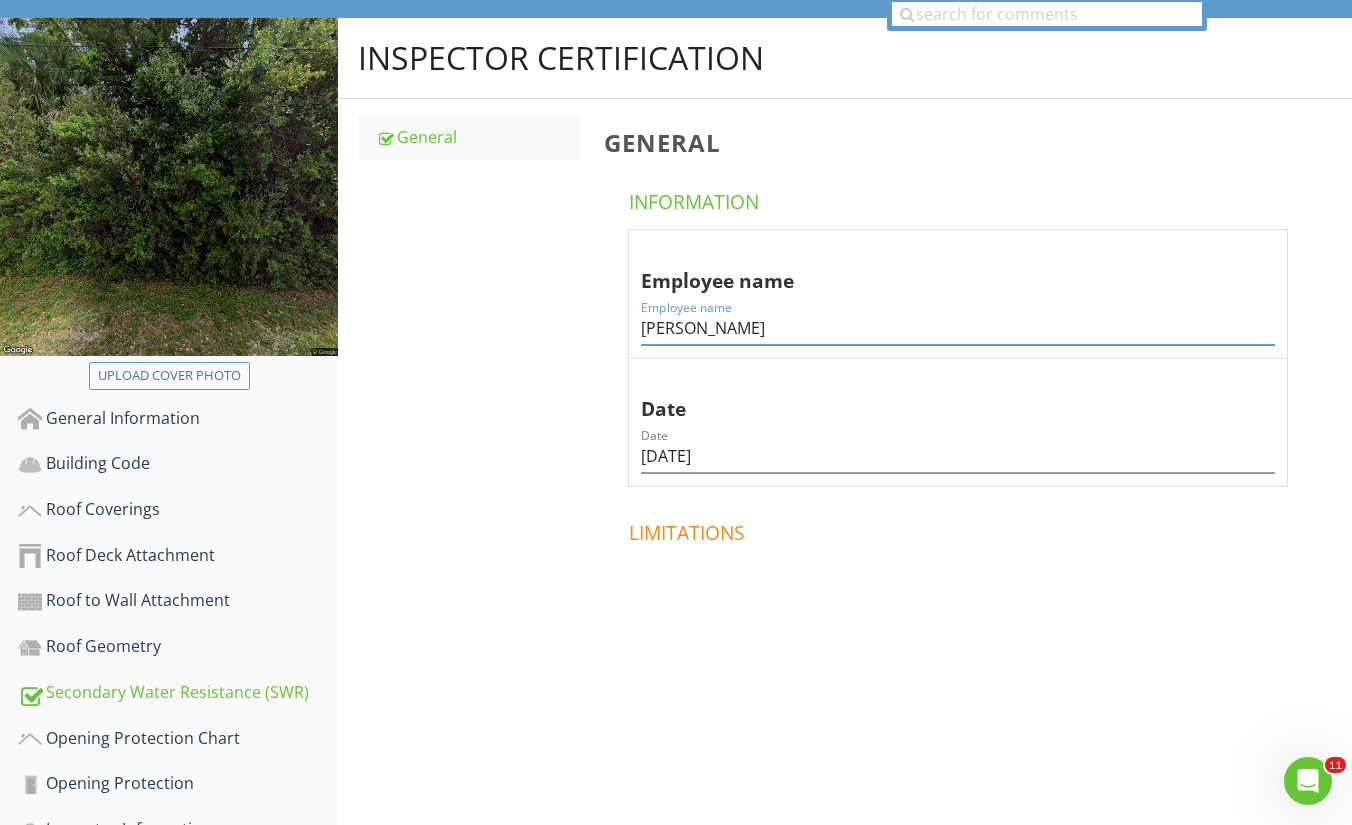 type on "Marcos Ayala" 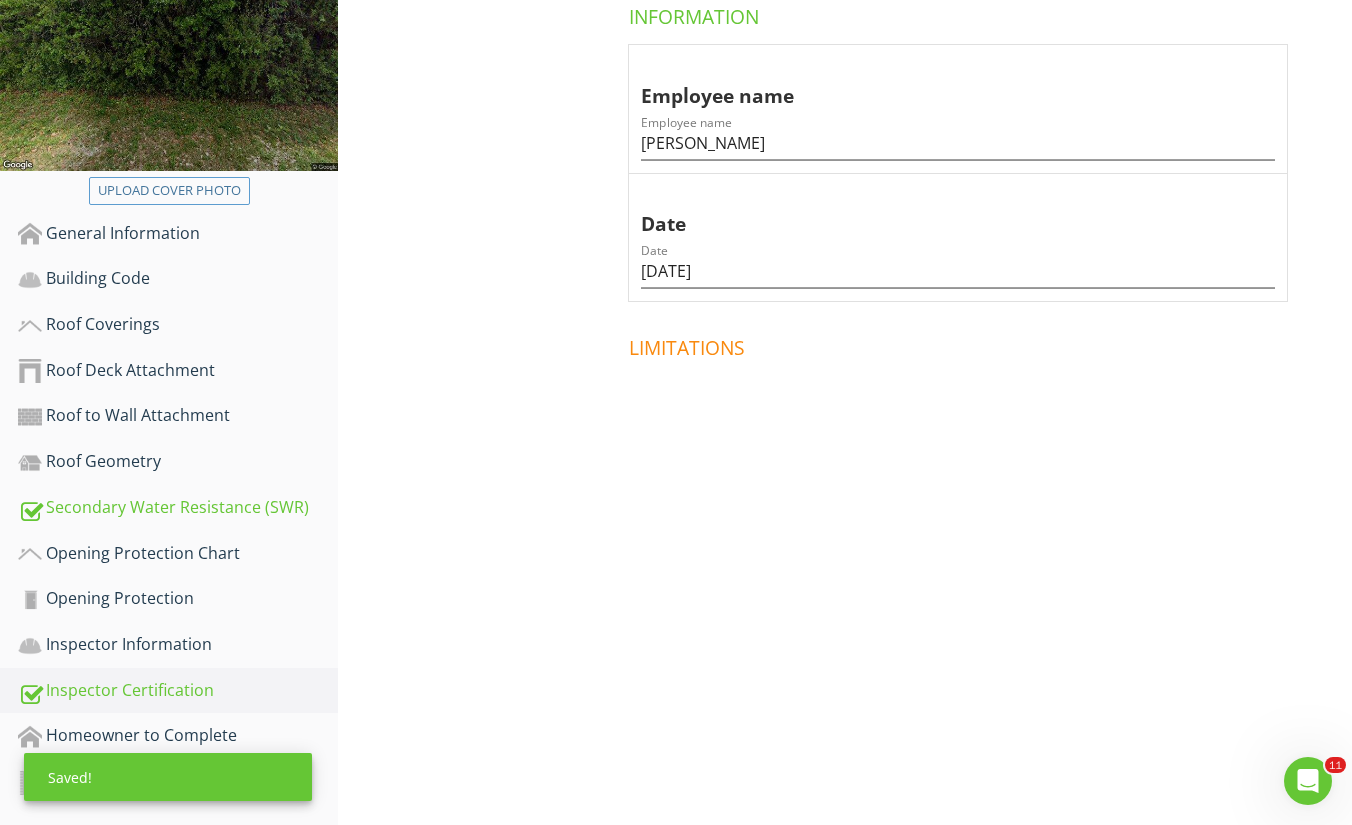 scroll, scrollTop: 402, scrollLeft: 0, axis: vertical 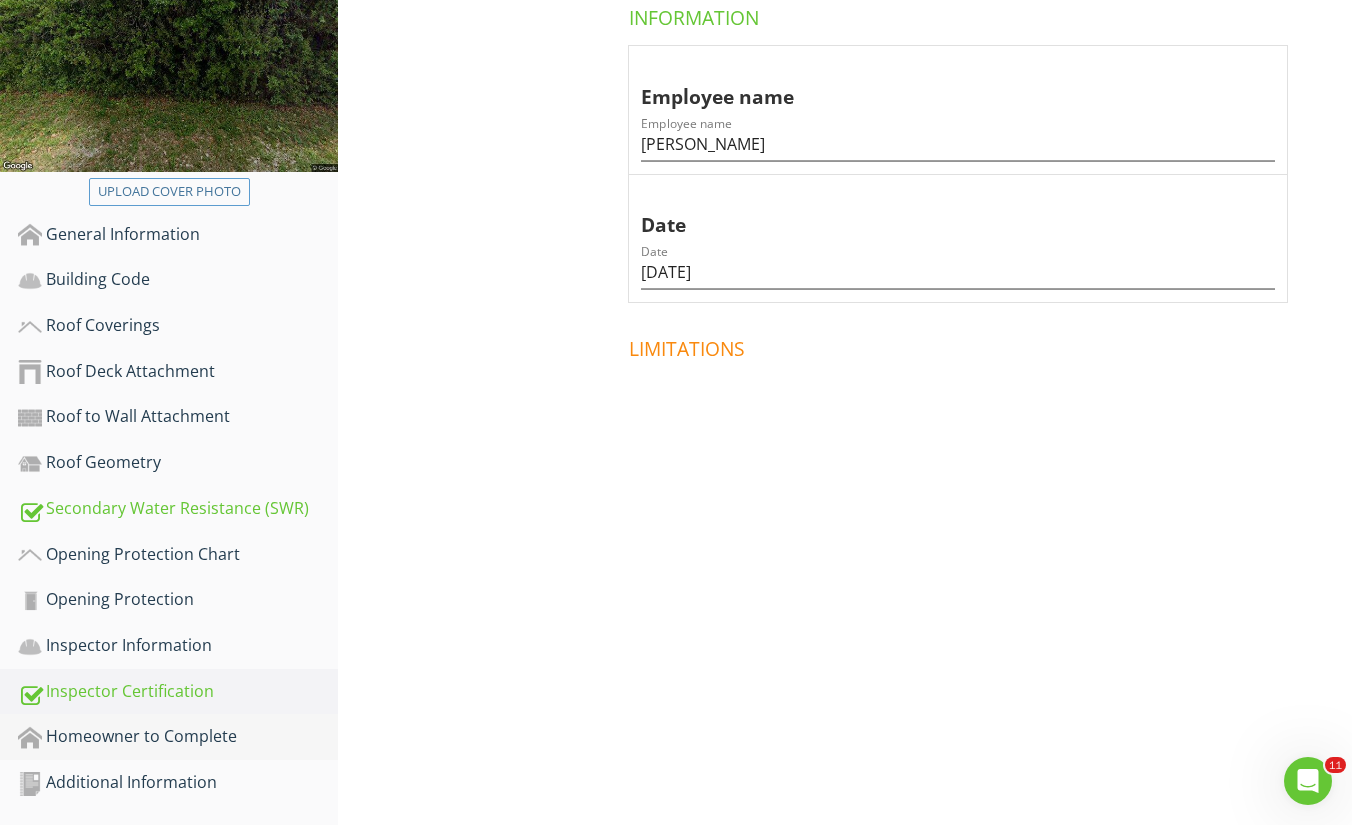 click on "Homeowner to Complete" at bounding box center [178, 737] 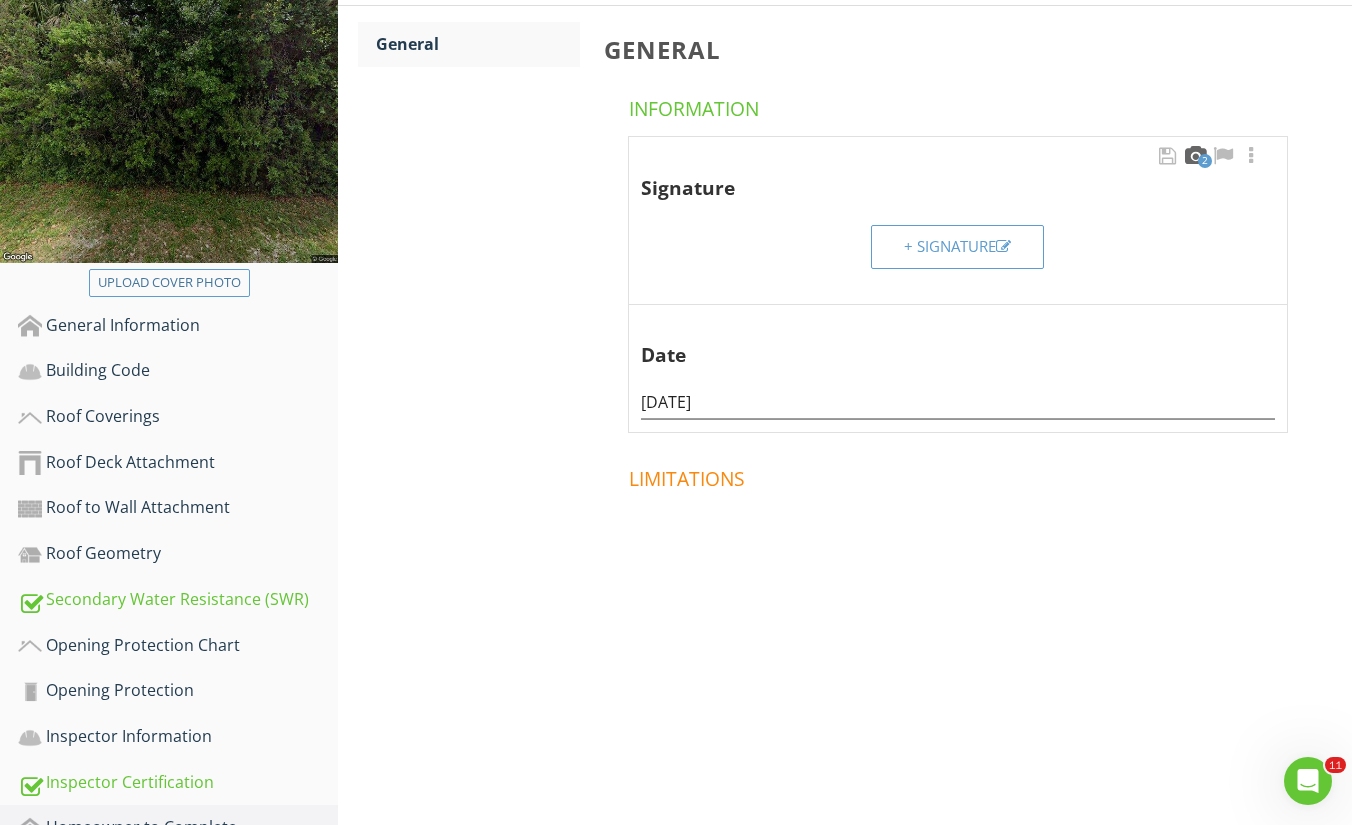 scroll, scrollTop: 292, scrollLeft: 0, axis: vertical 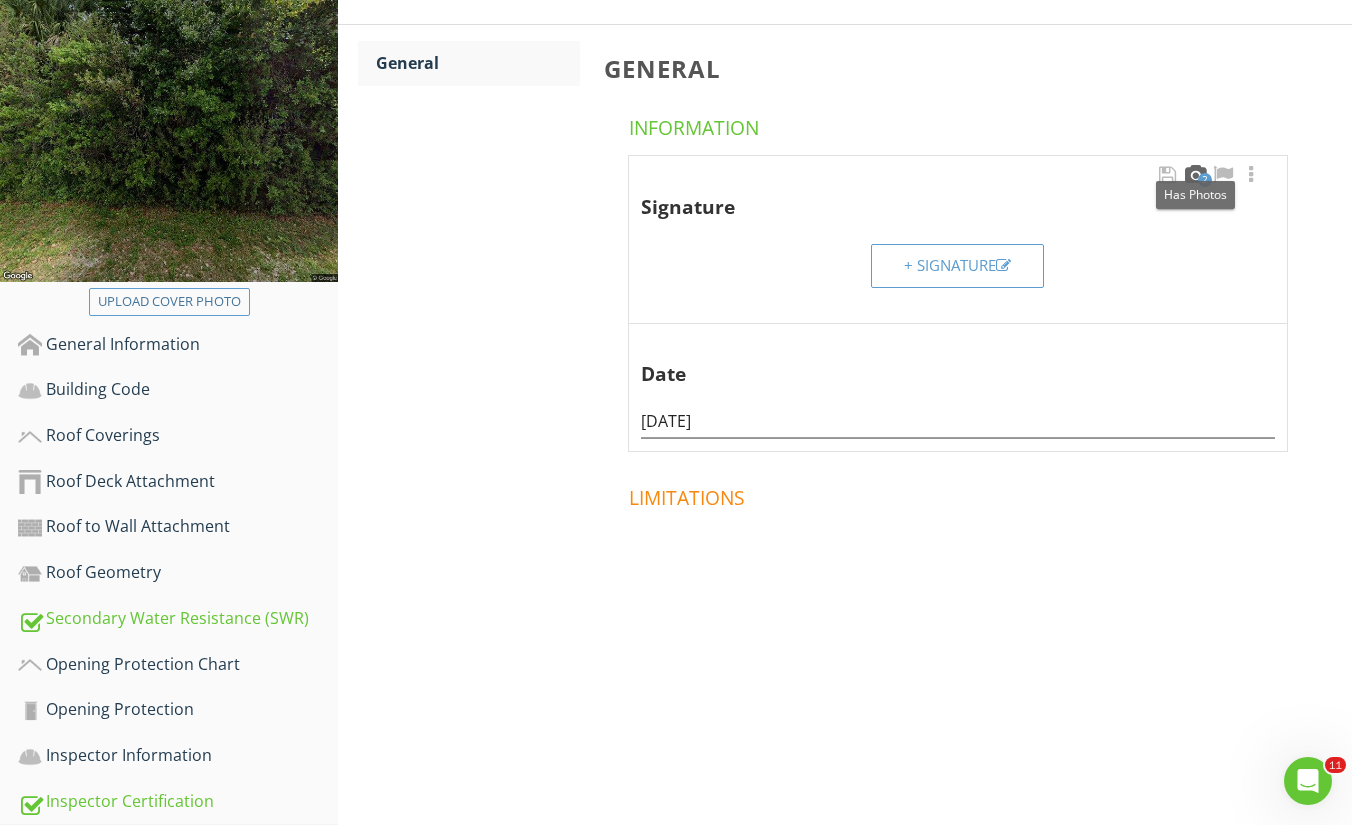 click at bounding box center [1195, 175] 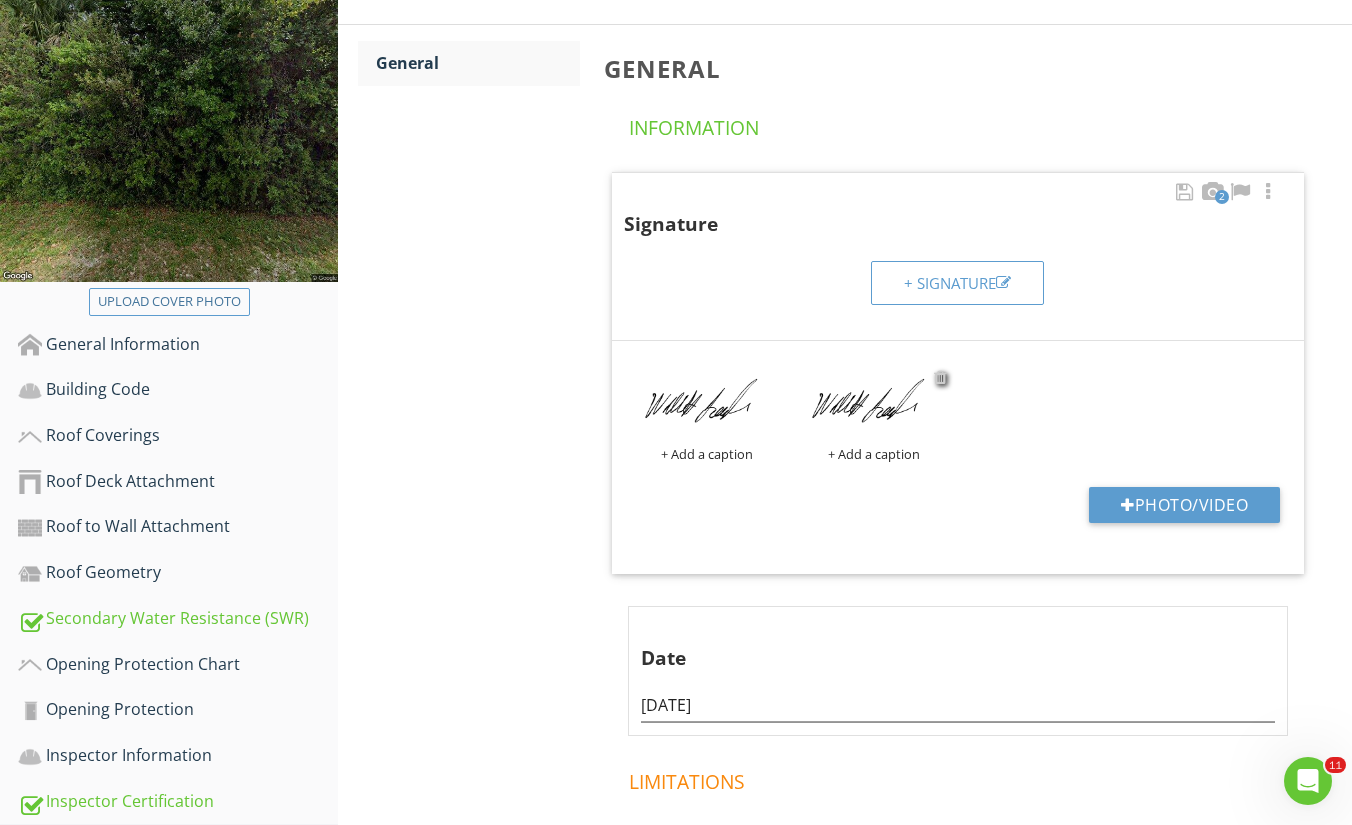 click at bounding box center [940, 377] 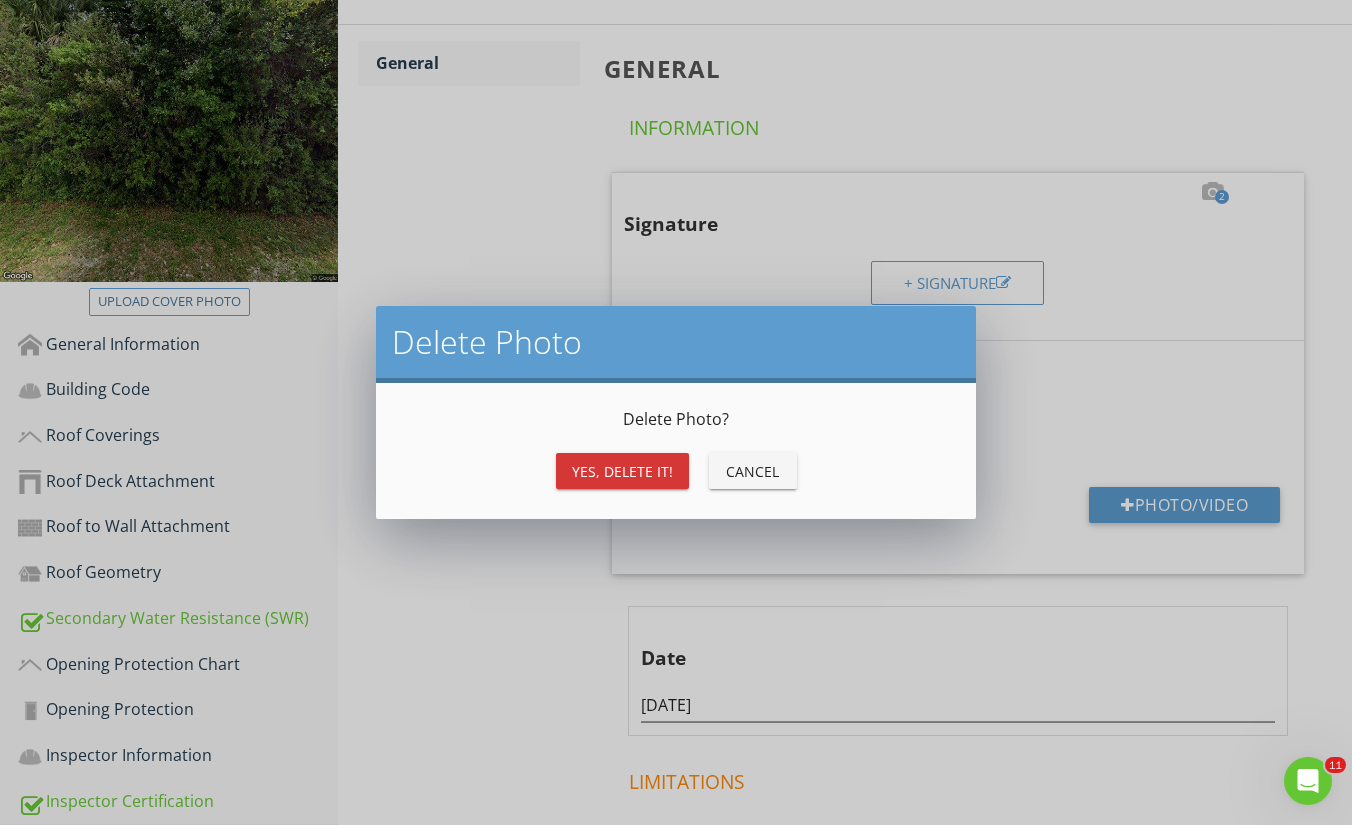 click on "Yes, Delete it!" at bounding box center (622, 471) 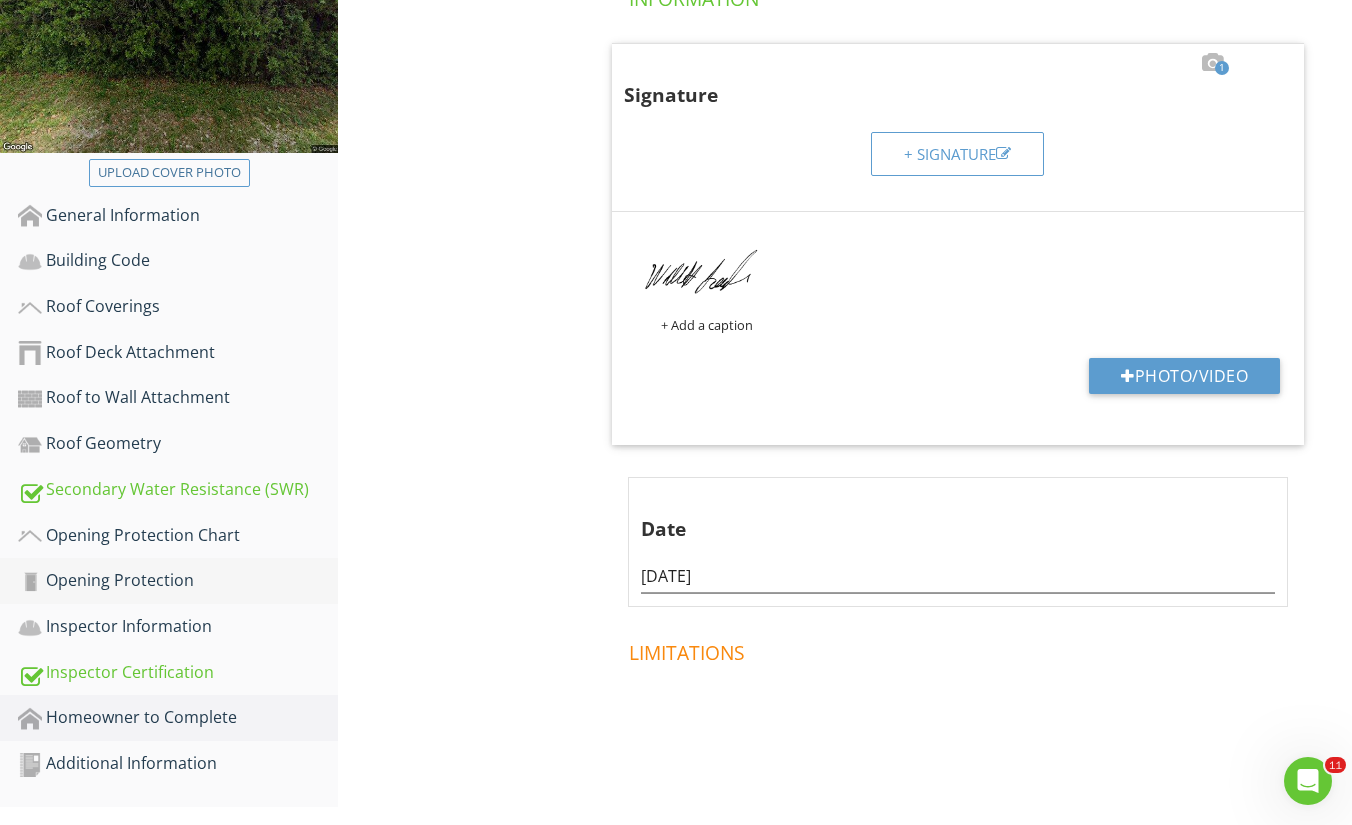 scroll, scrollTop: 420, scrollLeft: 0, axis: vertical 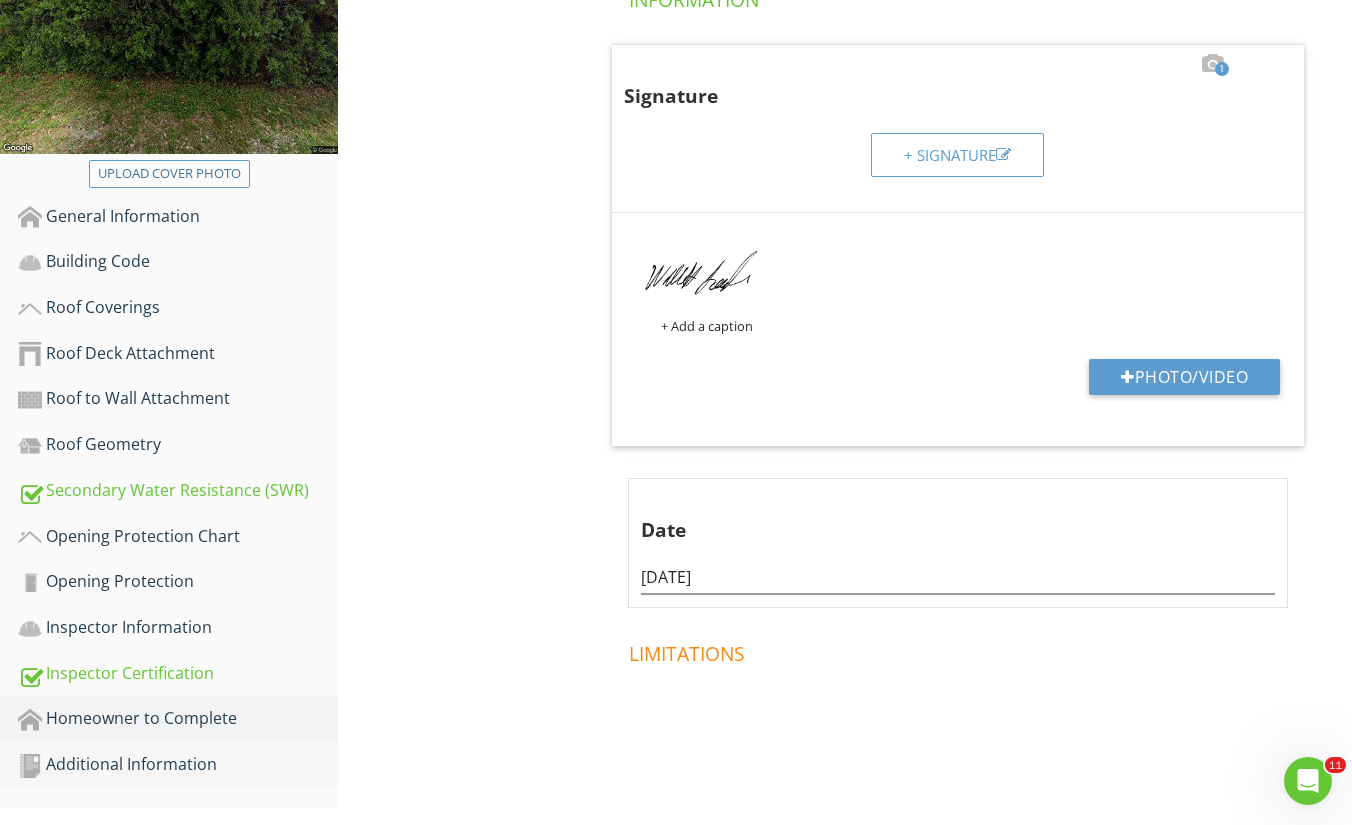 click on "Additional Information" at bounding box center [178, 765] 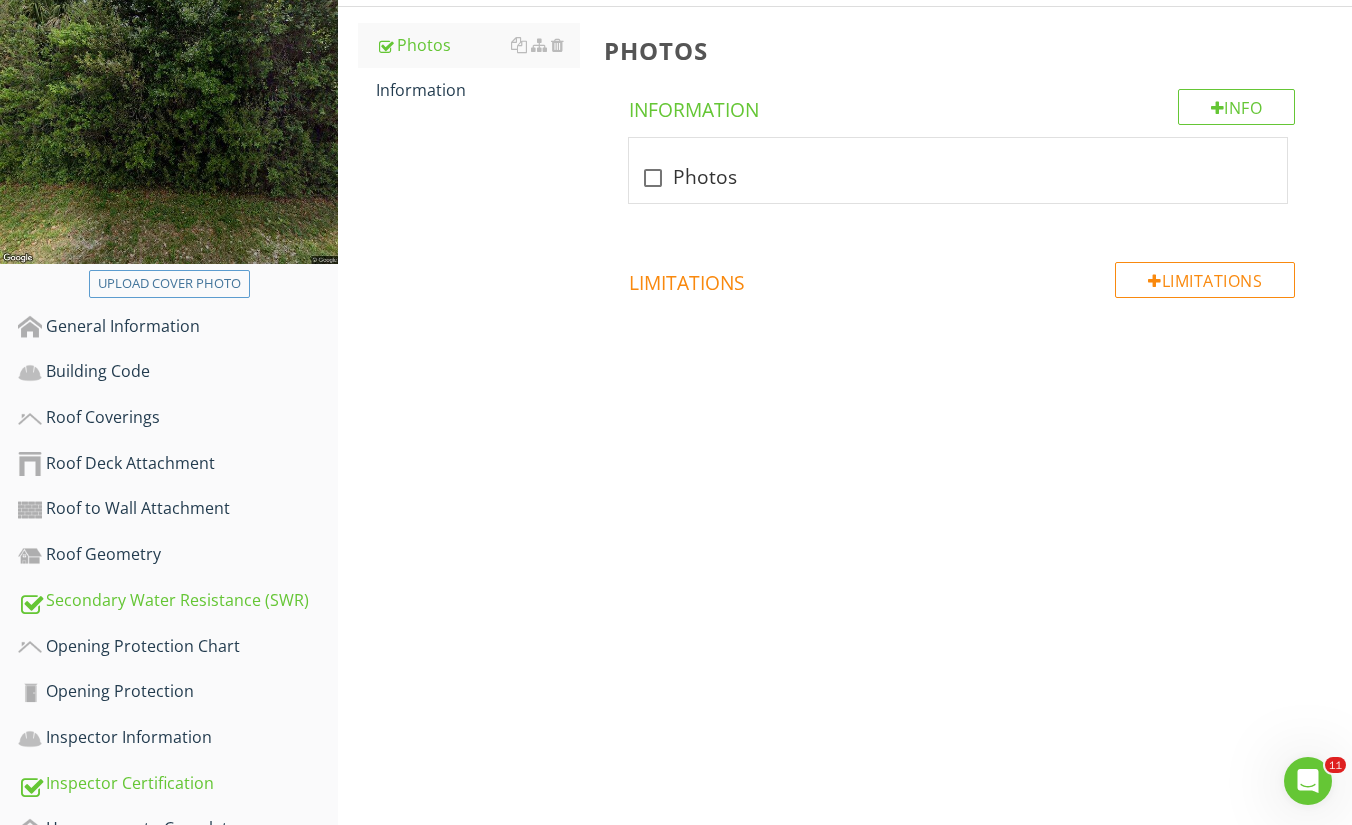 scroll, scrollTop: 148, scrollLeft: 0, axis: vertical 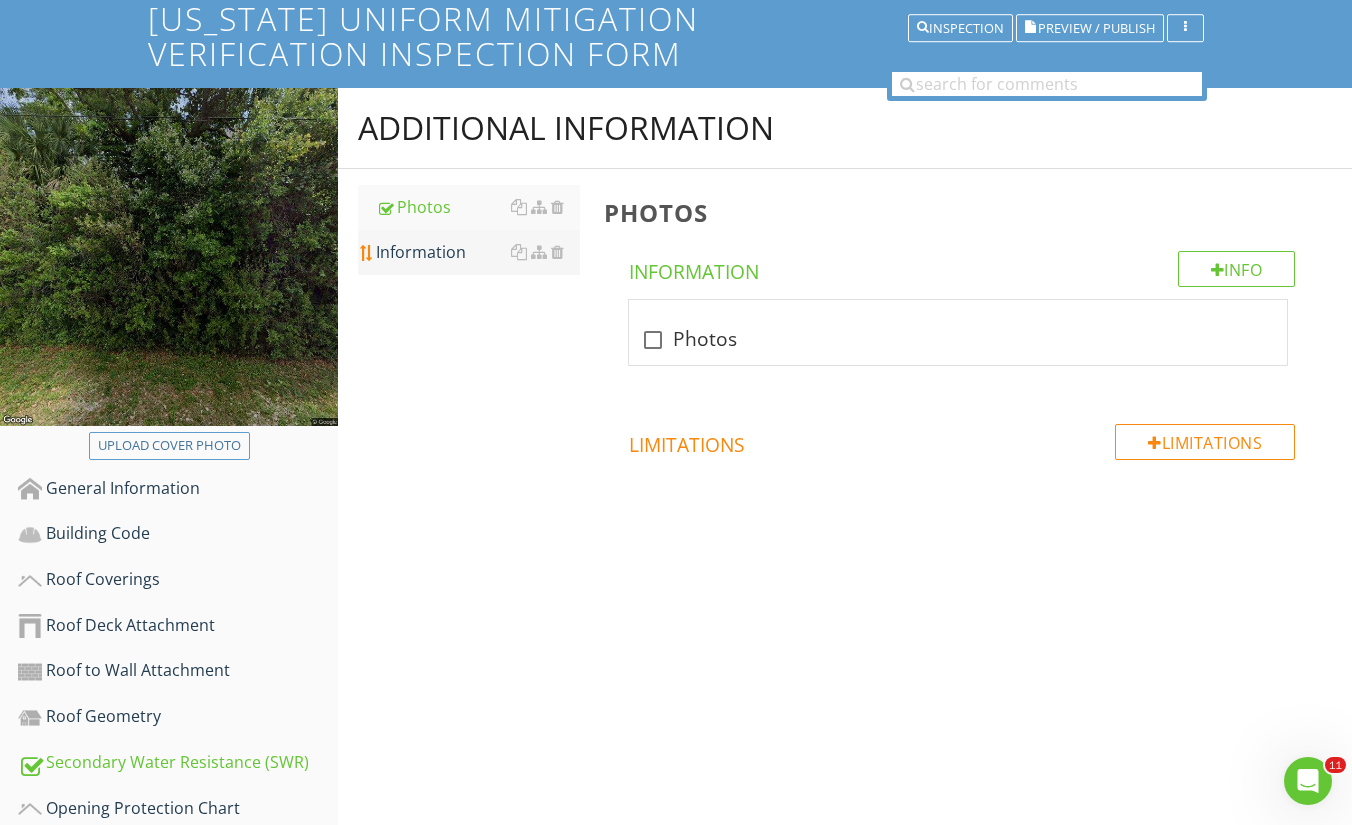 click on "Information" at bounding box center (478, 252) 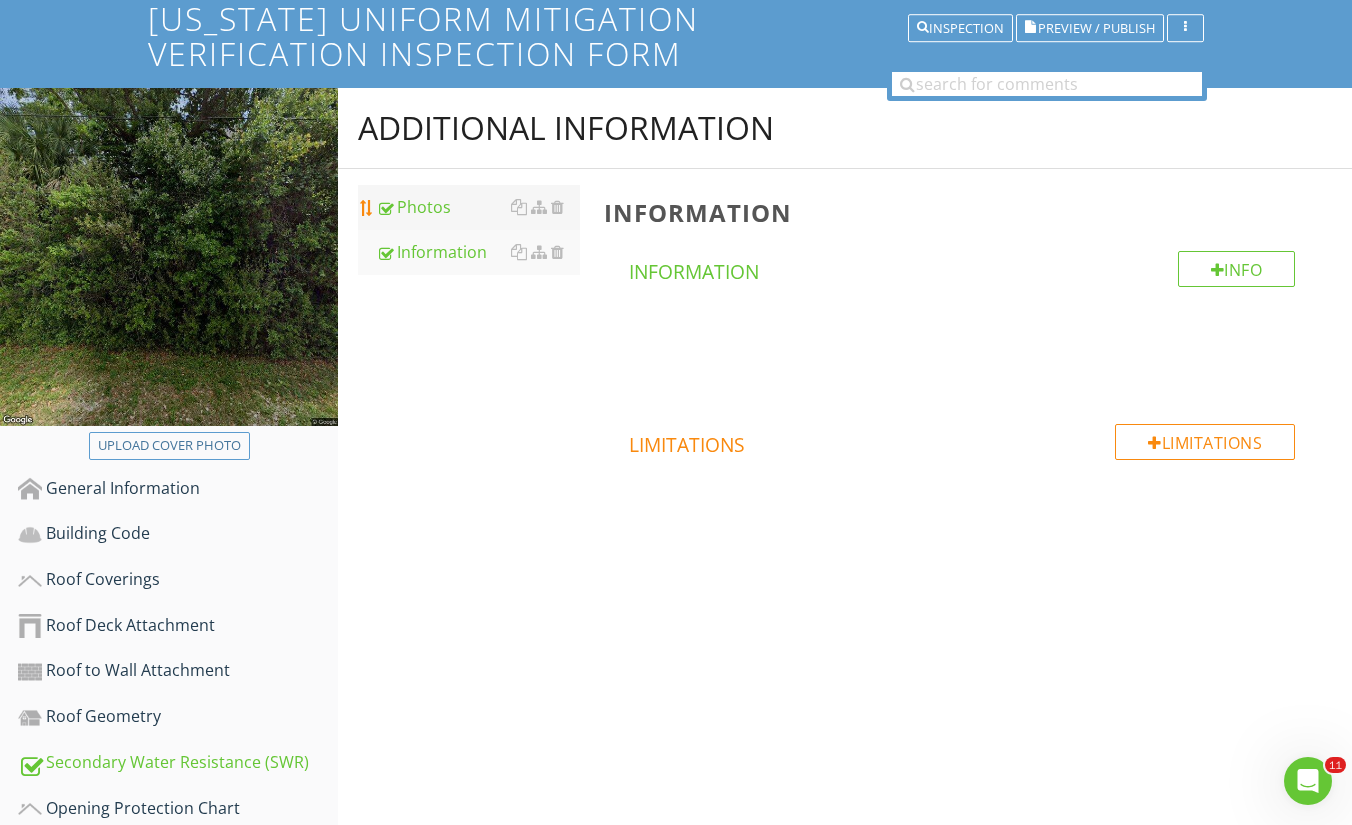 click on "Photos" at bounding box center (478, 207) 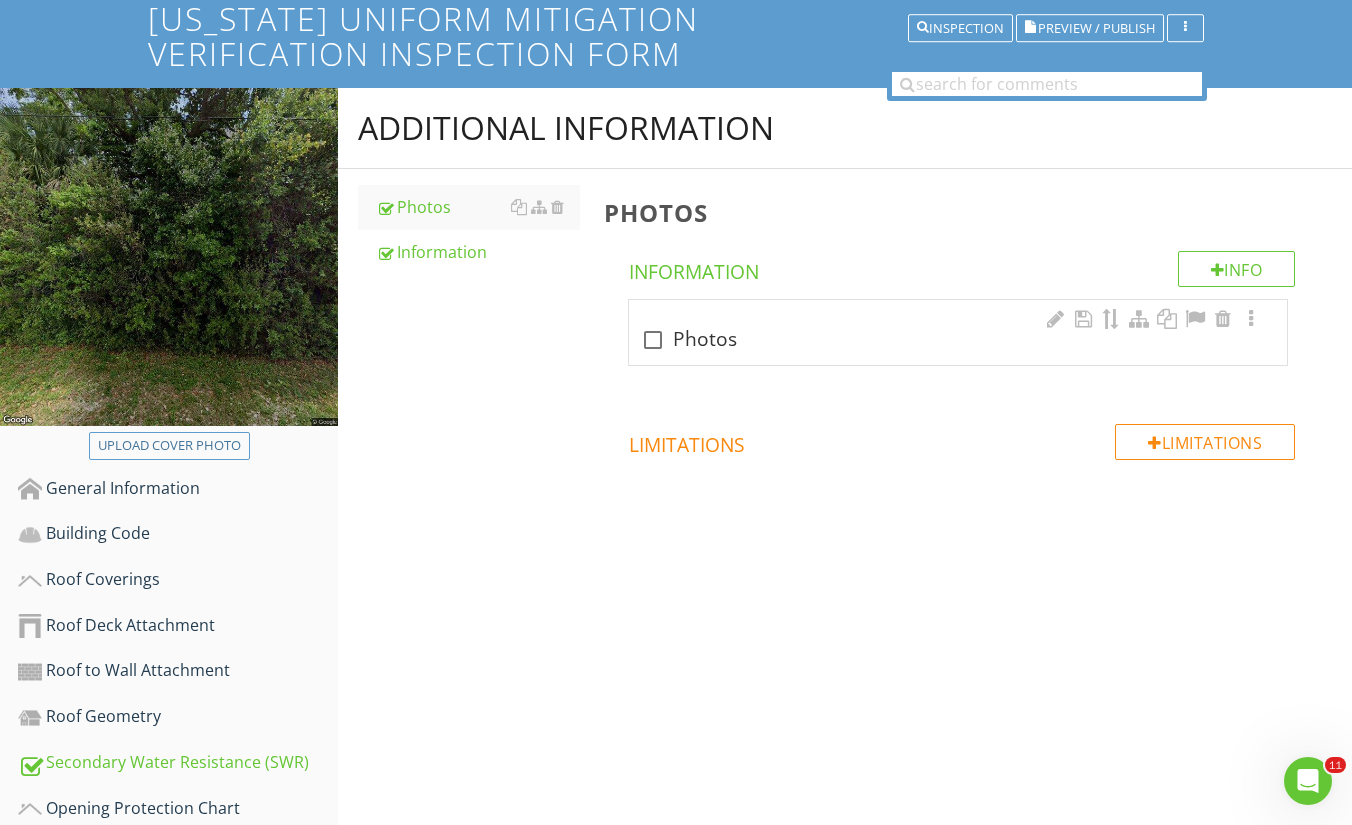 click at bounding box center [653, 340] 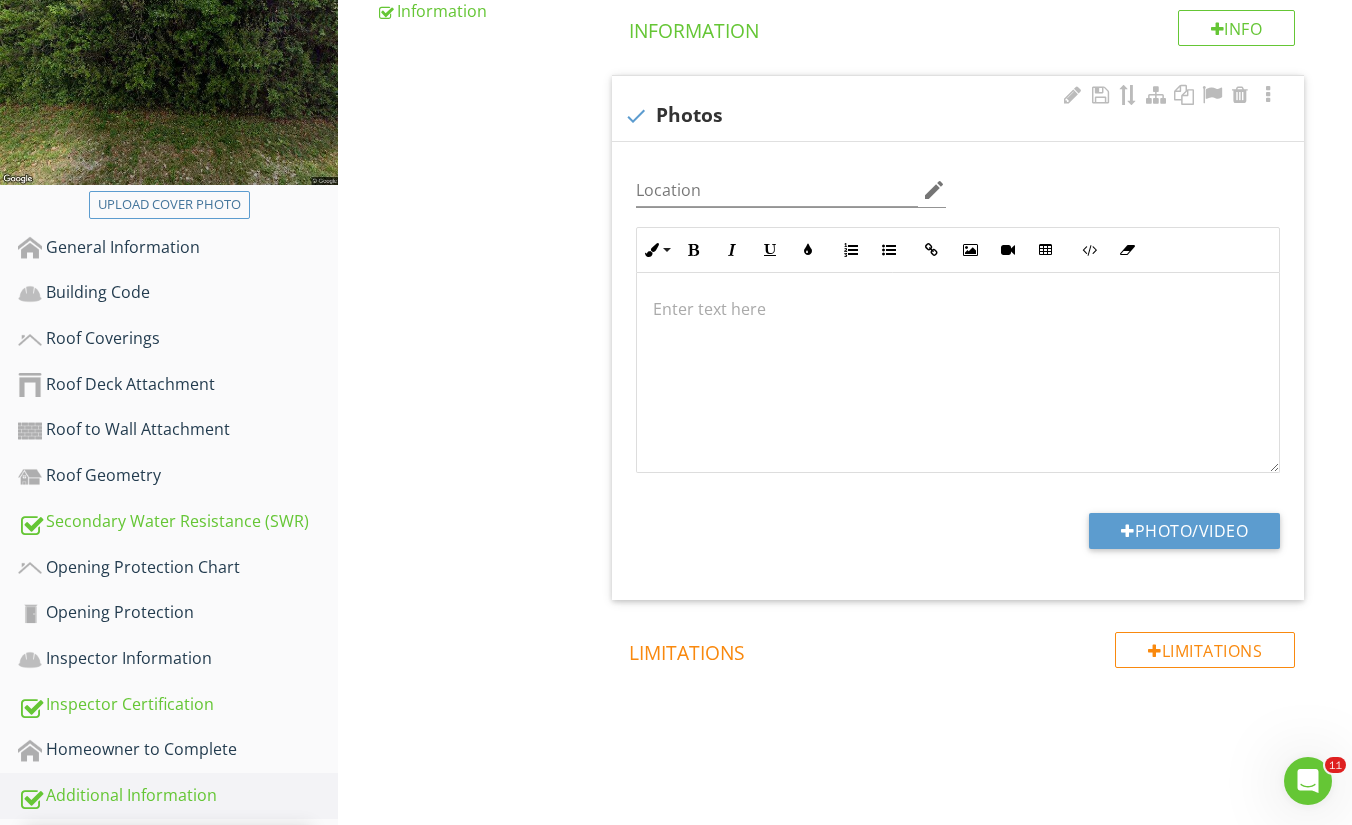 scroll, scrollTop: 400, scrollLeft: 0, axis: vertical 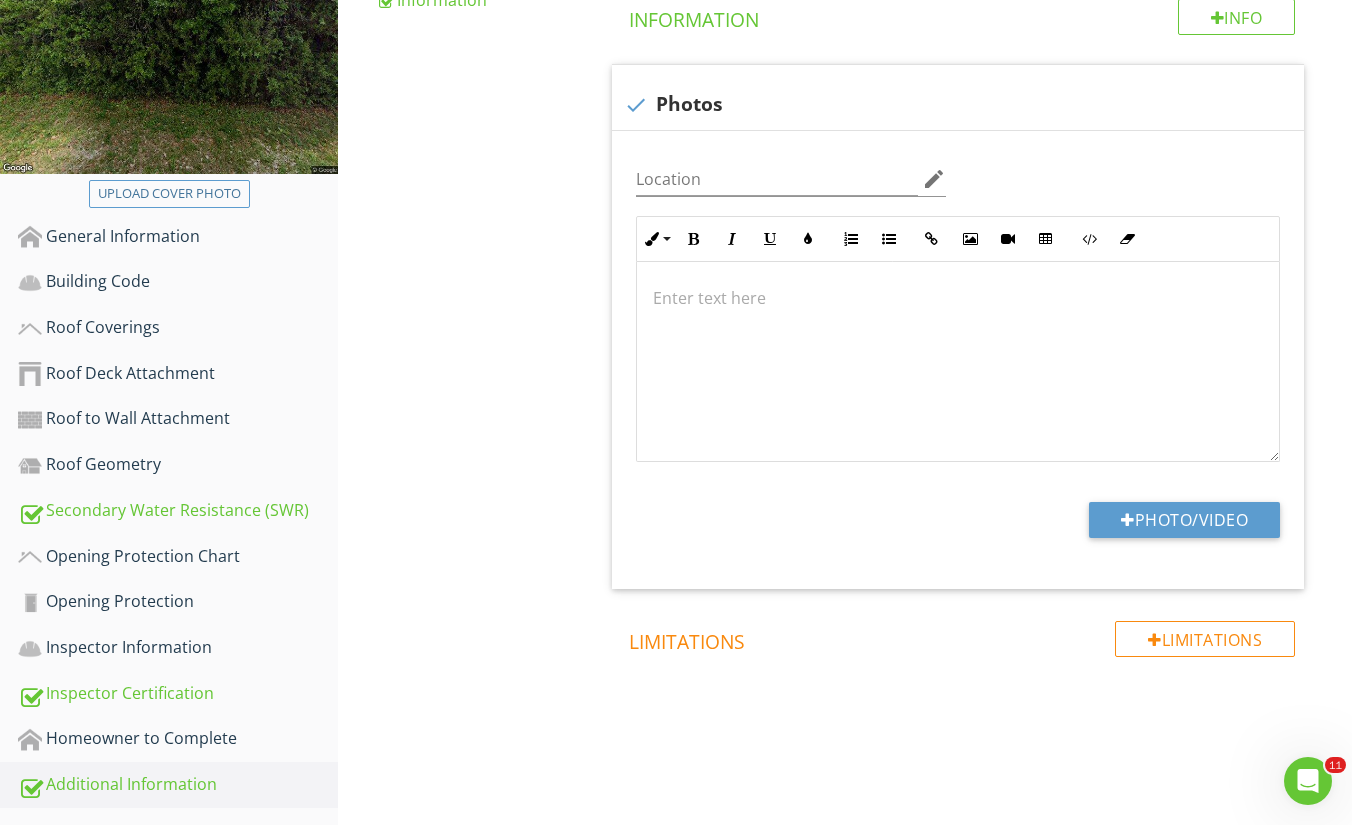 click on "Additional Information
Photos
Information
Photos
Info
Information                       check
Photos
Location edit       Inline Style XLarge Large Normal Small Light Small/Light Bold Italic Underline Colors Ordered List Unordered List Insert Link Insert Image Insert Video Insert Table Code View Clear Formatting Enter text here
Photo/Video
Limitations
Limitations" at bounding box center [845, 328] 